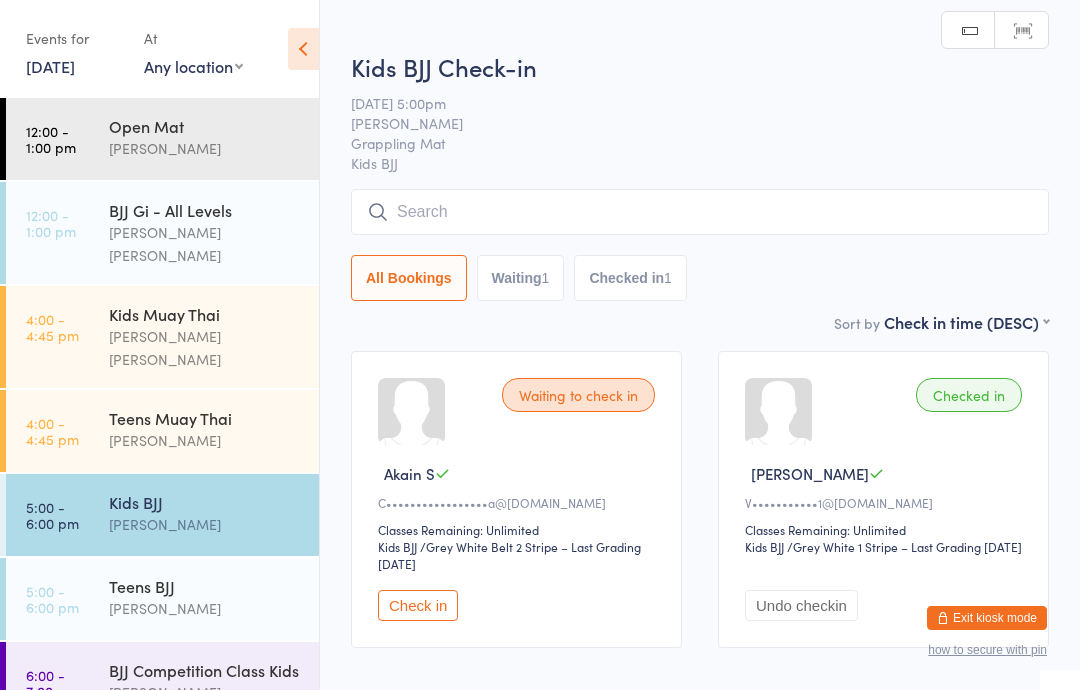 scroll, scrollTop: 0, scrollLeft: 0, axis: both 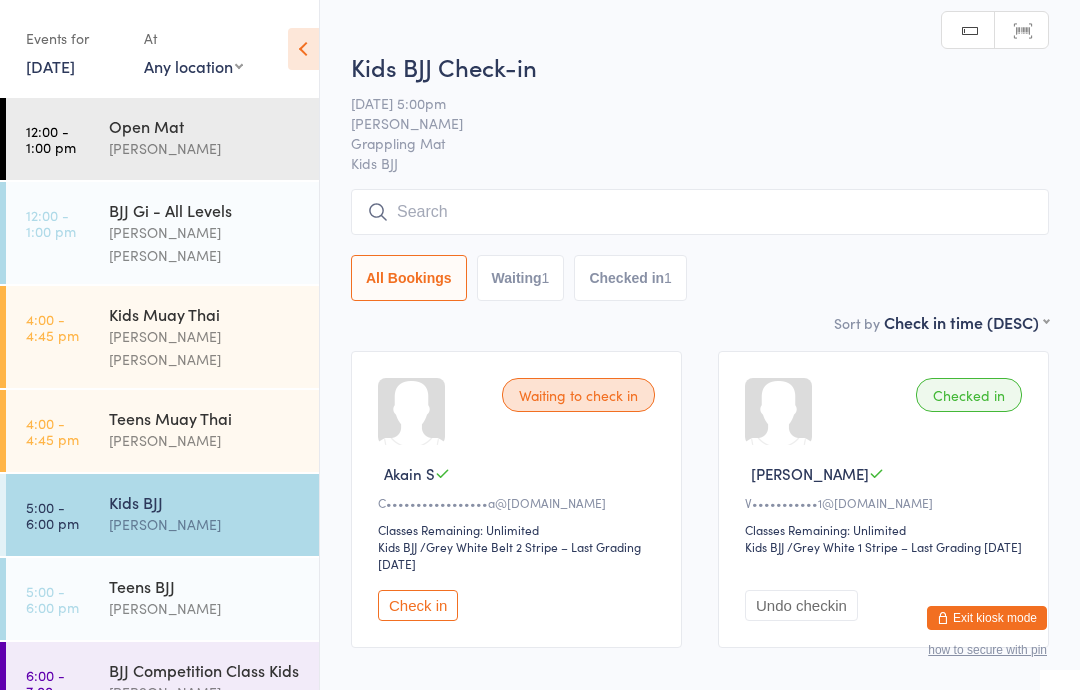 click at bounding box center [700, 212] 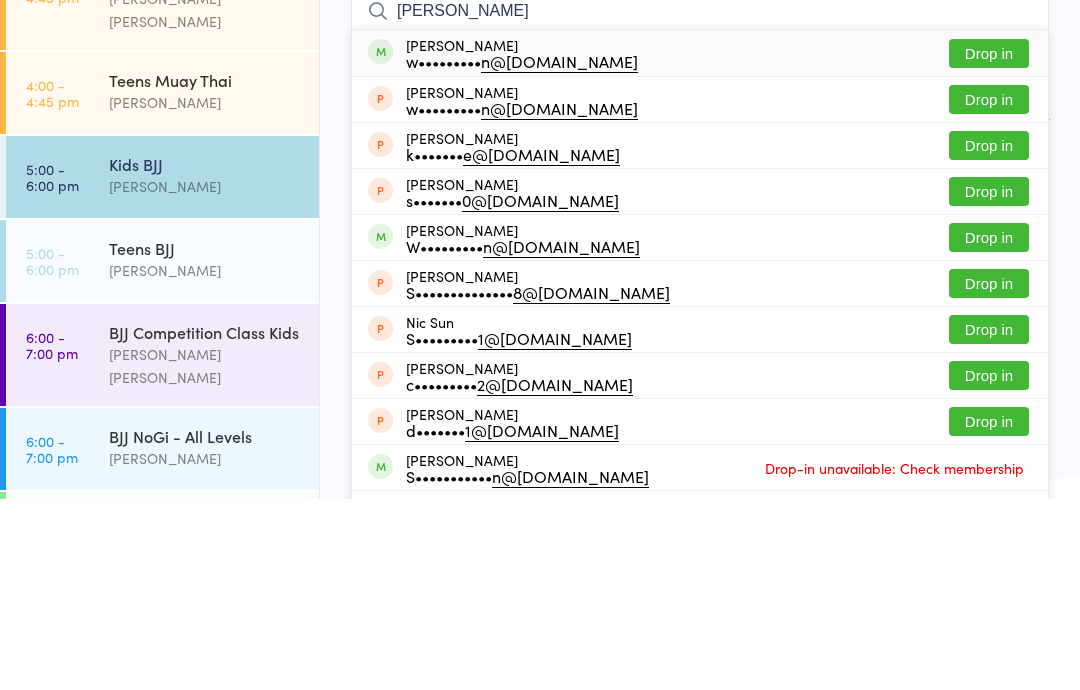 scroll, scrollTop: 165, scrollLeft: 0, axis: vertical 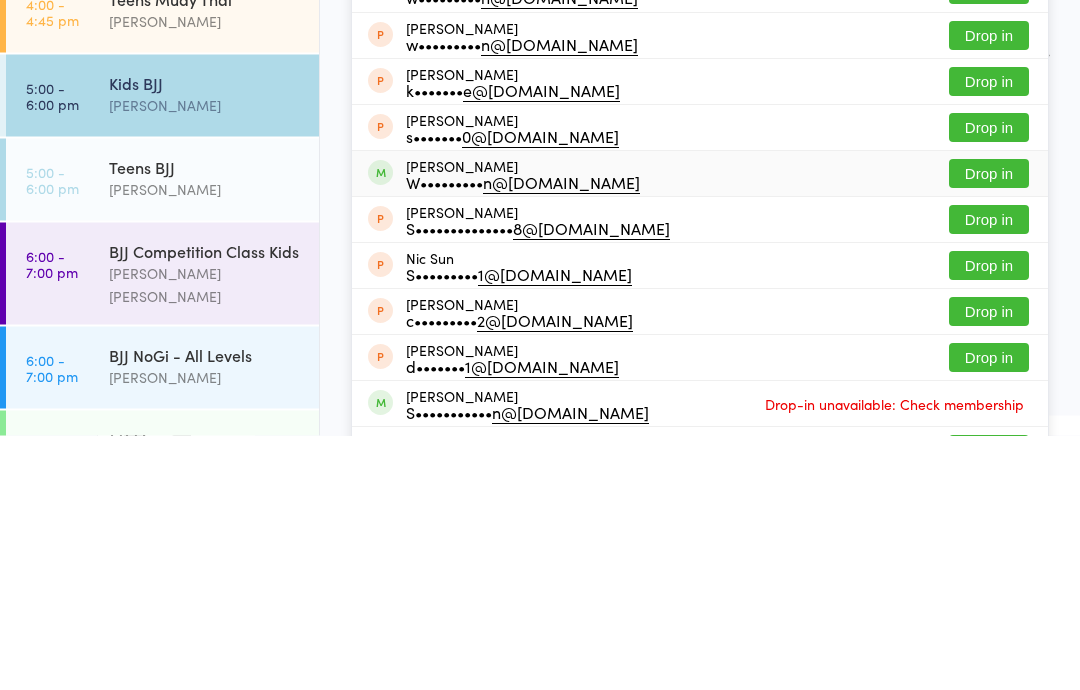 type on "[PERSON_NAME]" 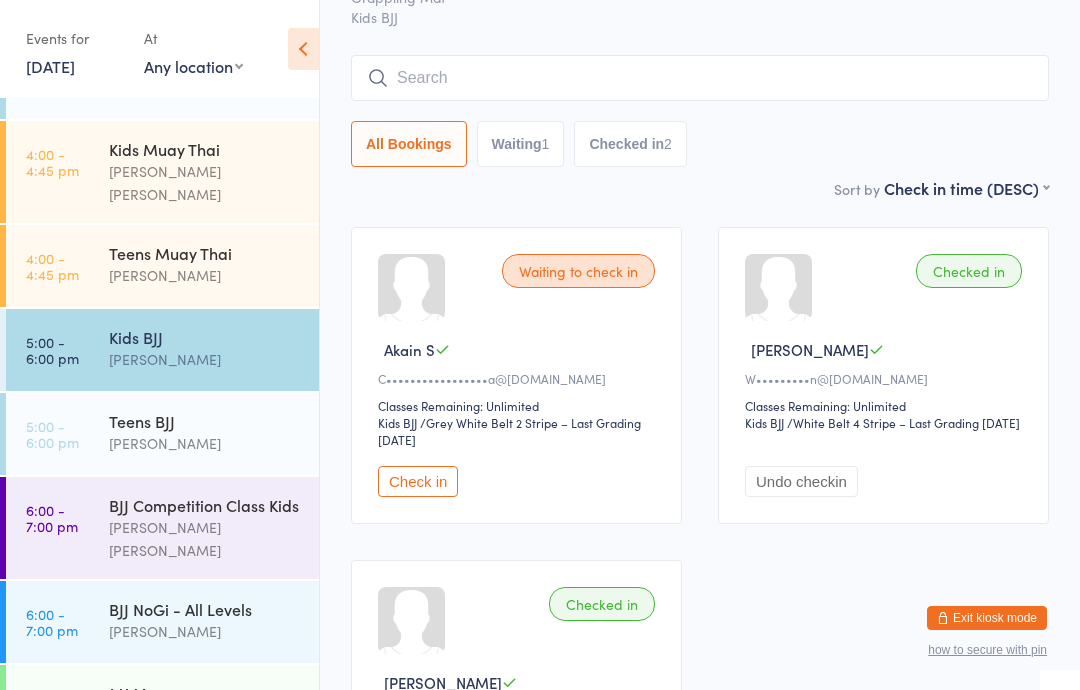 click on "Waiting to check in" at bounding box center (578, 271) 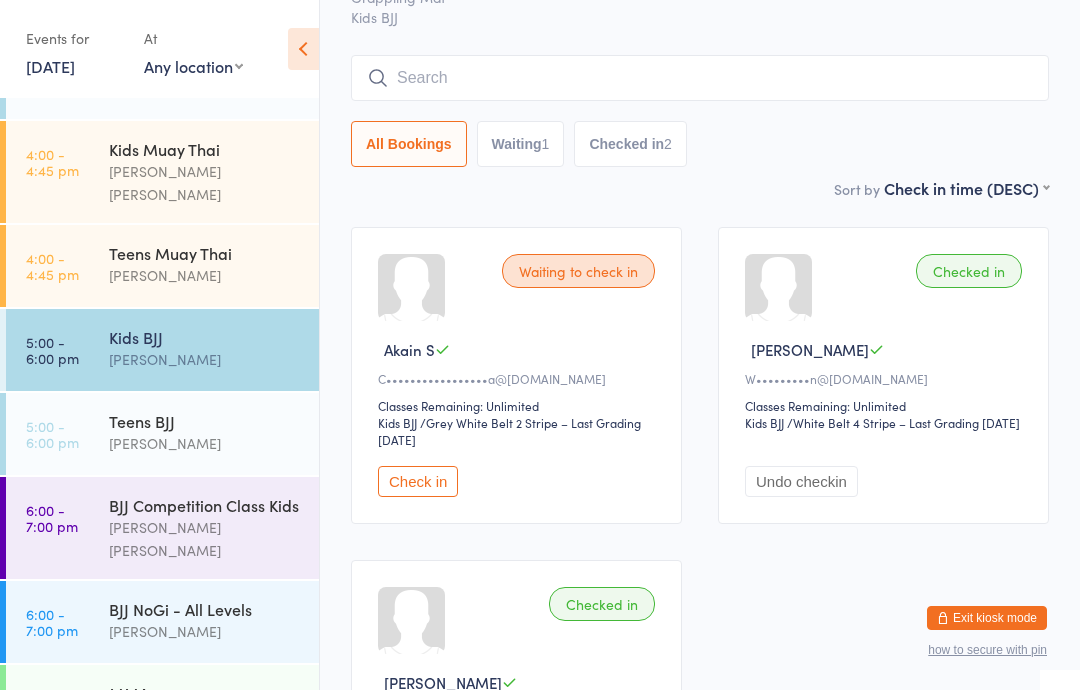 click at bounding box center (700, 78) 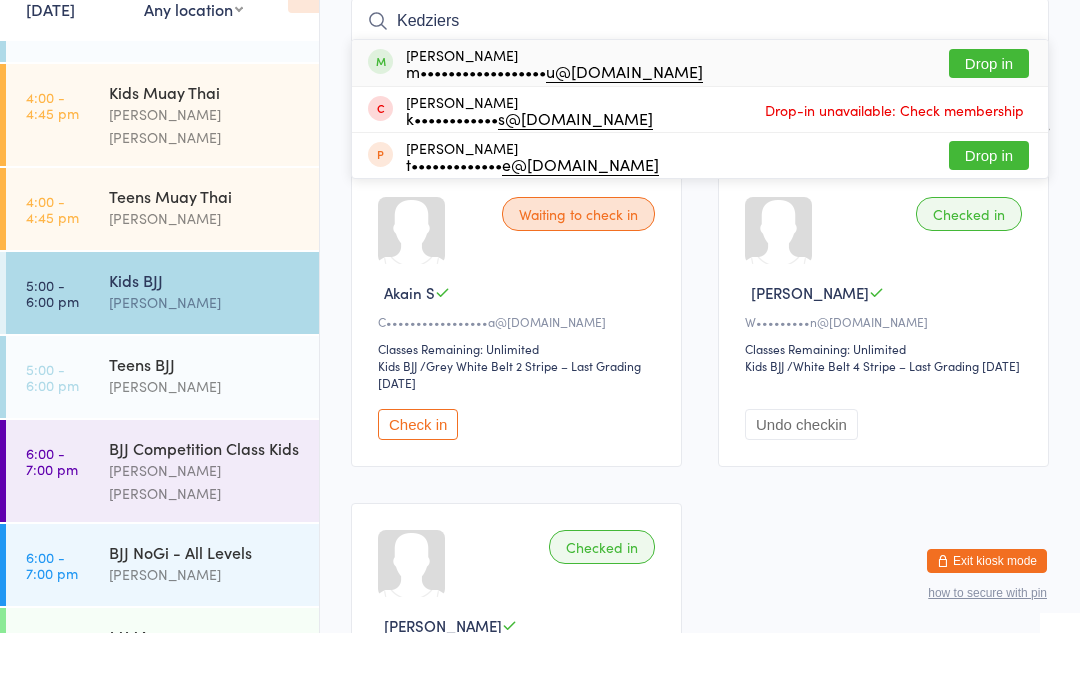 type on "Kedziers" 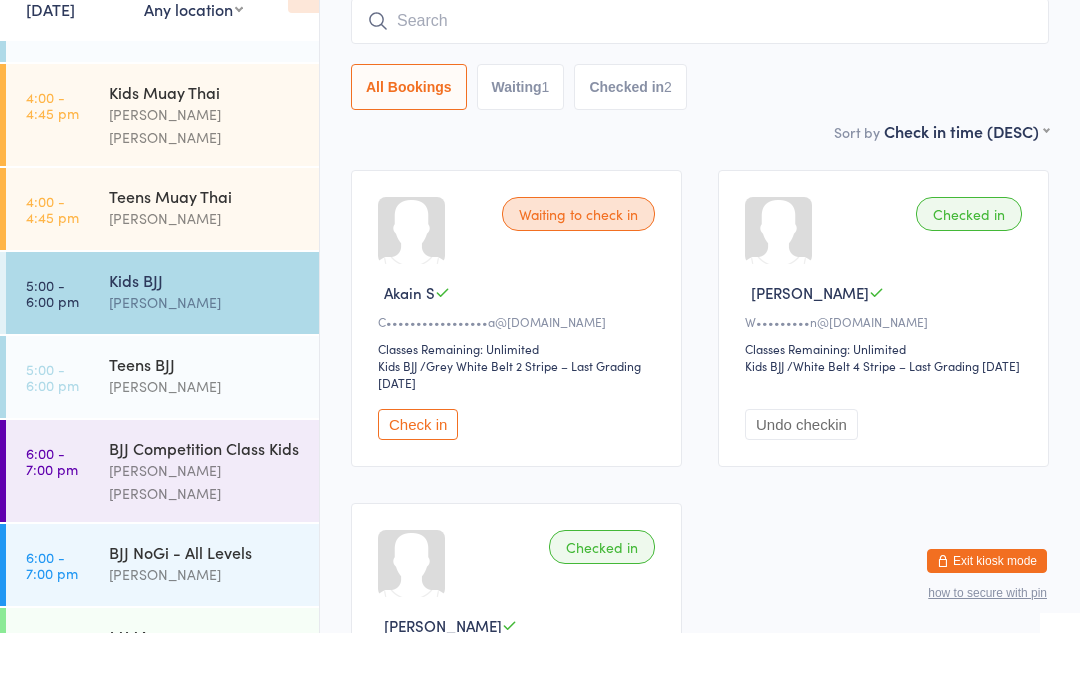 scroll, scrollTop: 181, scrollLeft: 0, axis: vertical 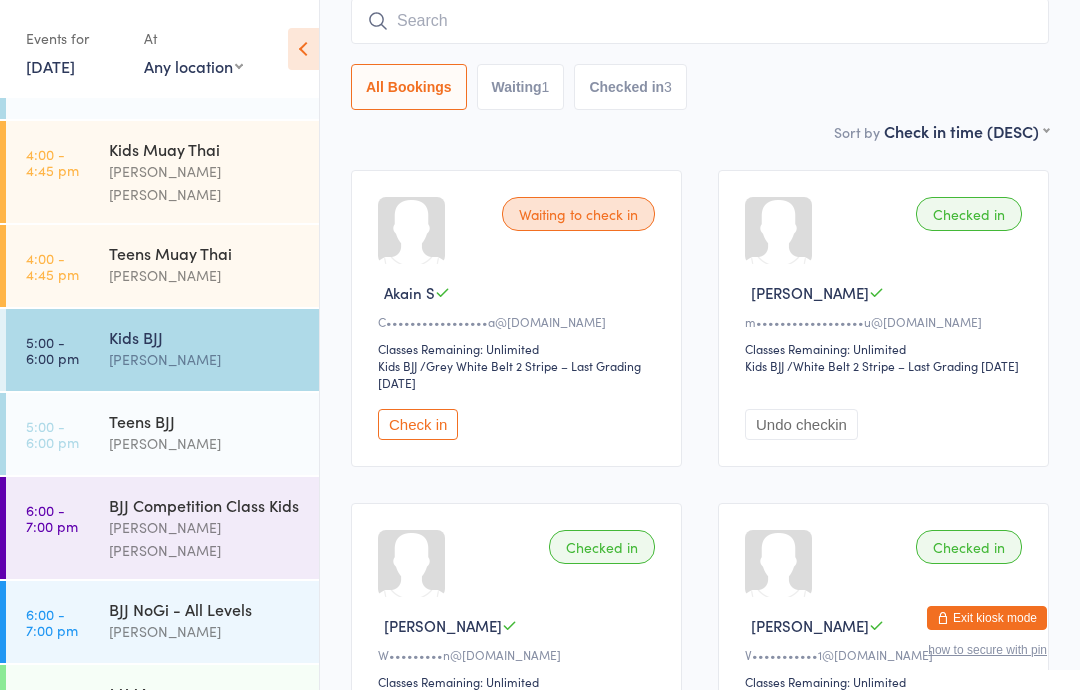 click at bounding box center [700, 21] 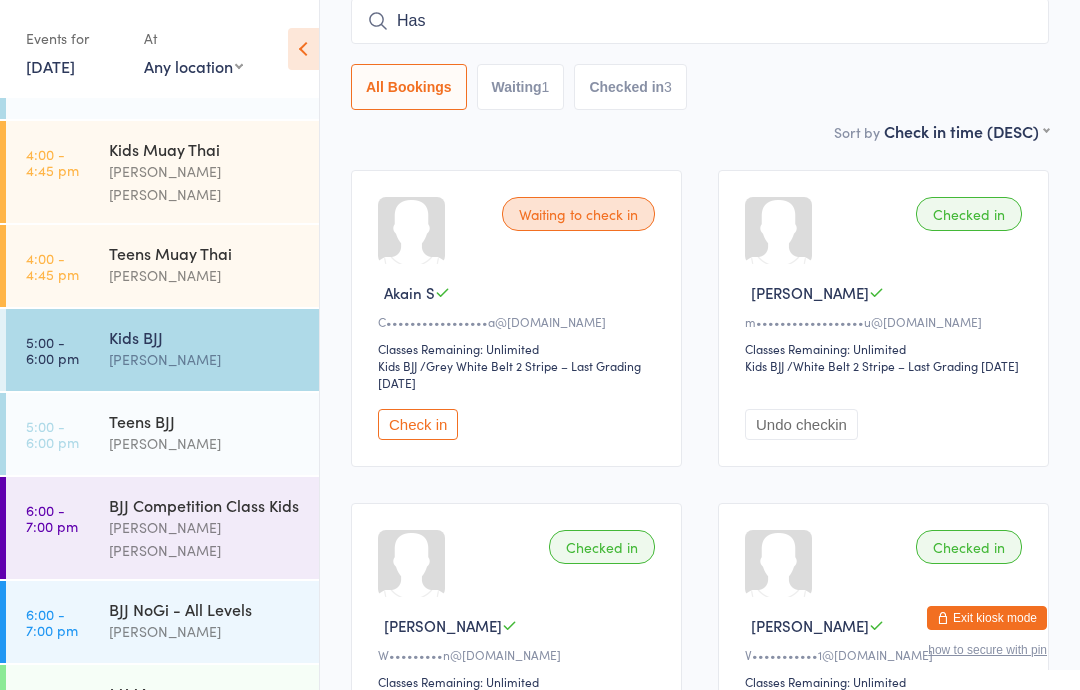 type on "[PERSON_NAME]" 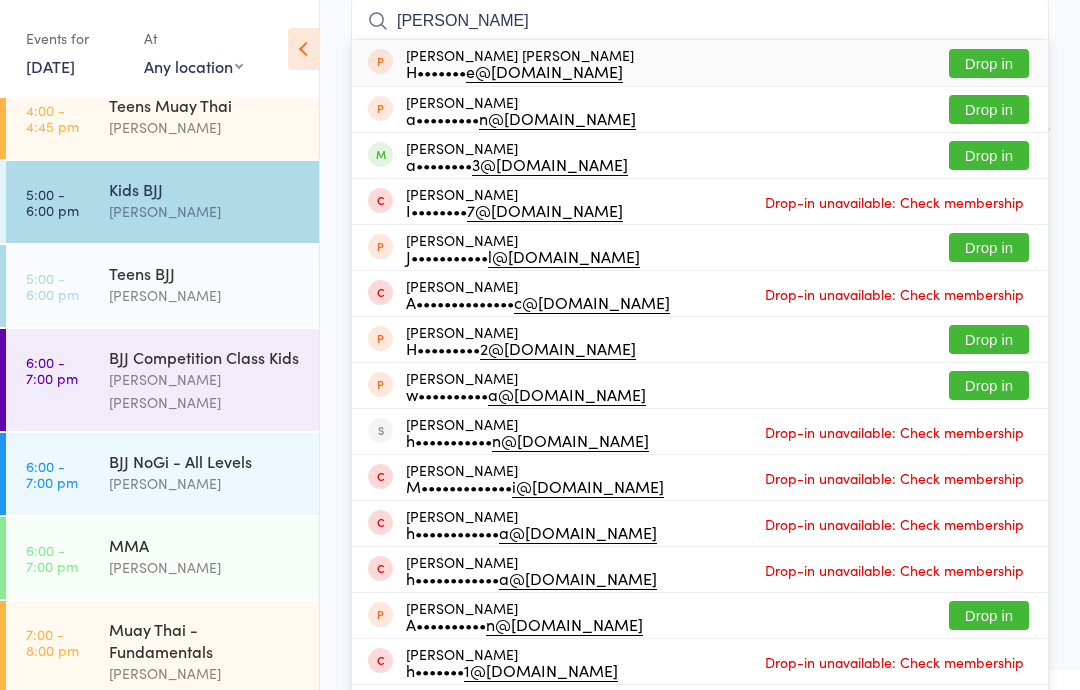 scroll, scrollTop: 317, scrollLeft: 0, axis: vertical 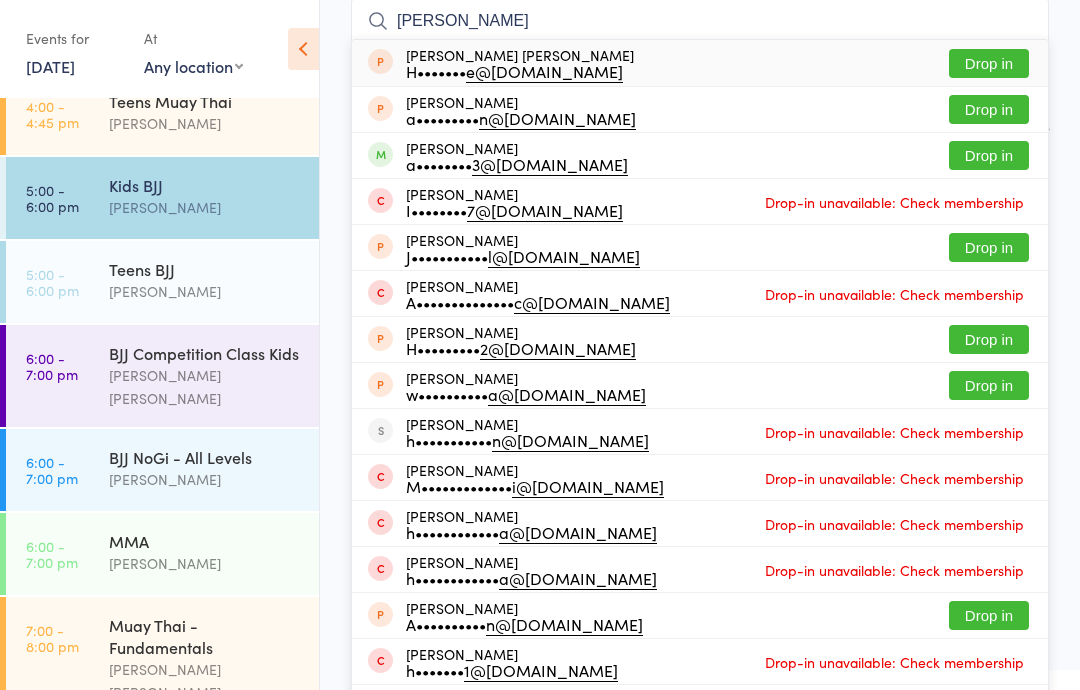 click on "[PERSON_NAME]" at bounding box center [205, 207] 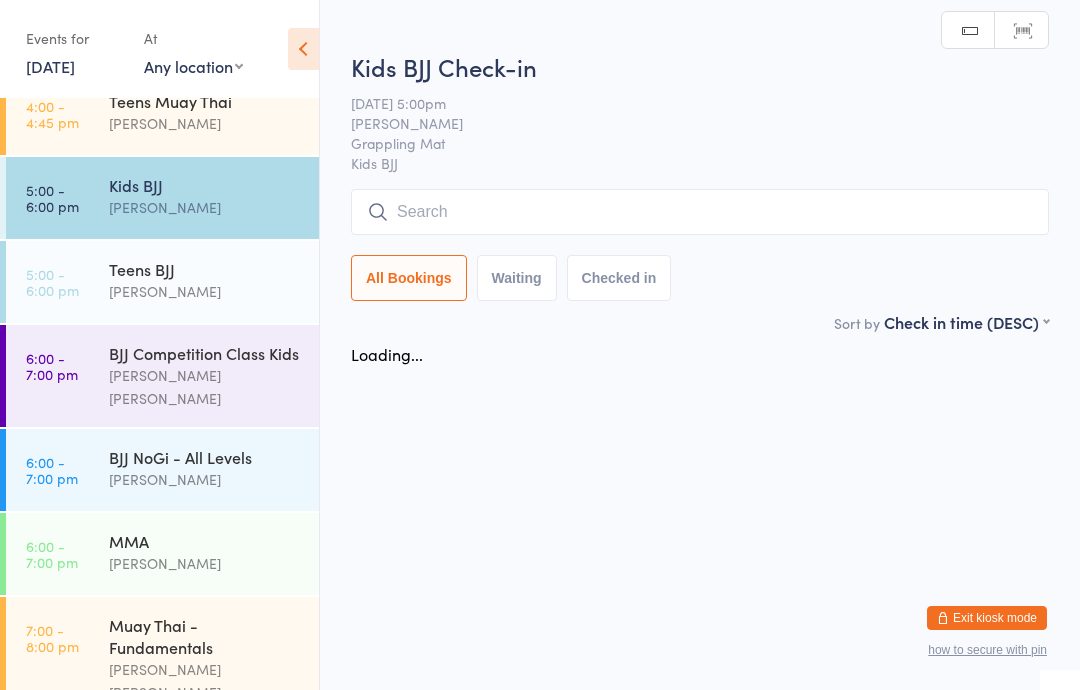 scroll, scrollTop: 0, scrollLeft: 0, axis: both 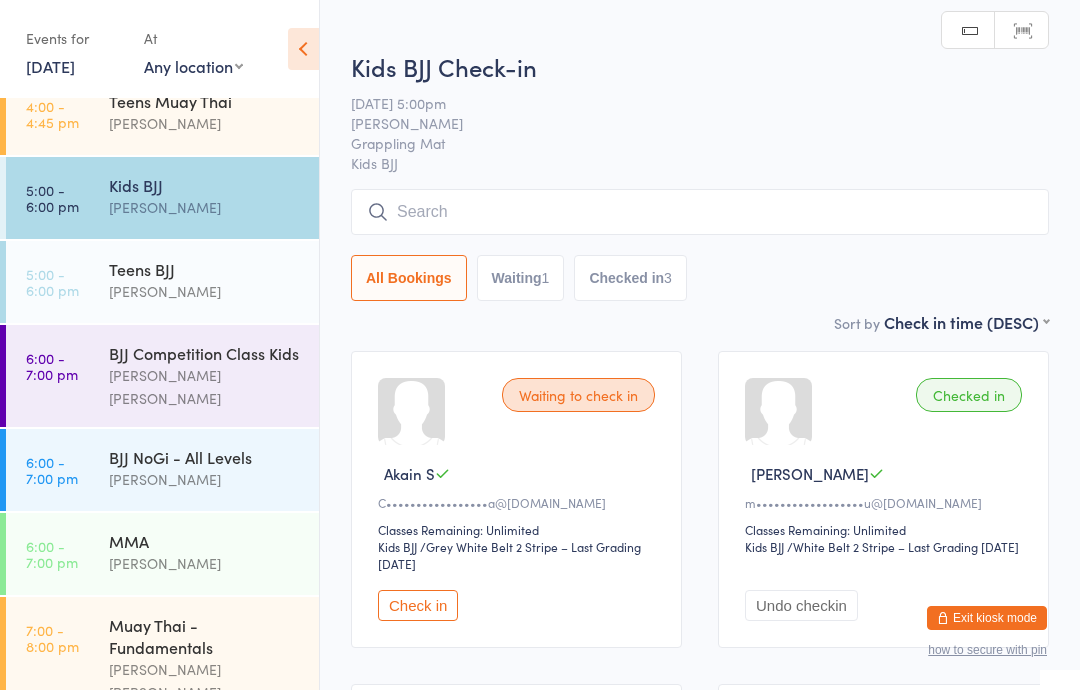 click on "[PERSON_NAME]" at bounding box center [205, 207] 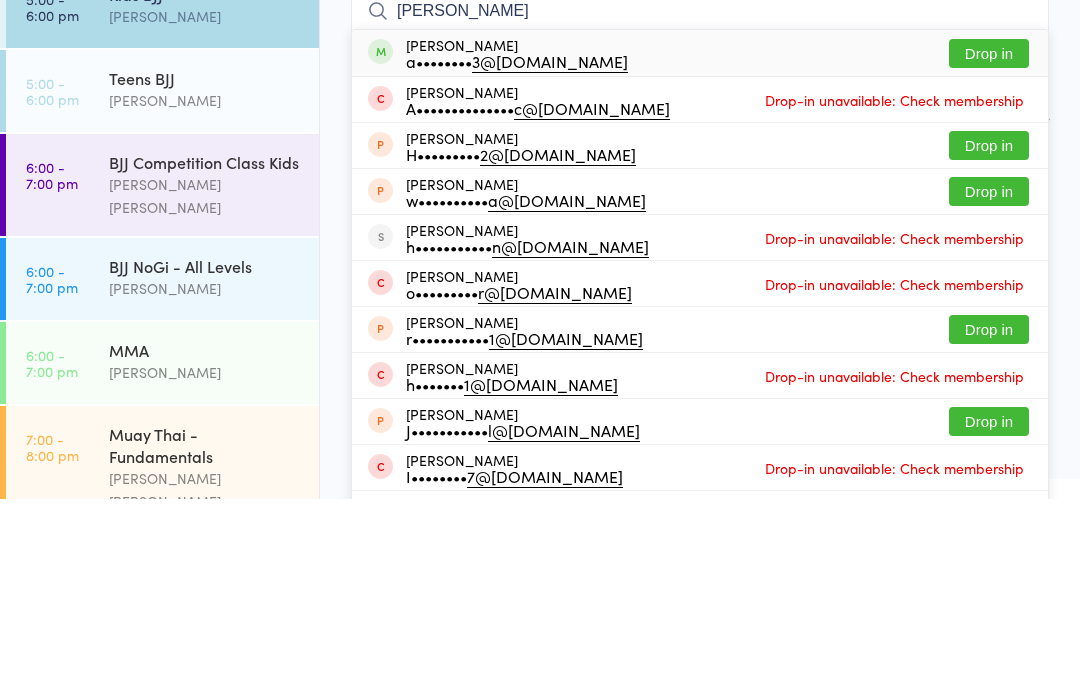 type on "[PERSON_NAME]" 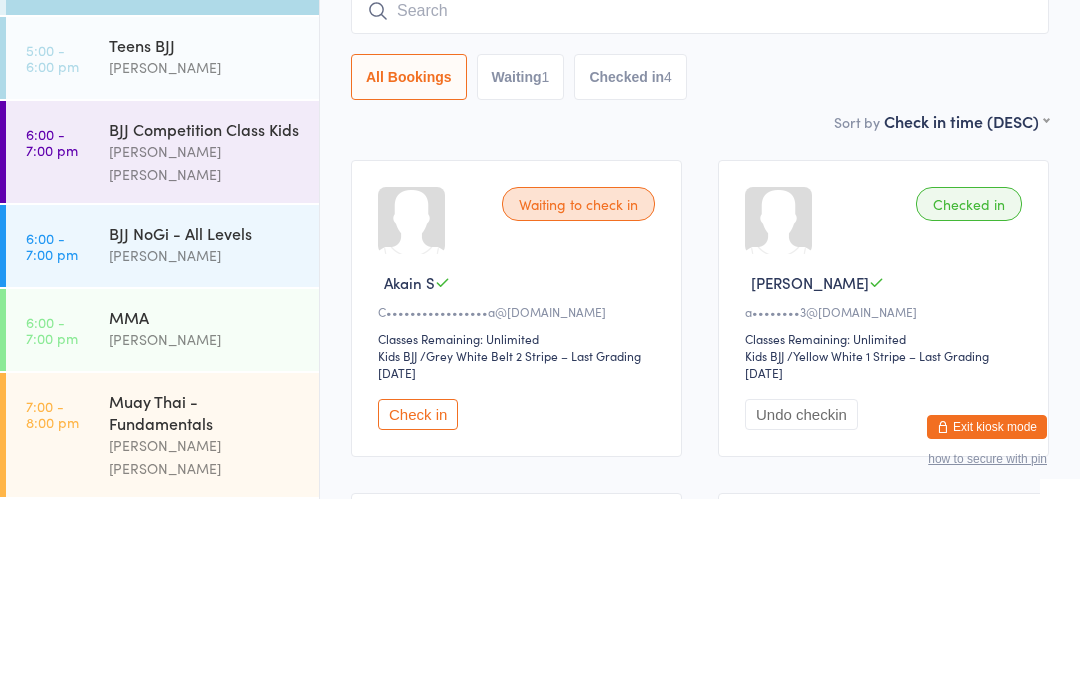 scroll, scrollTop: 343, scrollLeft: 0, axis: vertical 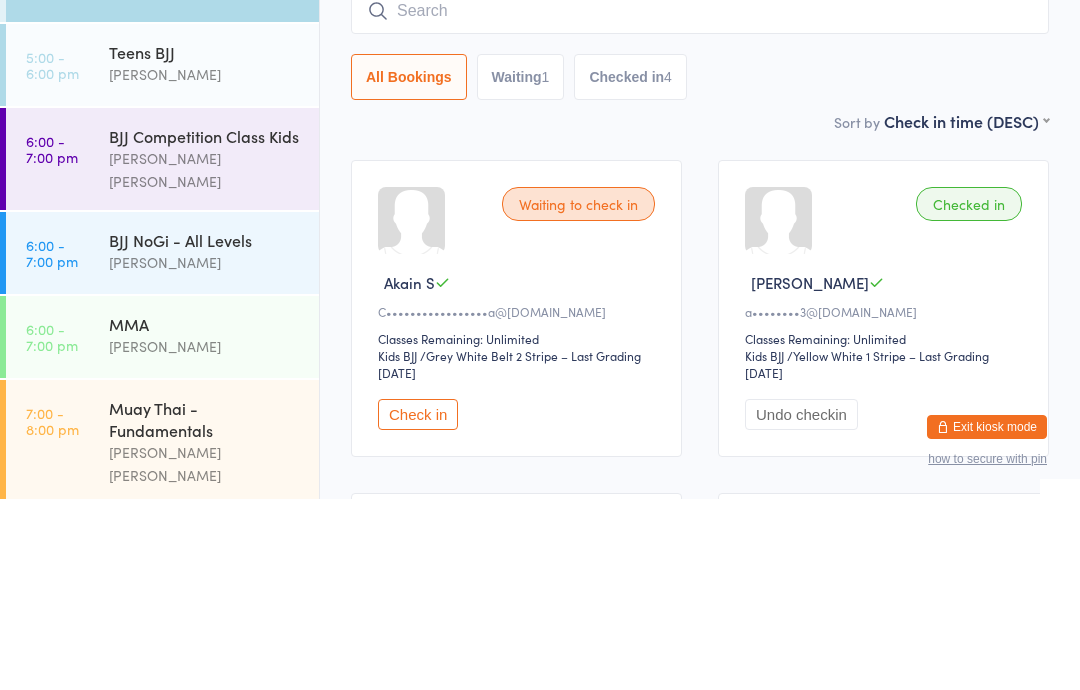 click on "[PERSON_NAME] [PERSON_NAME]" at bounding box center [205, 361] 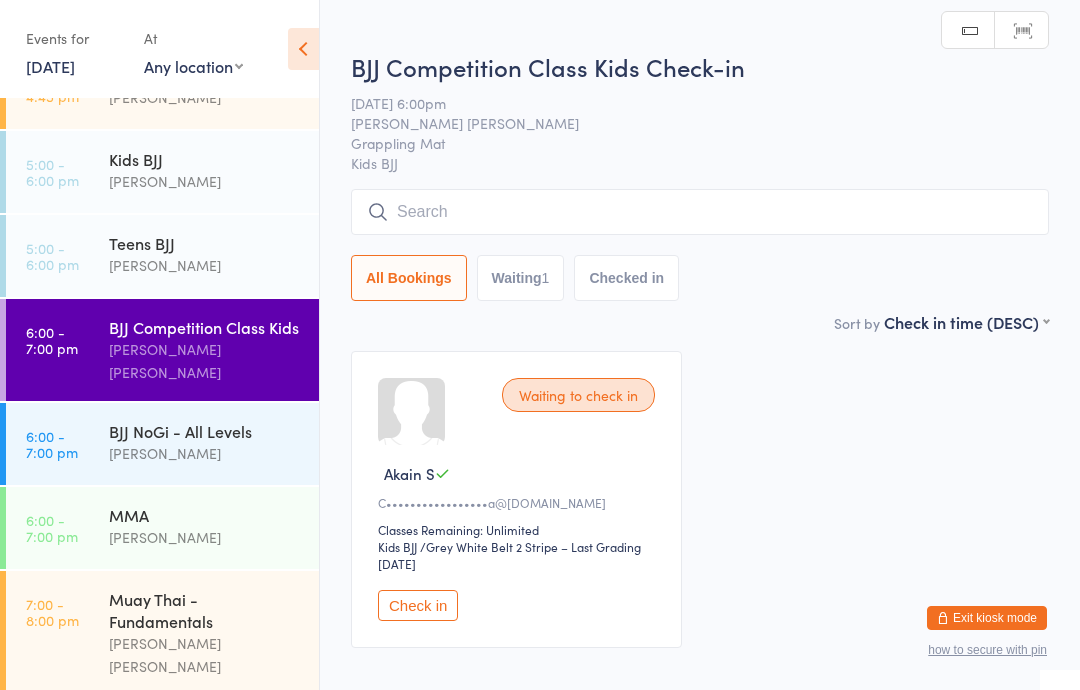 click at bounding box center (700, 212) 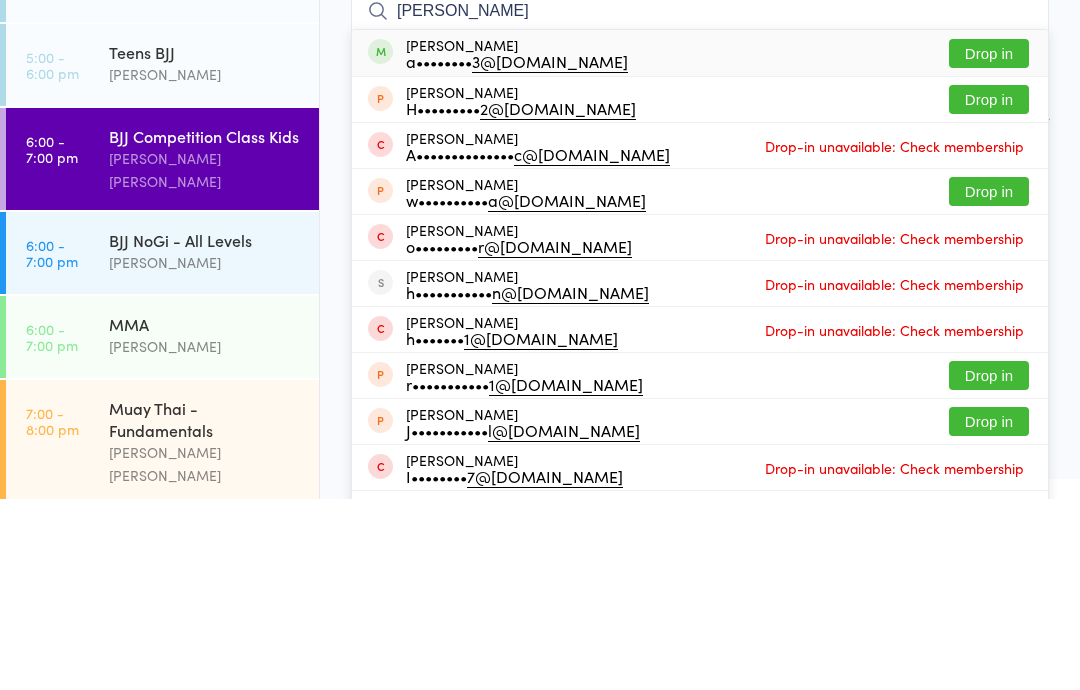 type on "[PERSON_NAME]" 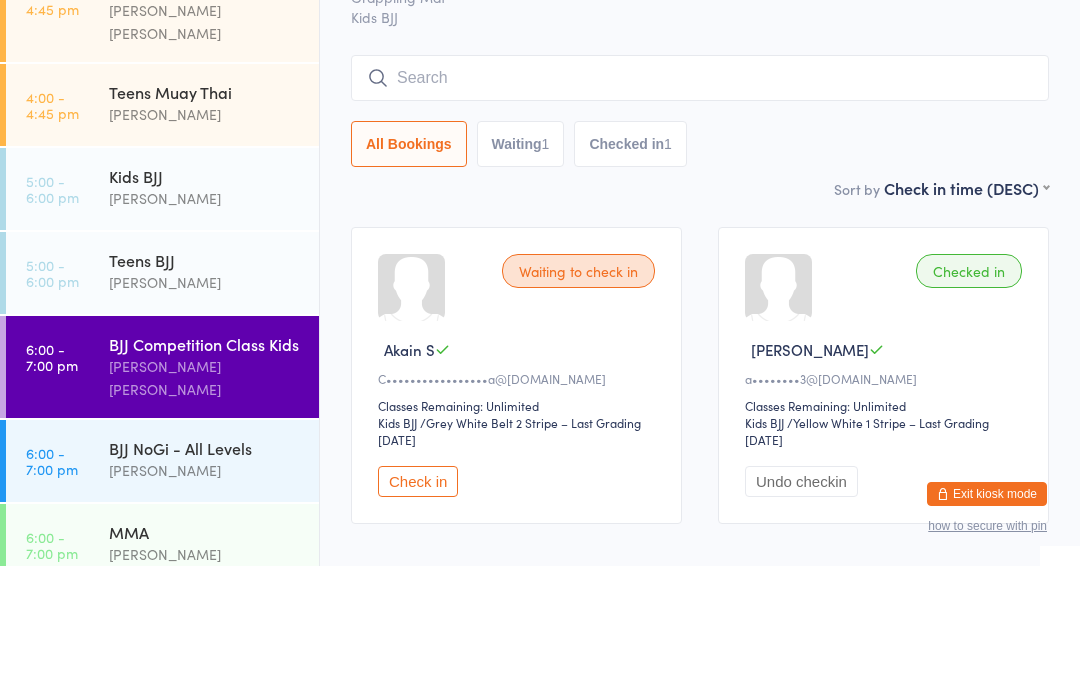 scroll, scrollTop: 201, scrollLeft: 0, axis: vertical 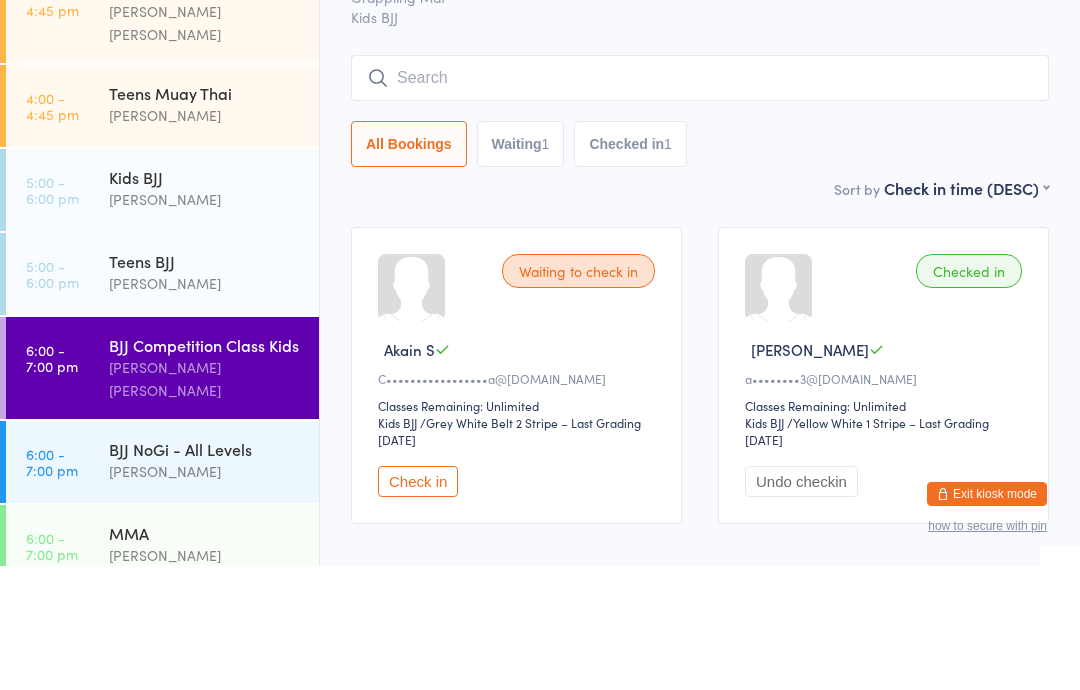 click on "[PERSON_NAME]" at bounding box center [205, 323] 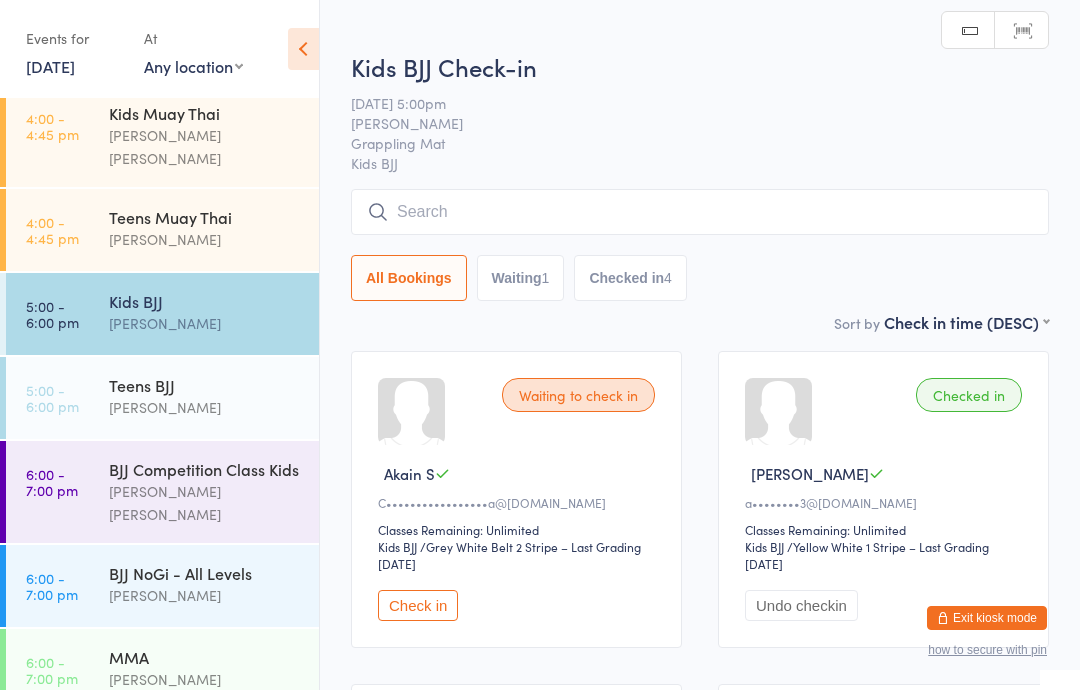 click at bounding box center (700, 212) 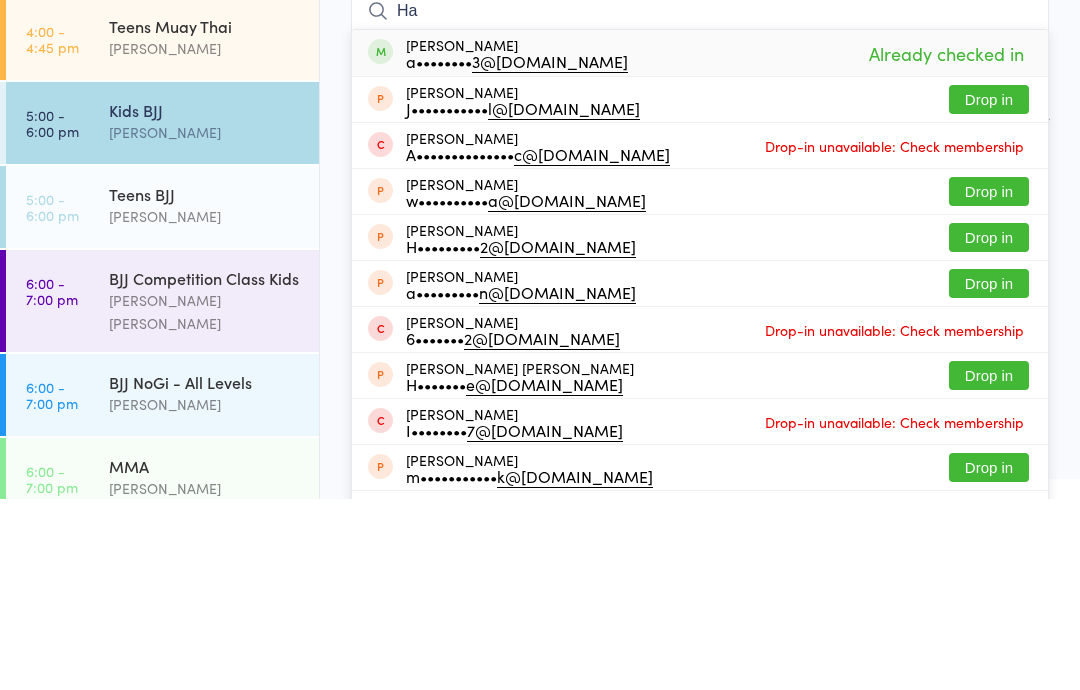 type on "H" 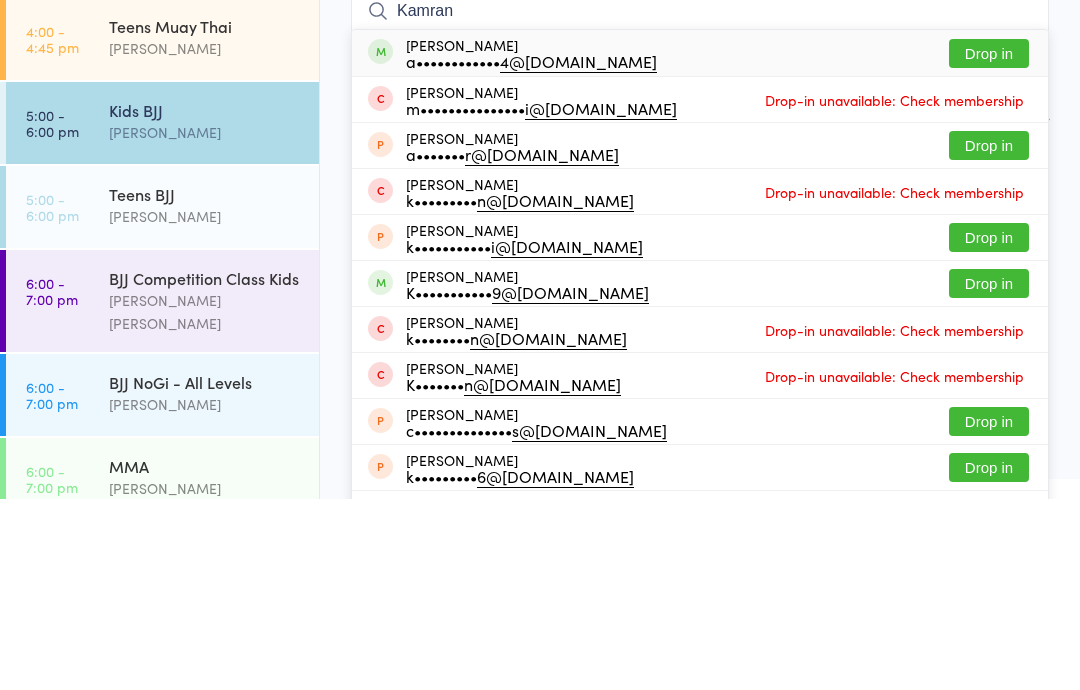 type on "Kamran" 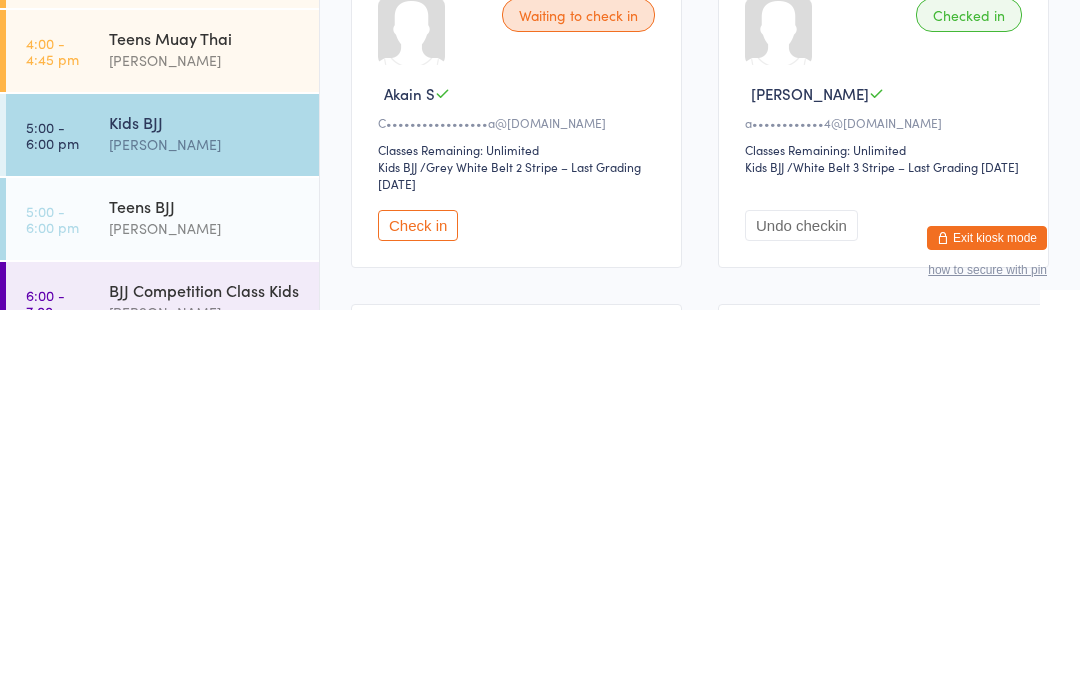 scroll, scrollTop: 0, scrollLeft: 0, axis: both 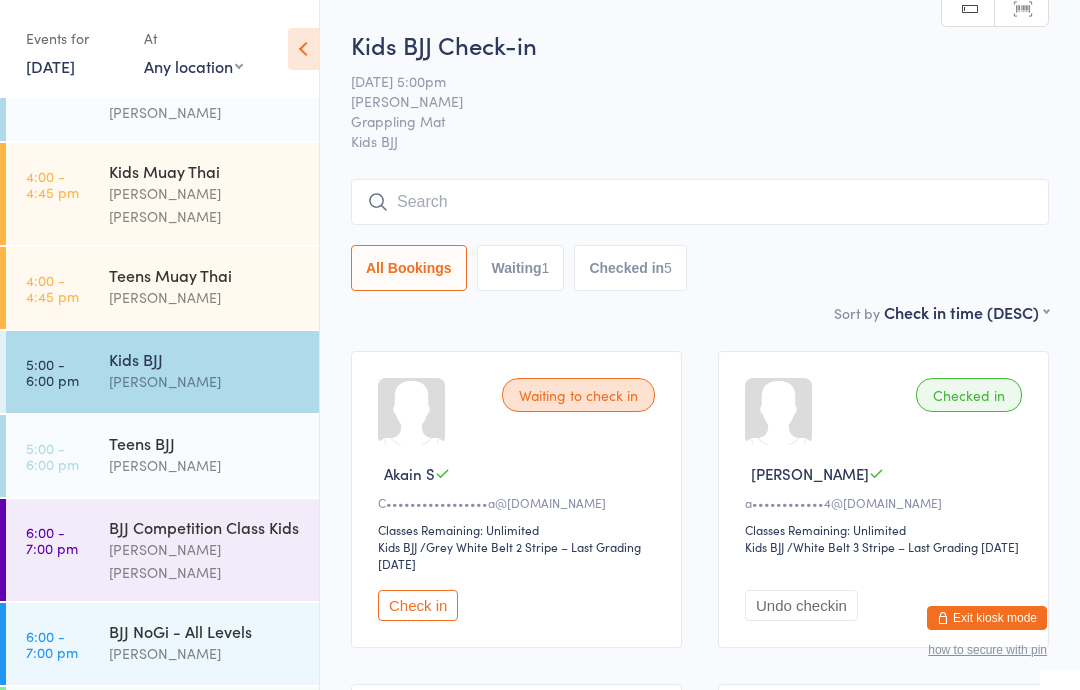 click on "BJJ NoGi - All Levels" at bounding box center [205, 631] 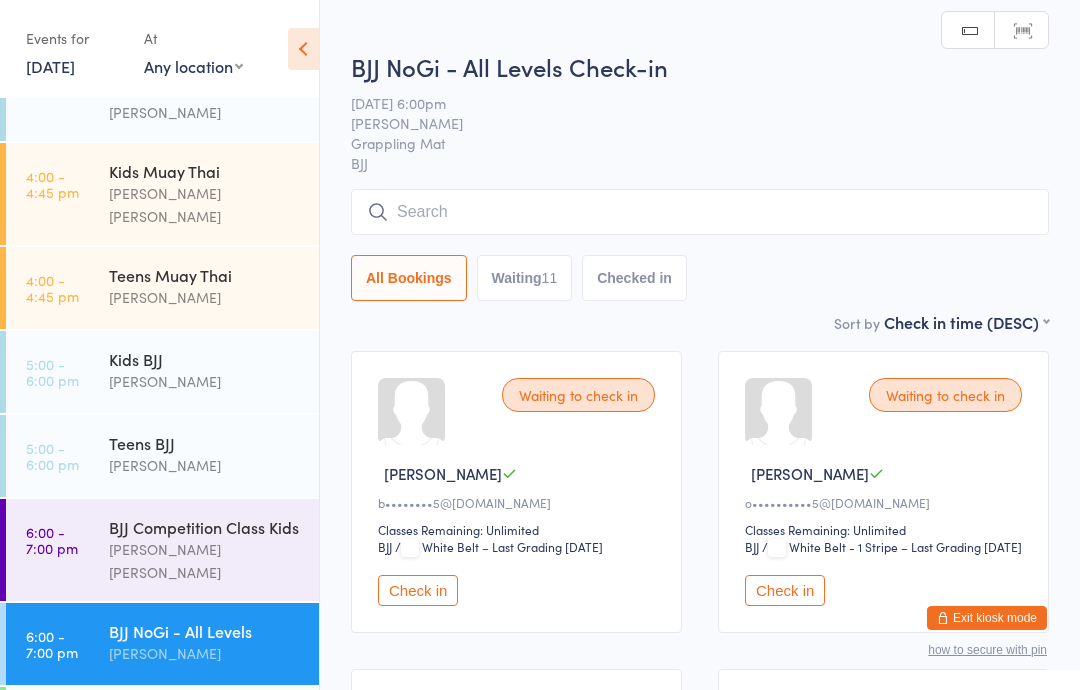 click at bounding box center [700, 212] 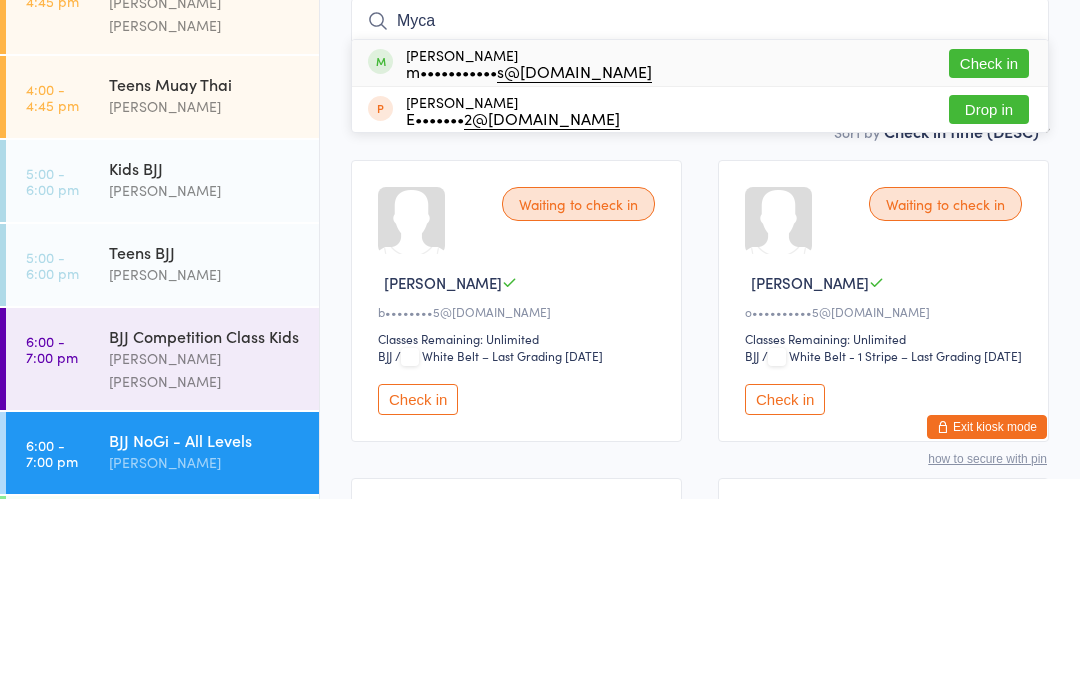 type on "Myca" 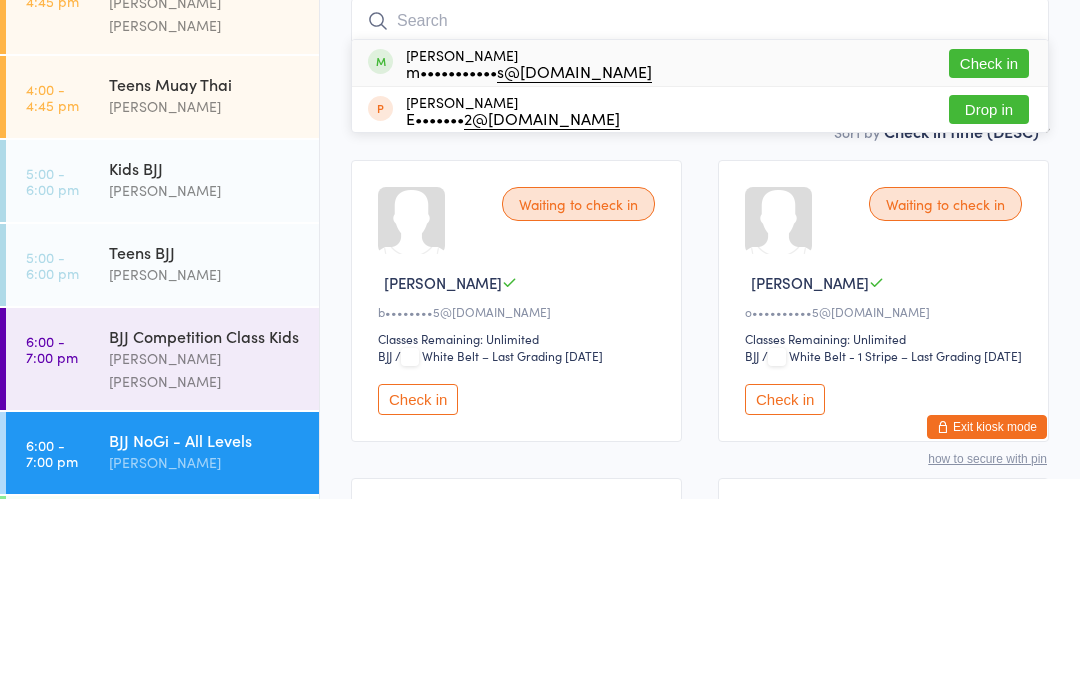scroll, scrollTop: 191, scrollLeft: 0, axis: vertical 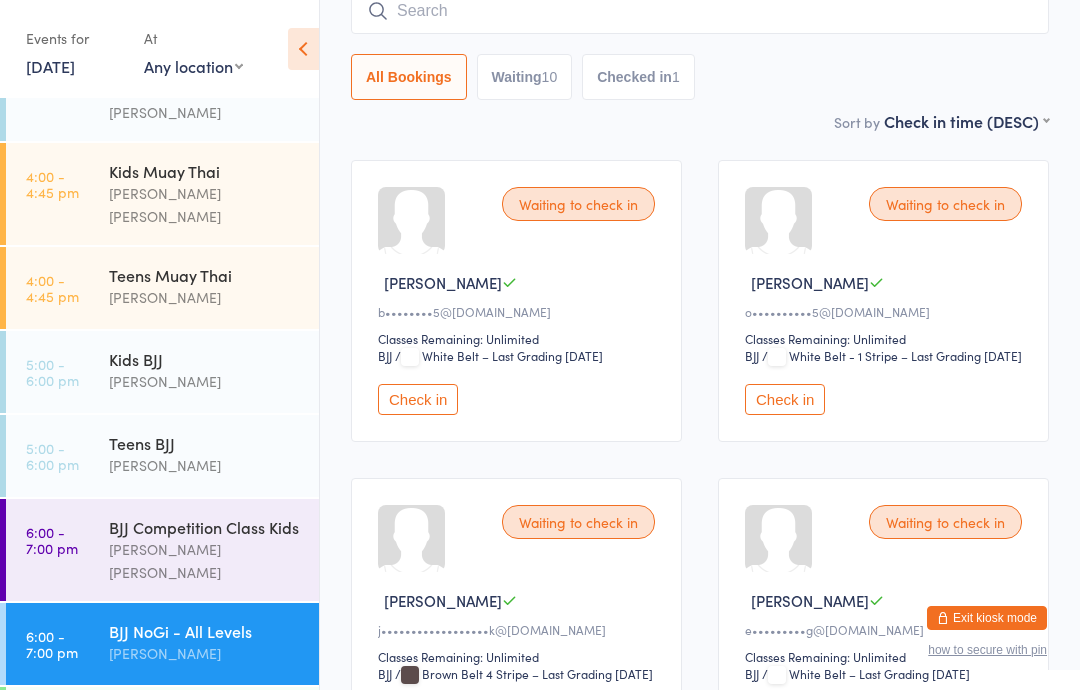 click on "BJJ NoGi - All Levels [PERSON_NAME]" at bounding box center [214, 642] 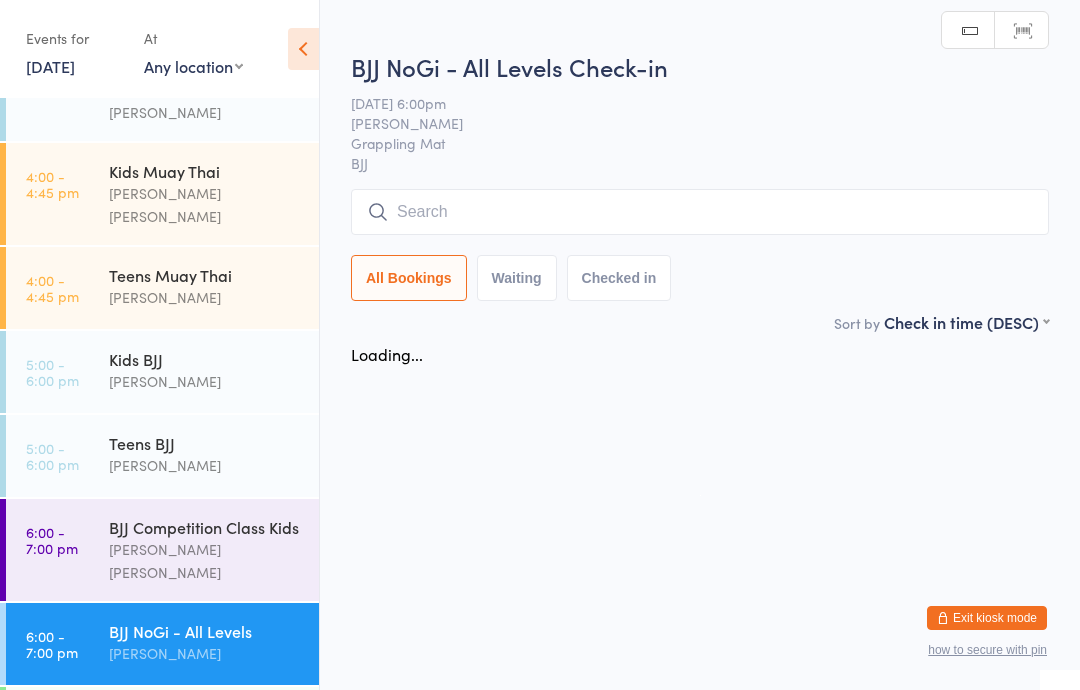 scroll, scrollTop: 0, scrollLeft: 0, axis: both 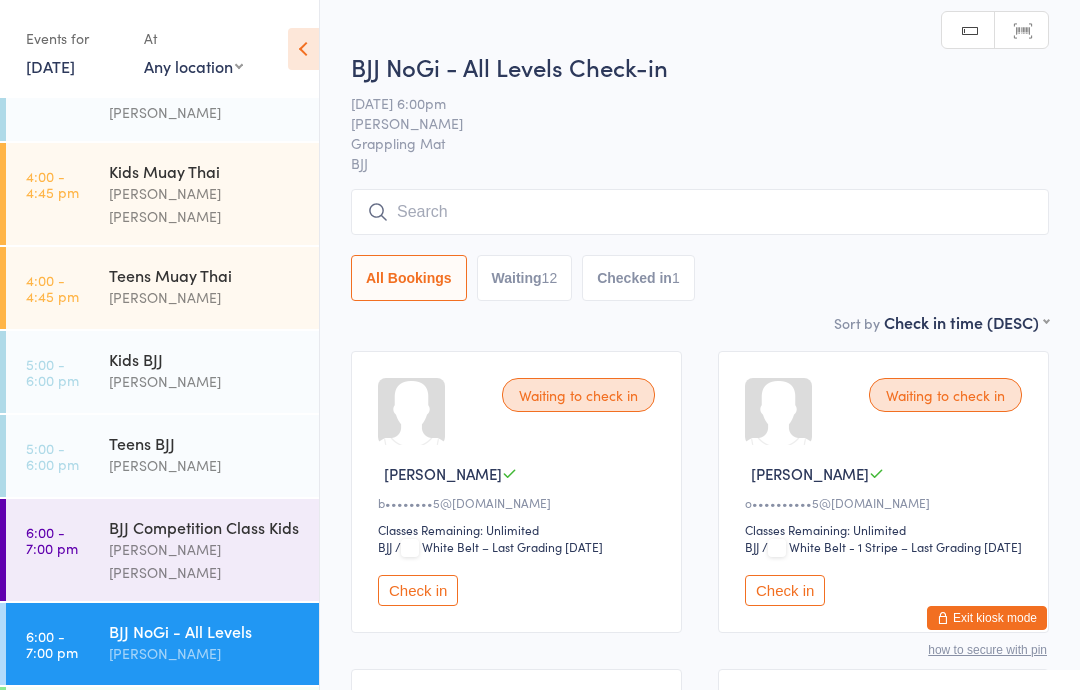 click at bounding box center [700, 212] 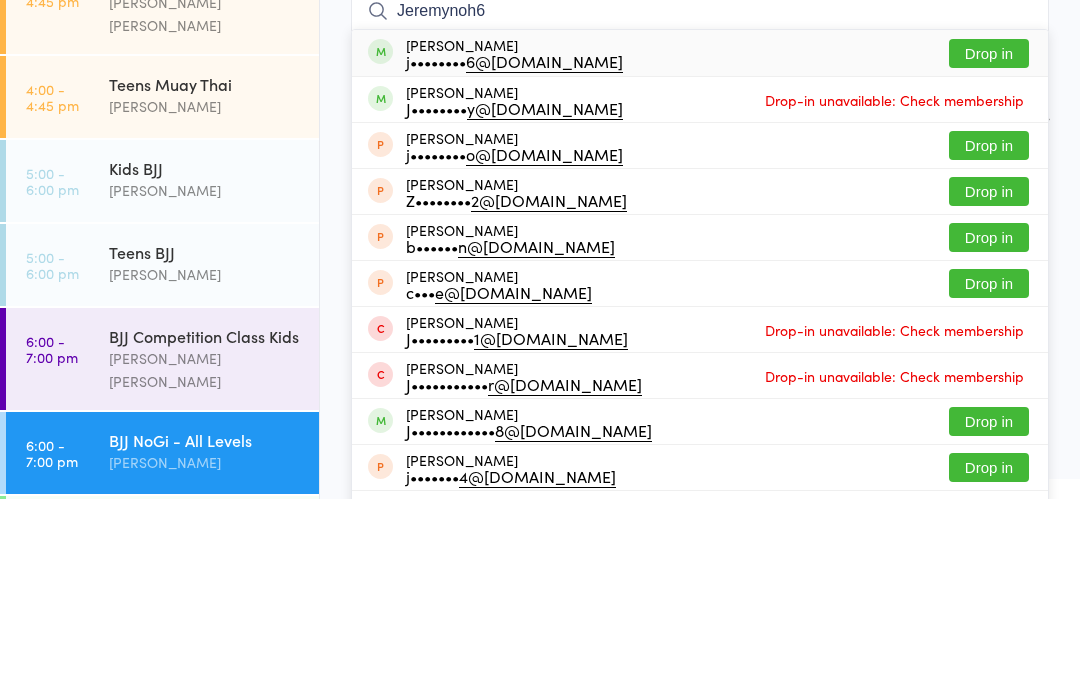 type on "Jeremynoh6" 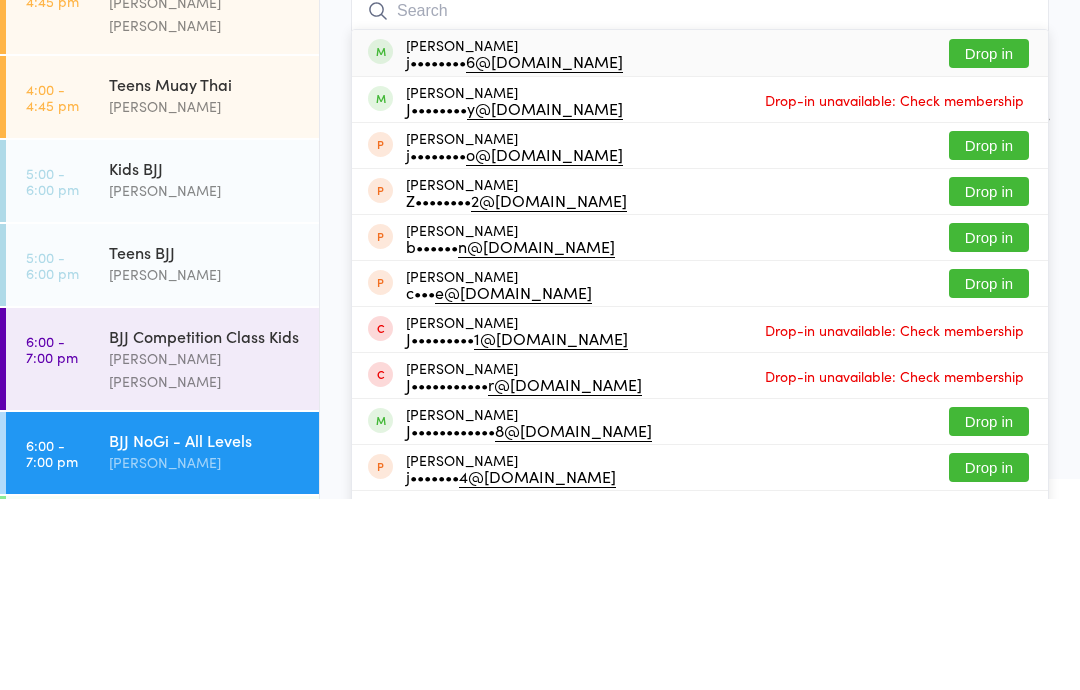 scroll, scrollTop: 191, scrollLeft: 0, axis: vertical 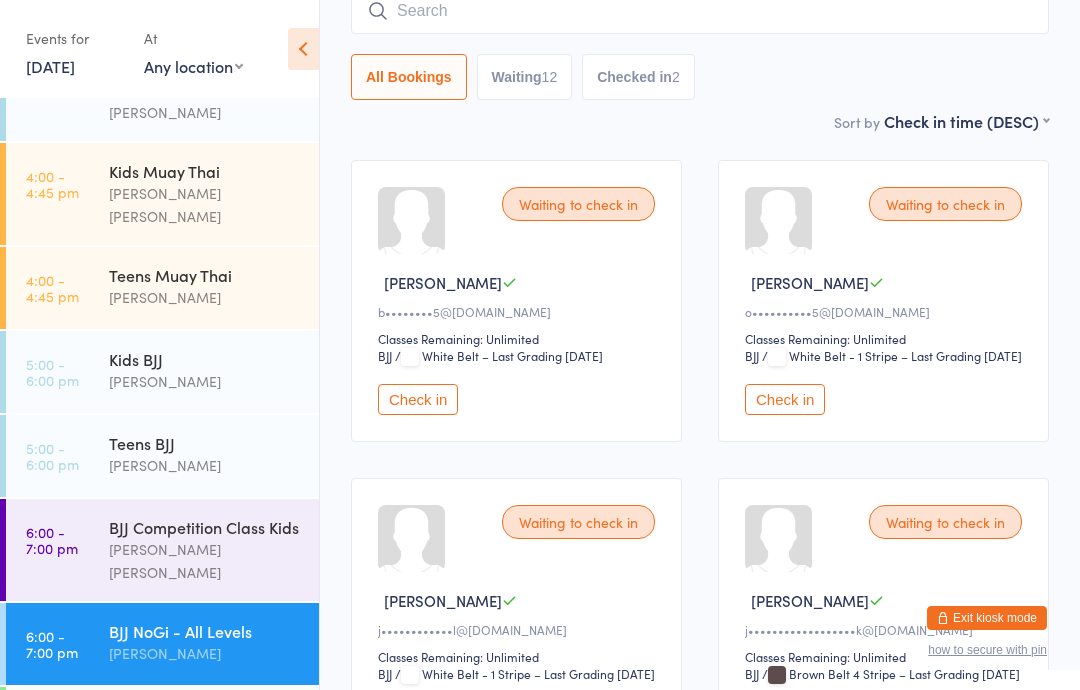 click on "[PERSON_NAME]" at bounding box center [205, 653] 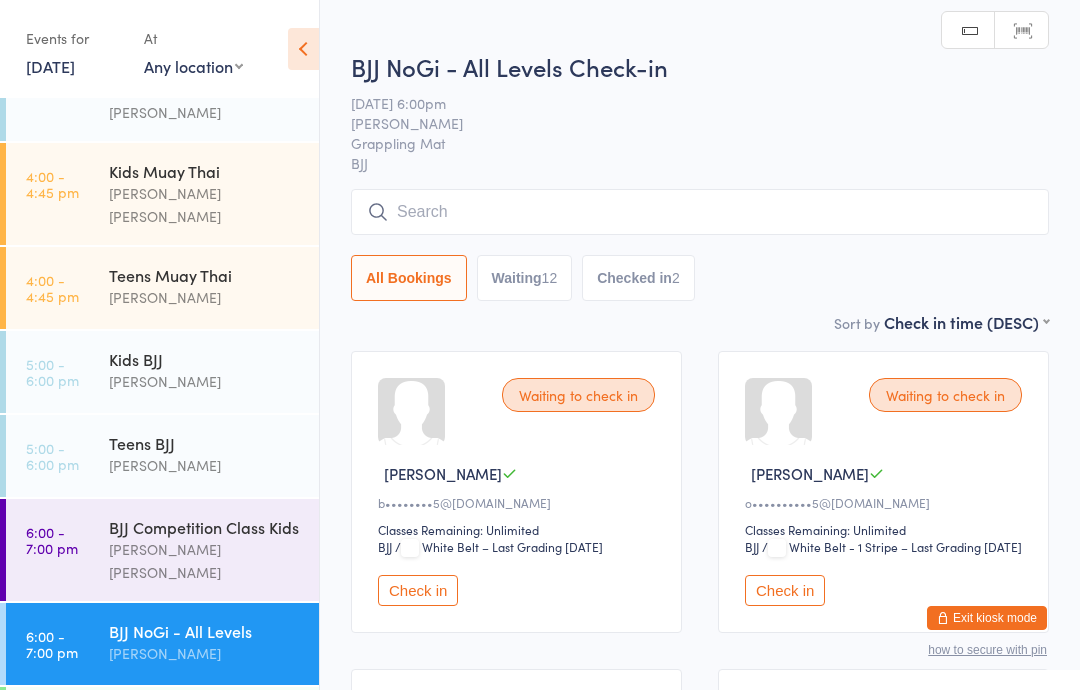 click at bounding box center (700, 212) 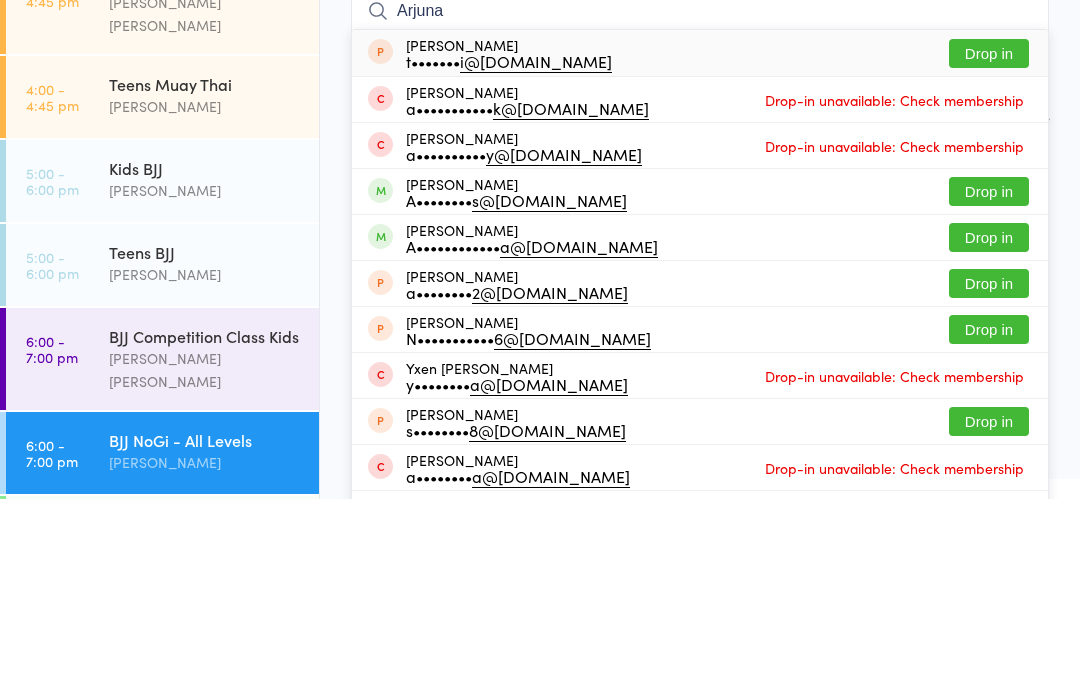 type on "Arjuna" 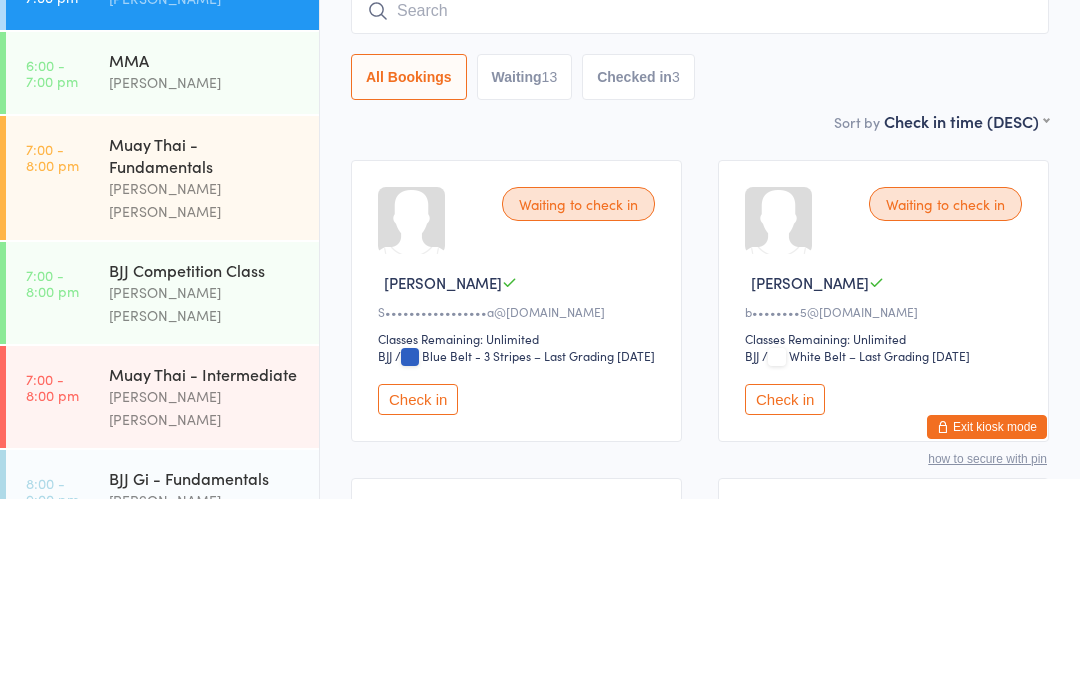 scroll, scrollTop: 527, scrollLeft: 0, axis: vertical 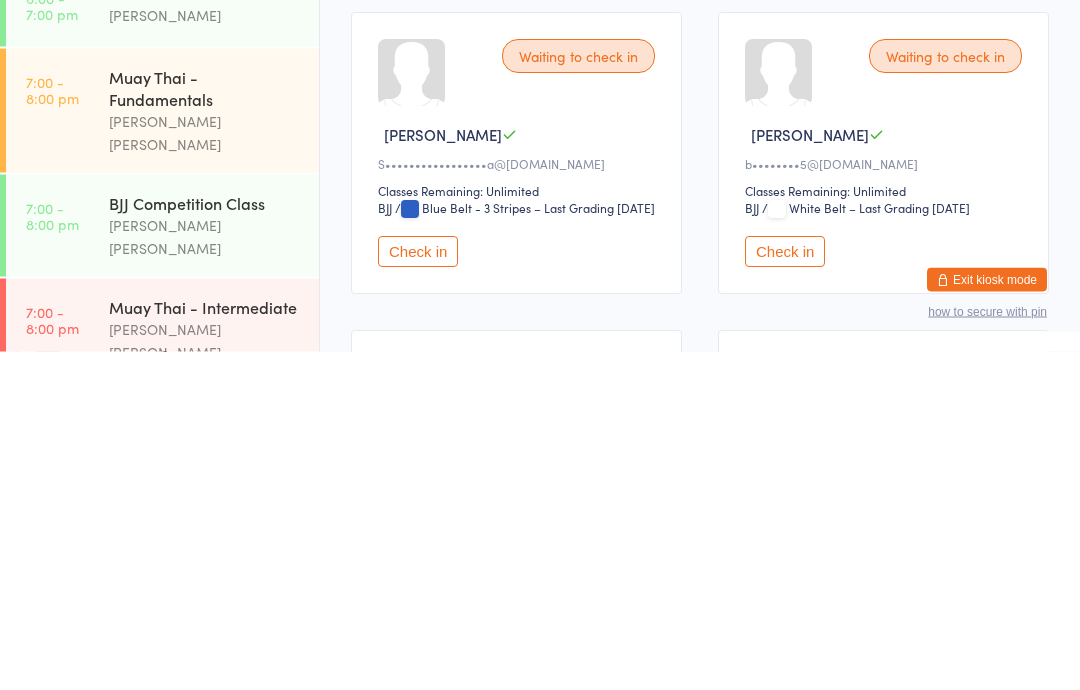 click on "Muay Thai - Intermediate" at bounding box center (205, 645) 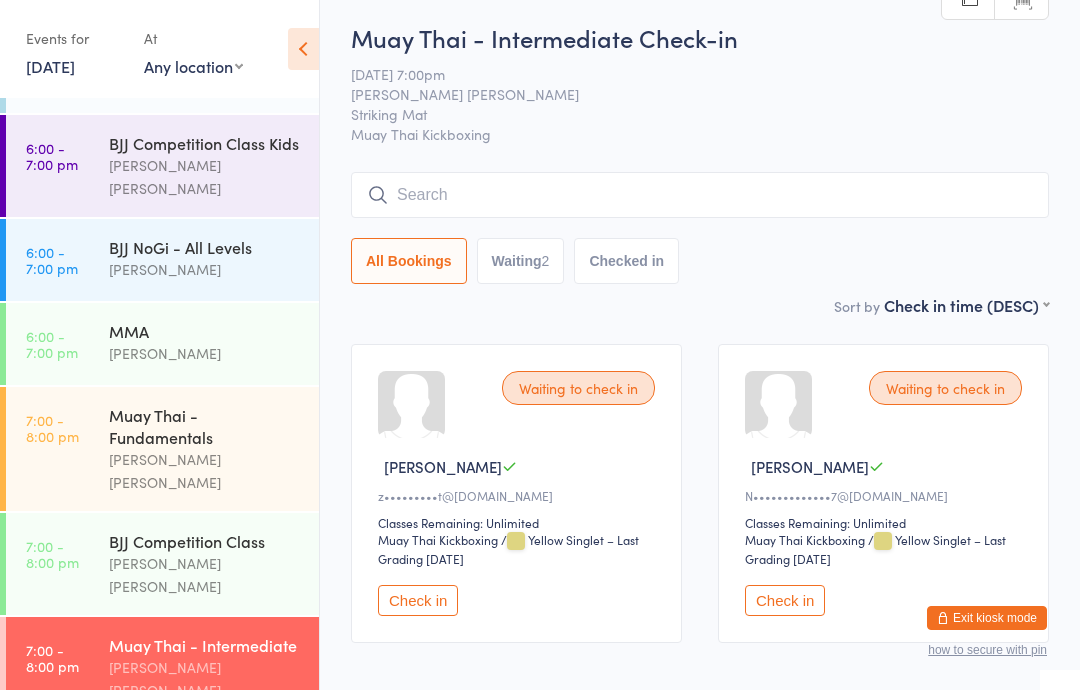 scroll, scrollTop: 0, scrollLeft: 0, axis: both 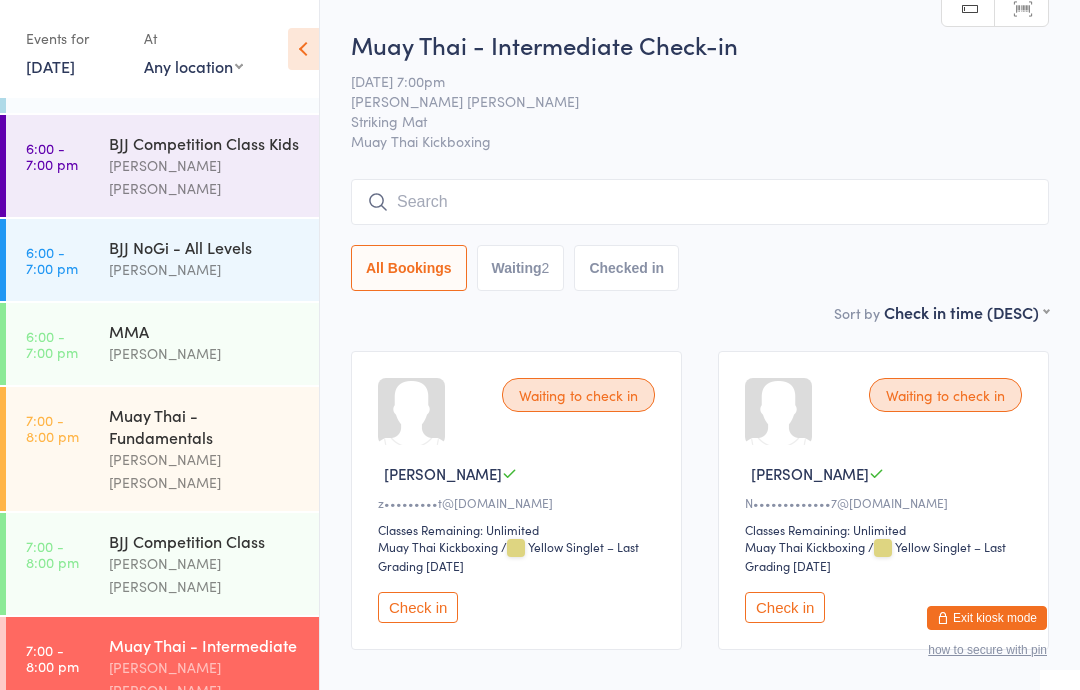 click on "Muay Thai - Intermediate" at bounding box center [205, 645] 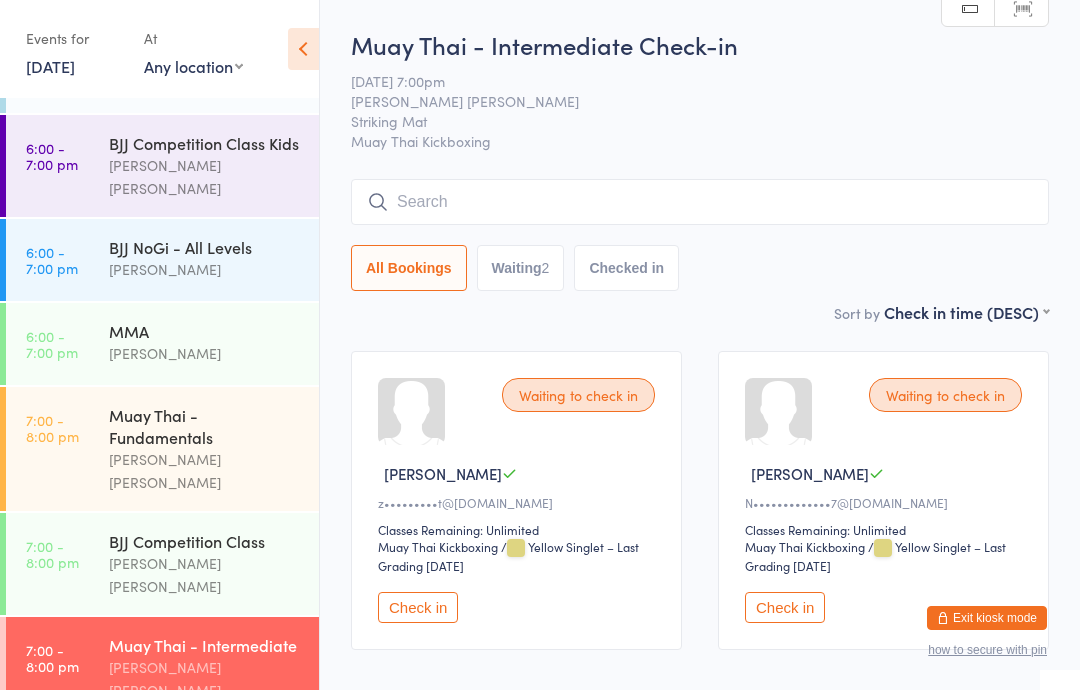 click on "[PERSON_NAME] [PERSON_NAME]" at bounding box center [205, 679] 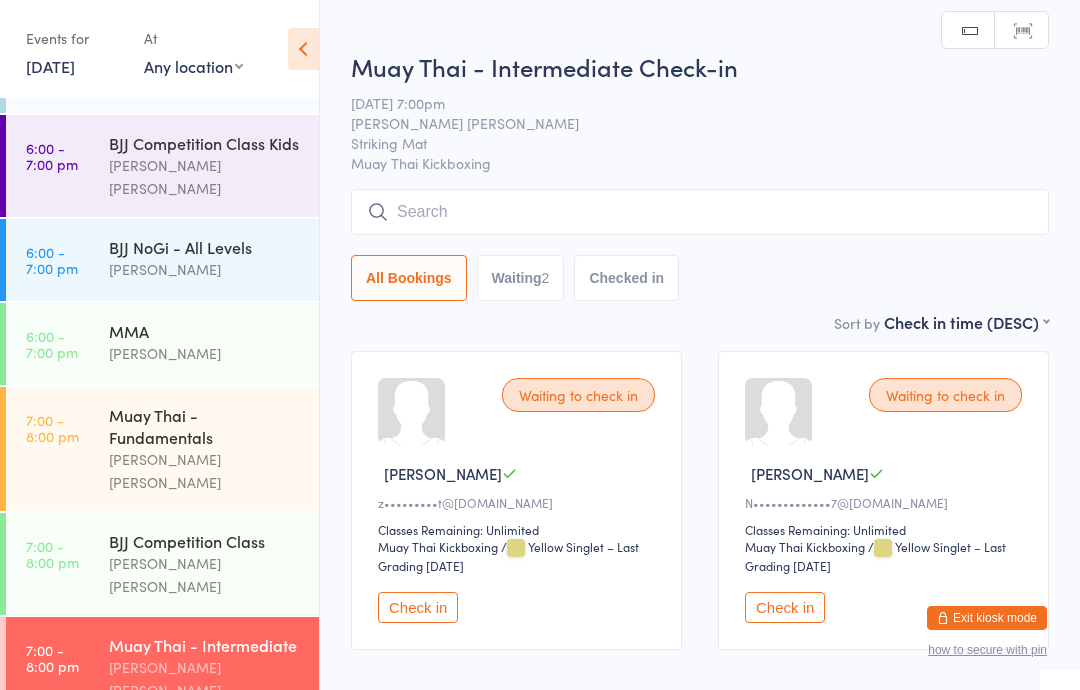 click at bounding box center (700, 212) 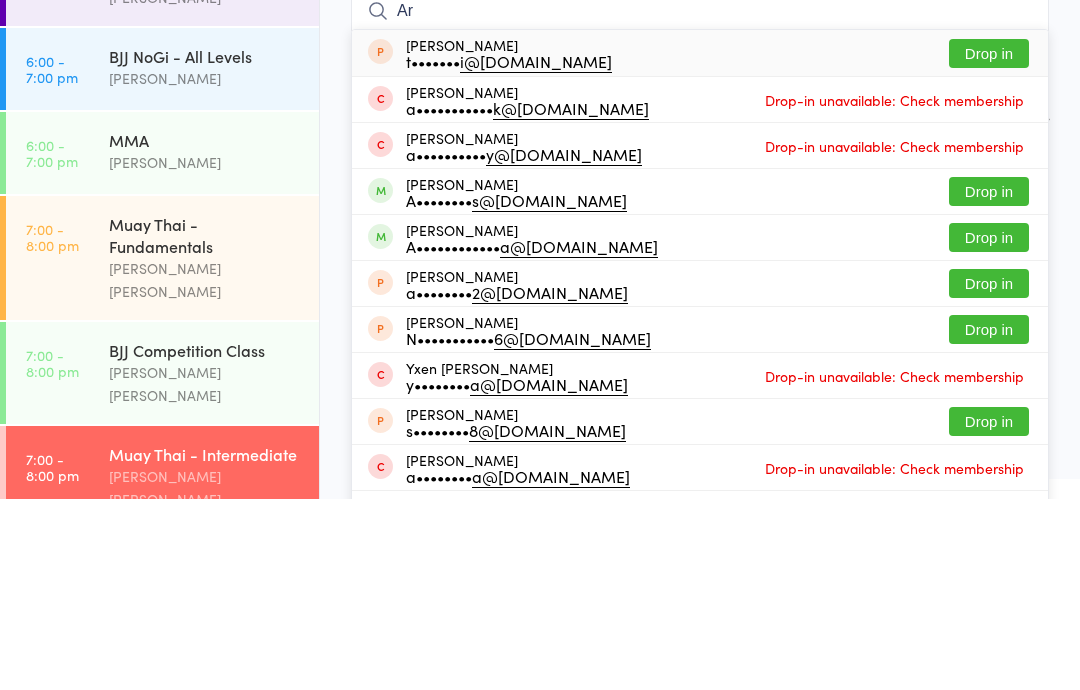 type on "A" 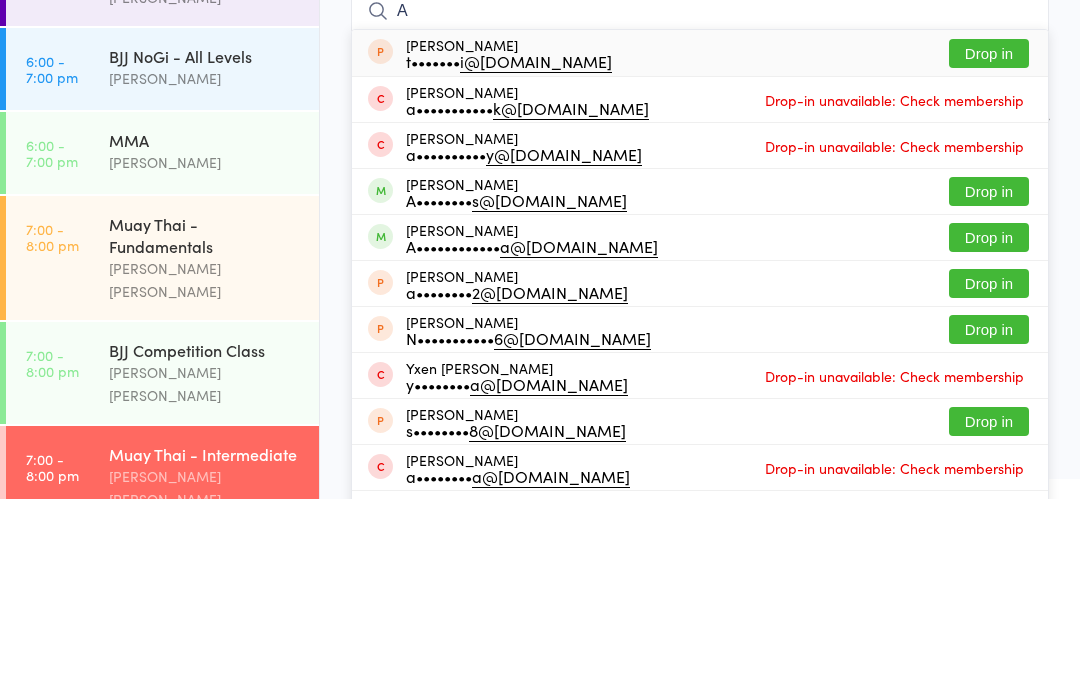 type 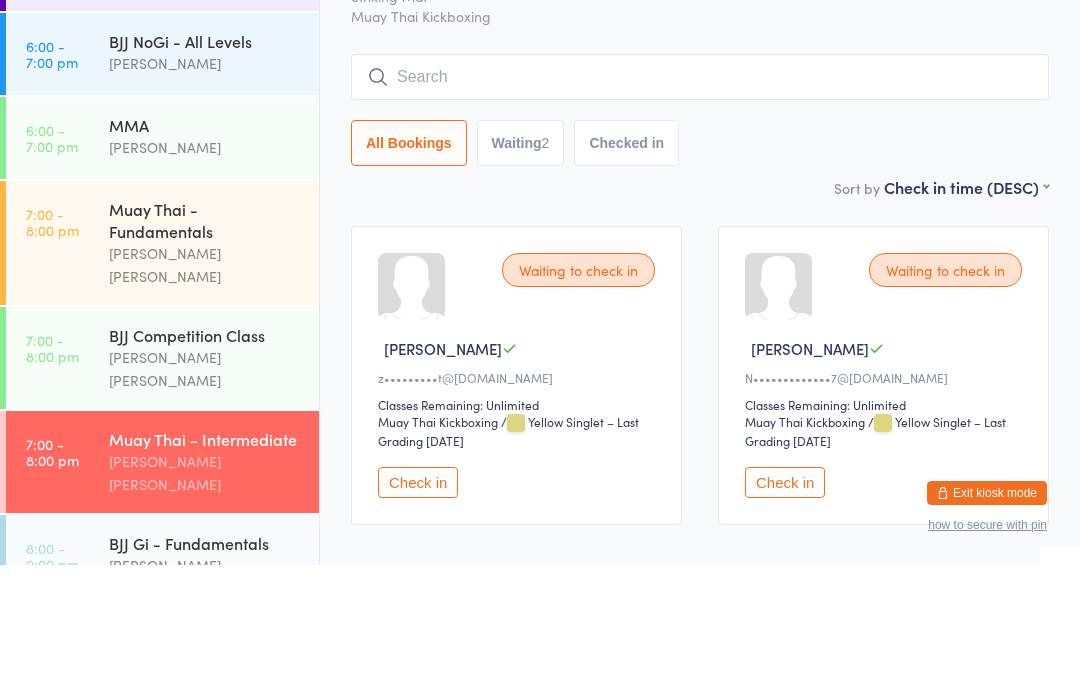 scroll, scrollTop: 607, scrollLeft: 0, axis: vertical 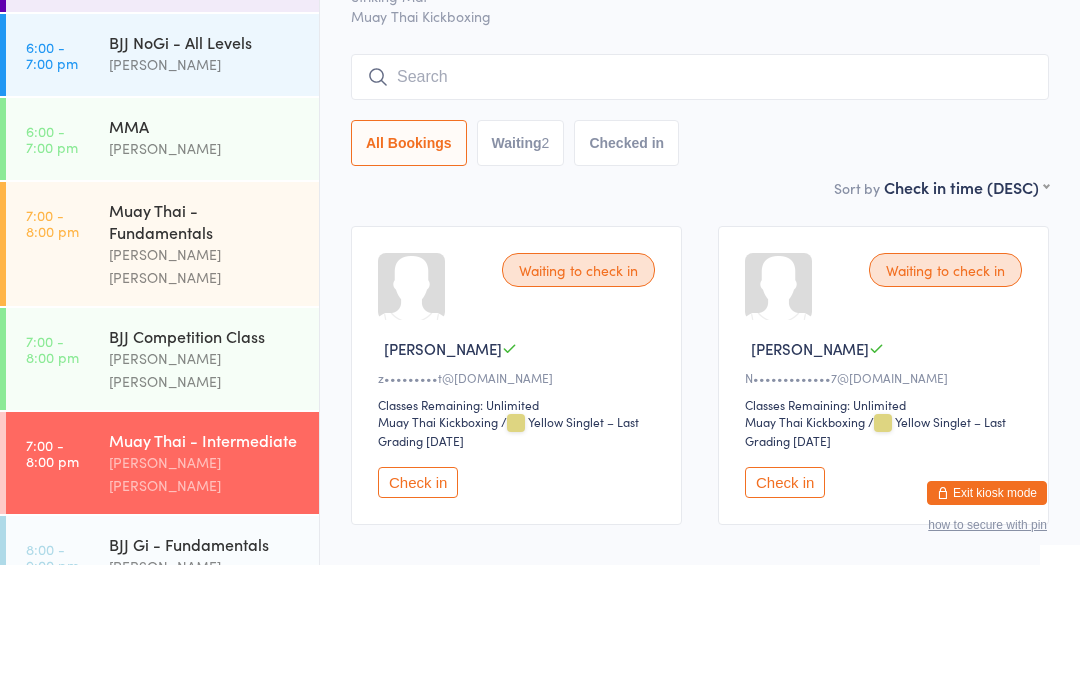 click on "Muay Thai - Fundamentals" at bounding box center [205, 346] 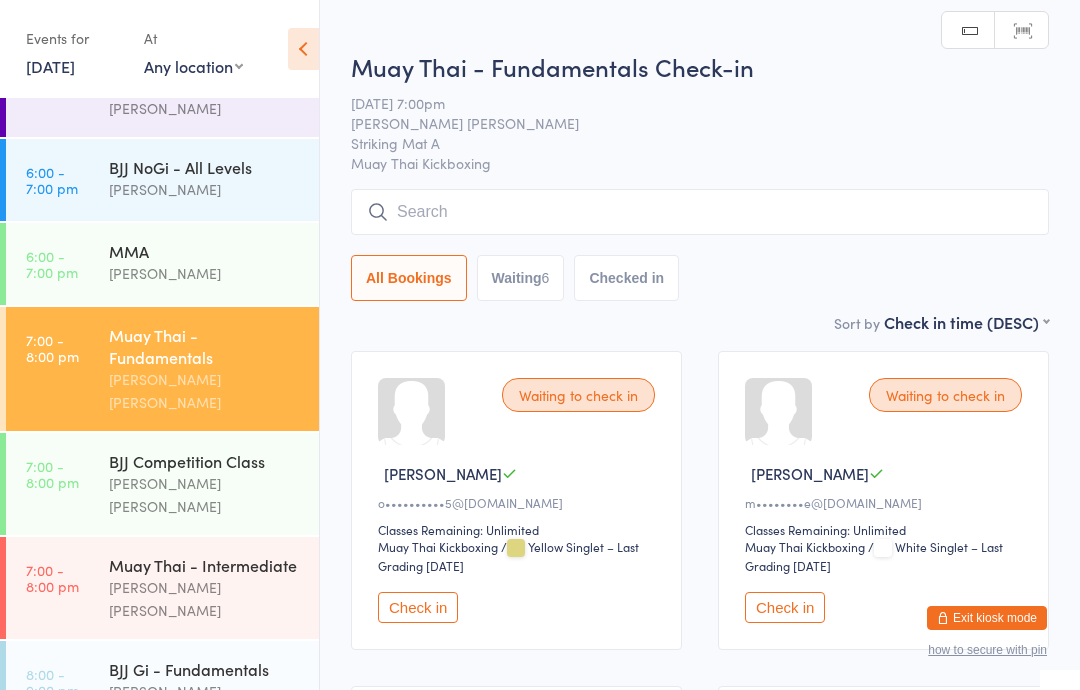 click at bounding box center [700, 212] 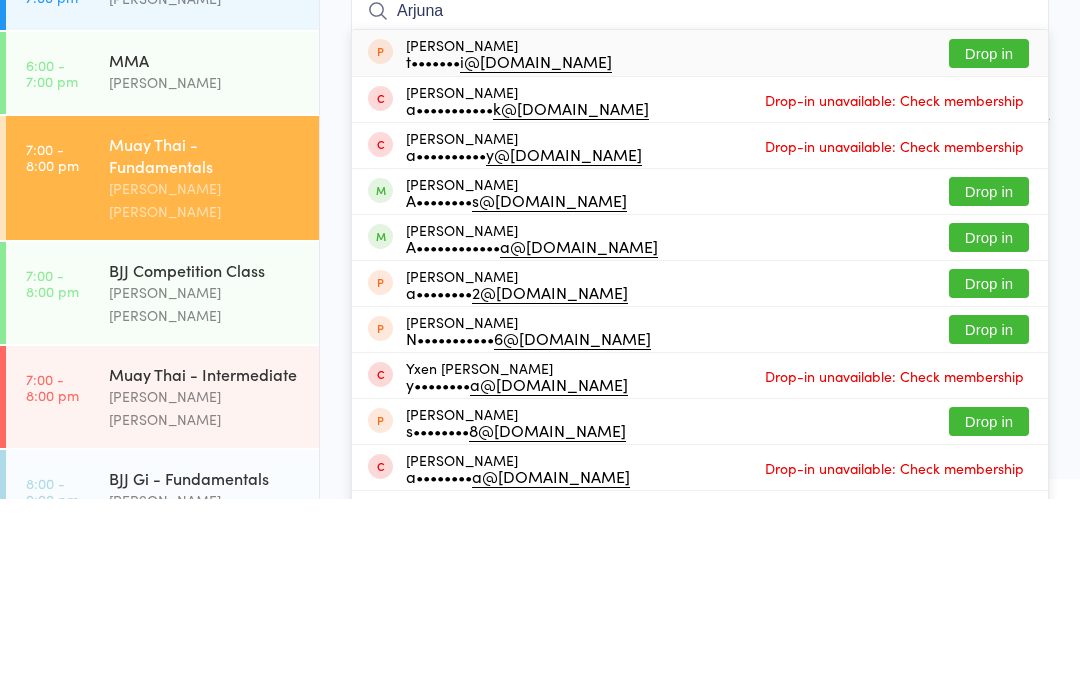 type on "Arjuna" 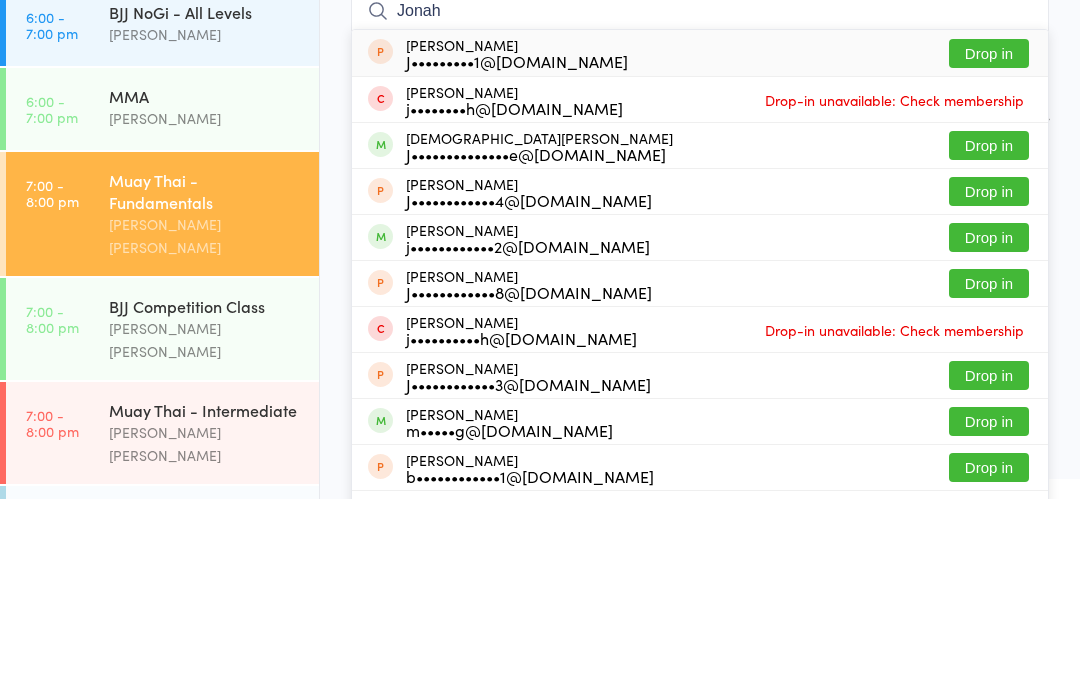 scroll, scrollTop: 527, scrollLeft: 0, axis: vertical 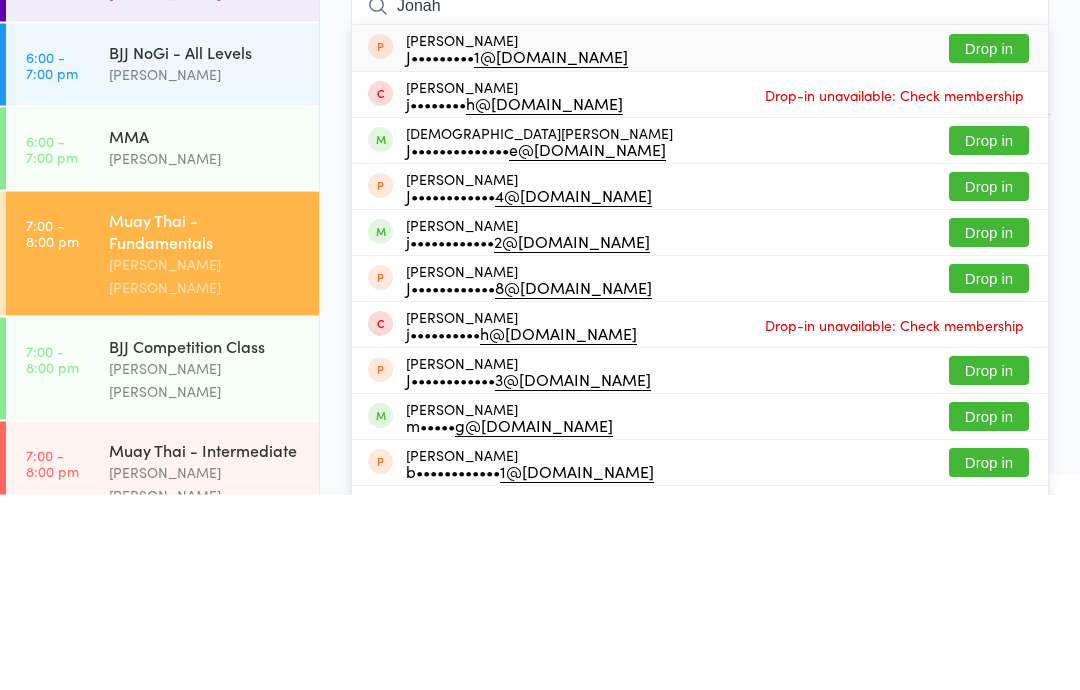 type on "Jonah" 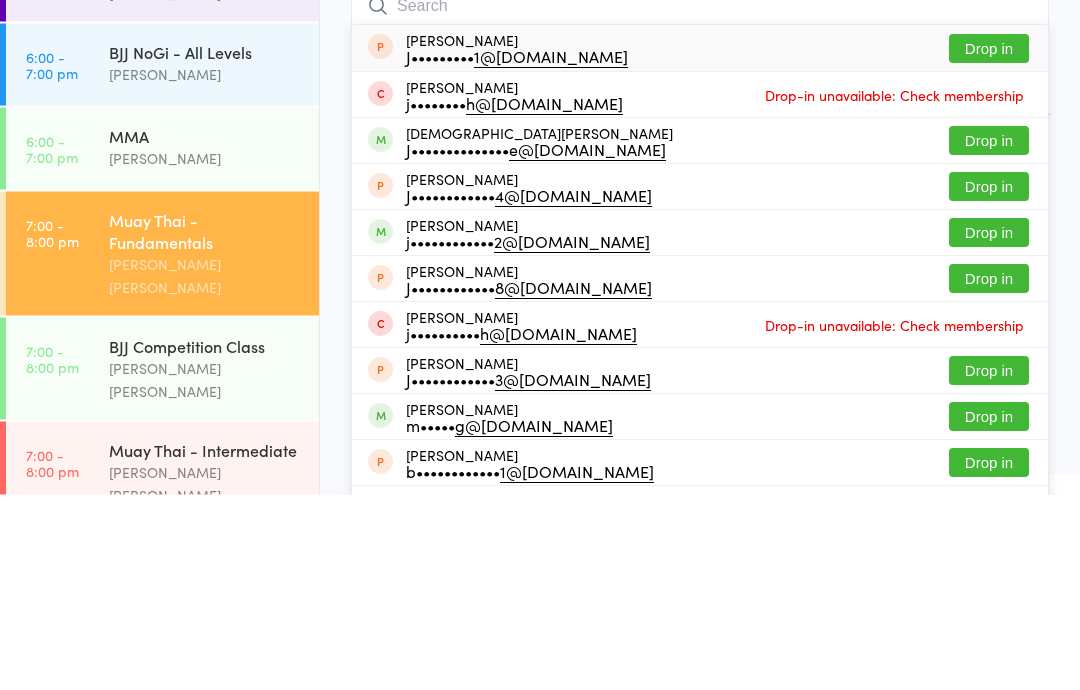 scroll, scrollTop: 196, scrollLeft: 0, axis: vertical 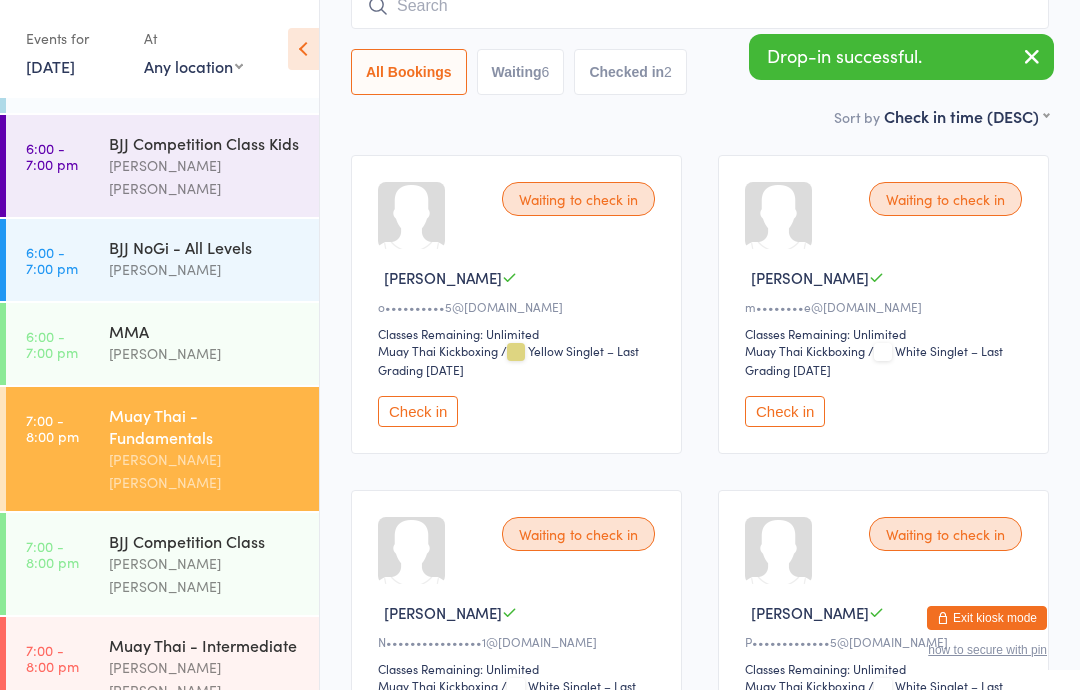 click at bounding box center (1032, 56) 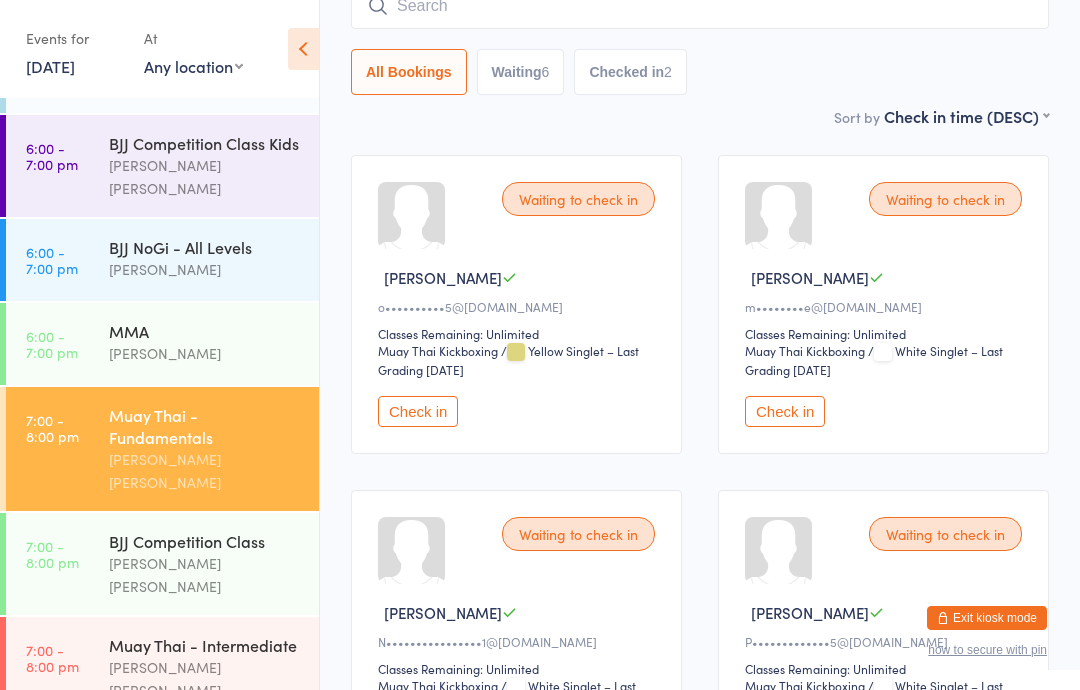 scroll, scrollTop: 107, scrollLeft: 0, axis: vertical 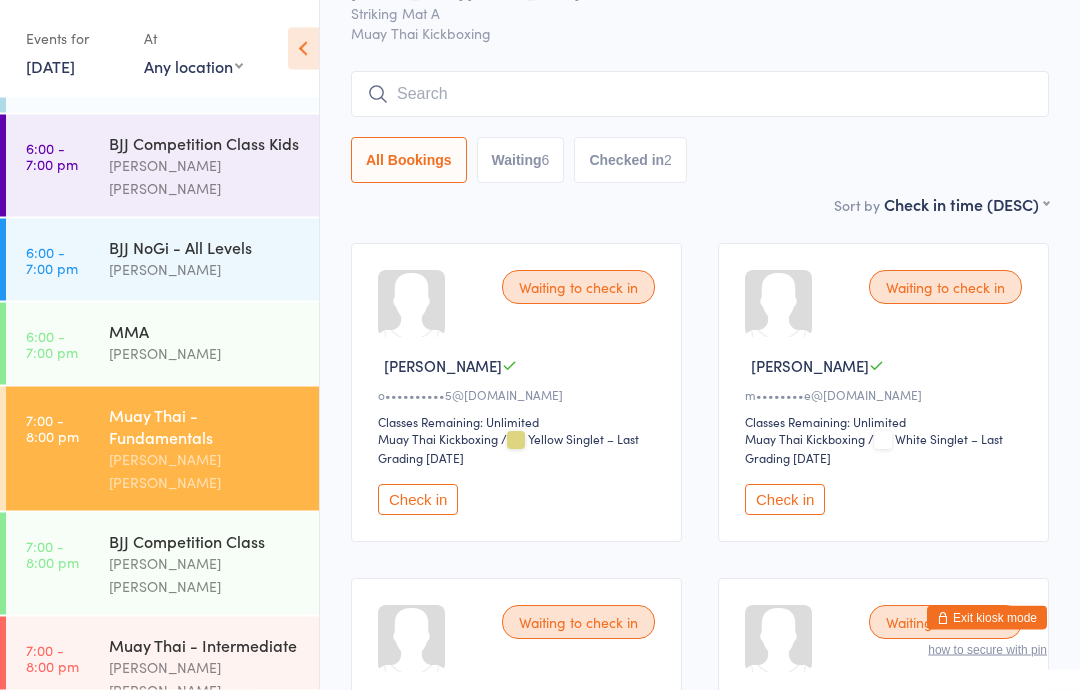 click at bounding box center (700, 95) 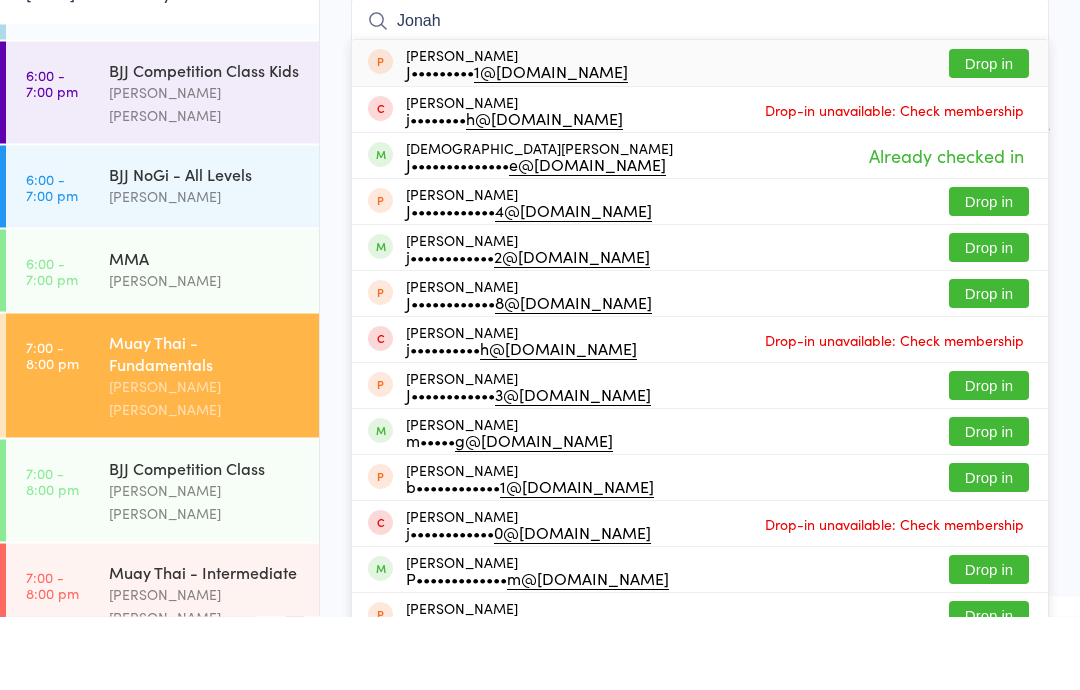 type on "Jonah" 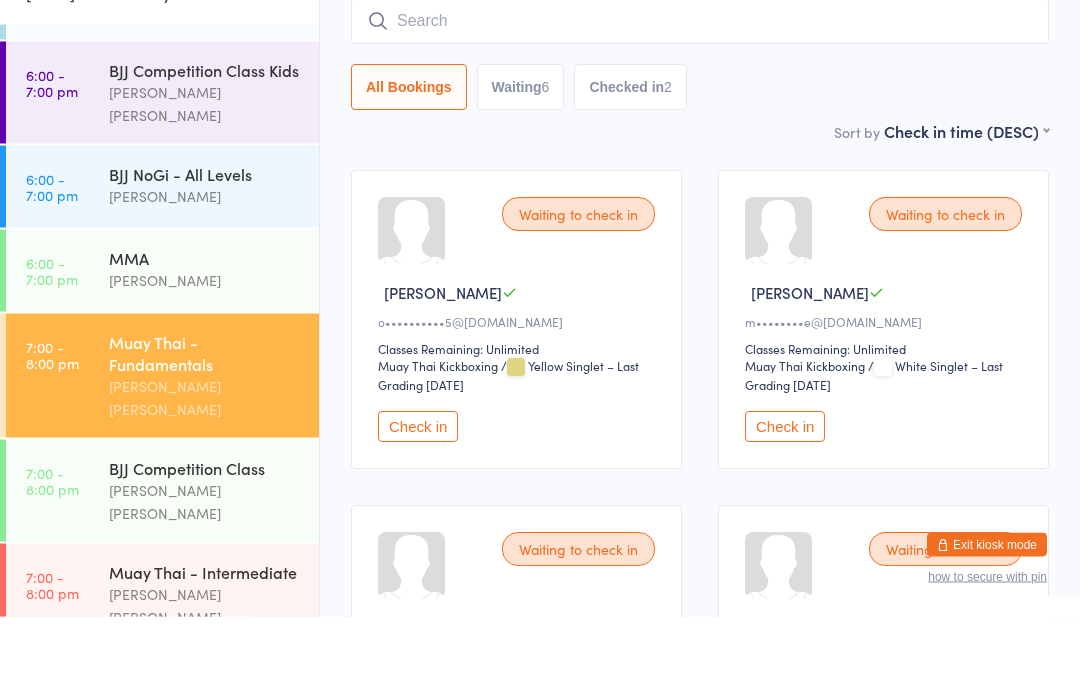 scroll, scrollTop: 0, scrollLeft: 0, axis: both 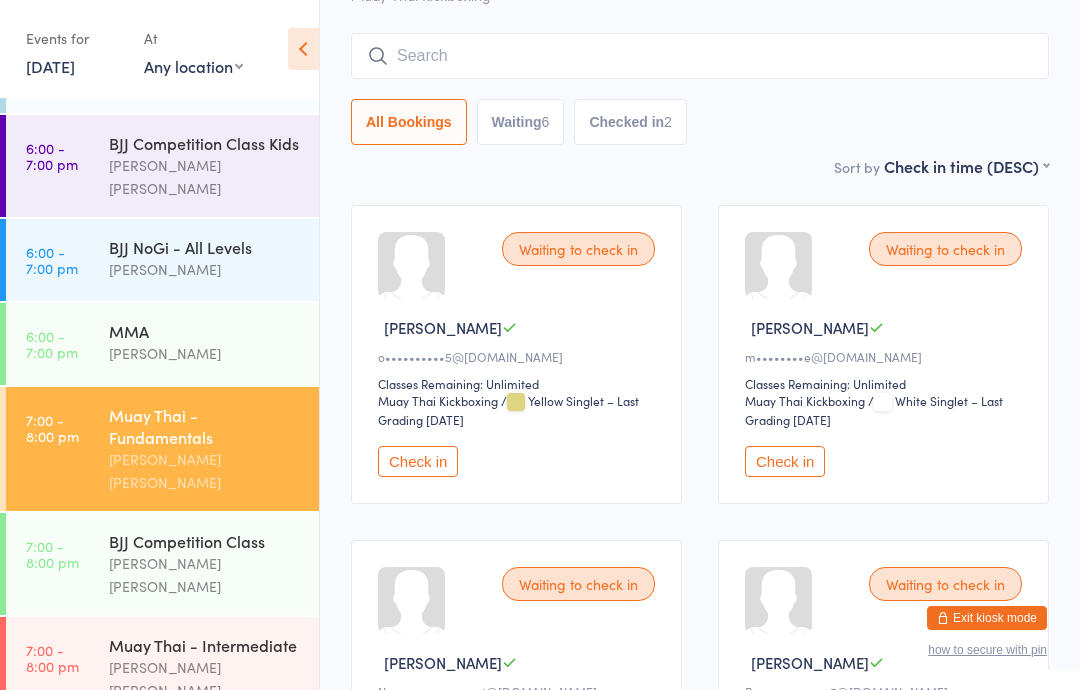 click on "BJJ NoGi - All Levels" at bounding box center (205, 247) 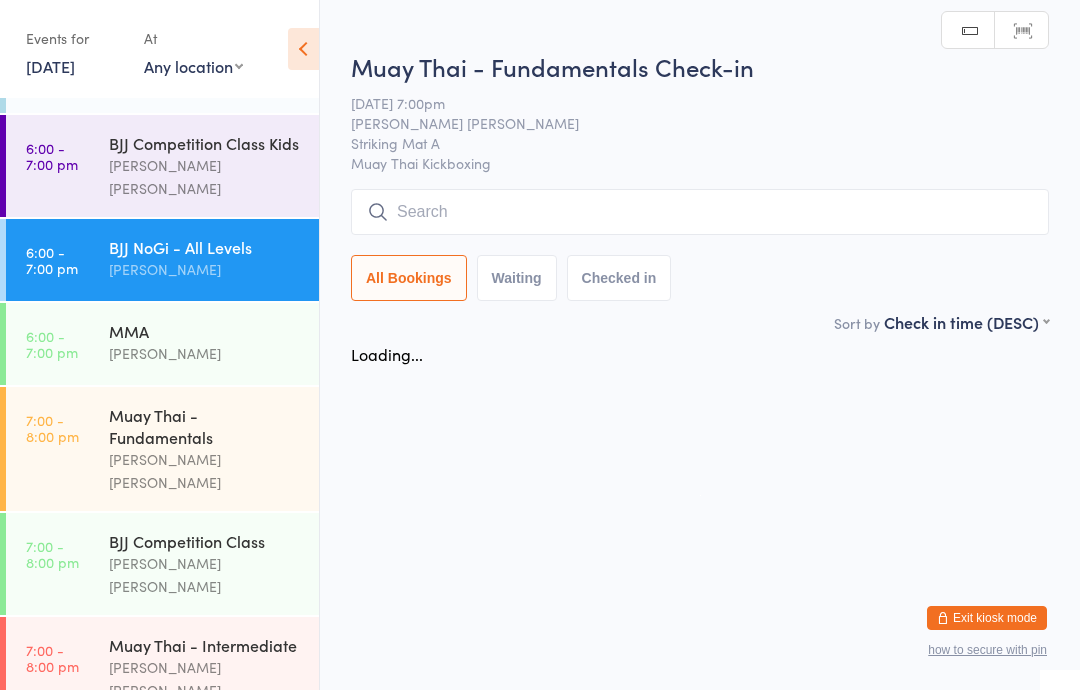 scroll, scrollTop: 0, scrollLeft: 0, axis: both 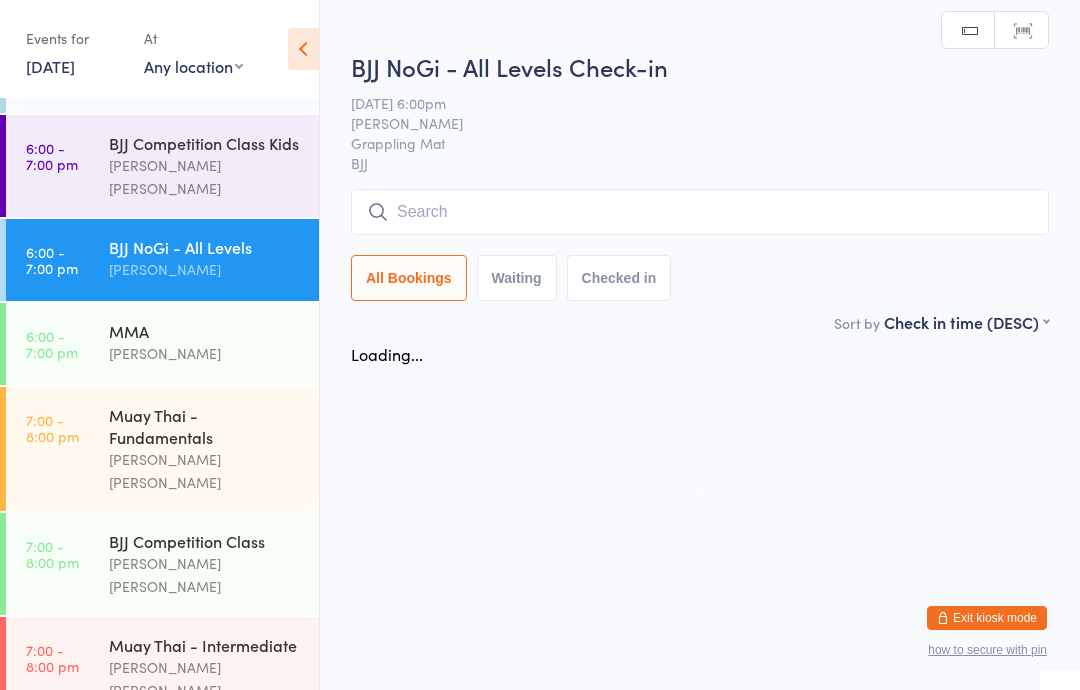 click at bounding box center (700, 212) 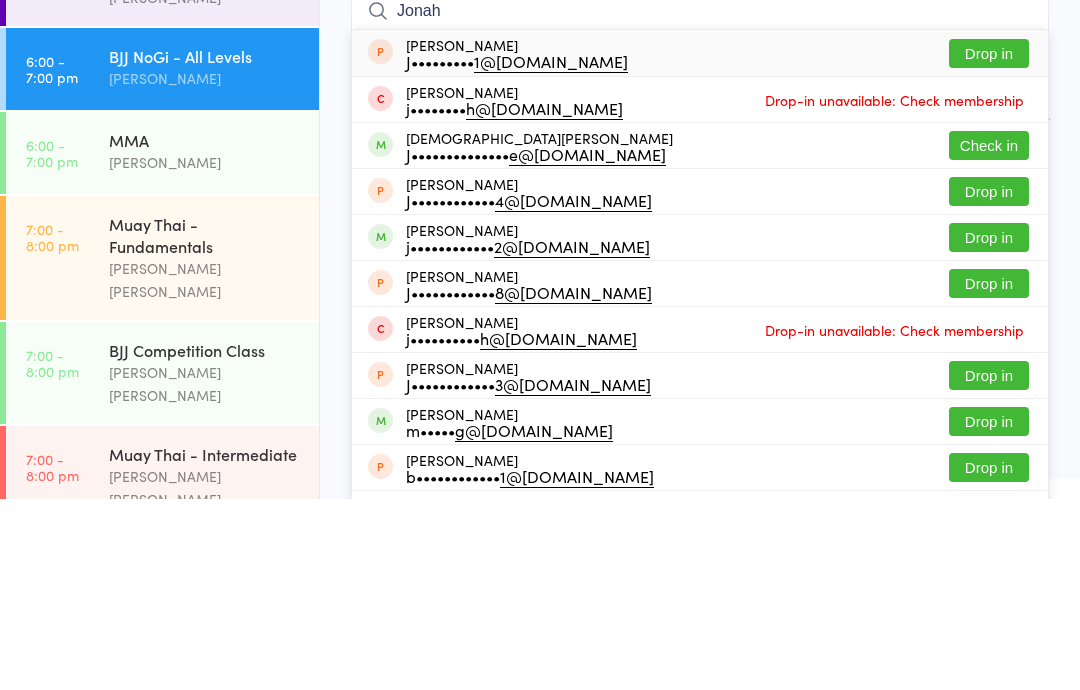 type on "Jonah" 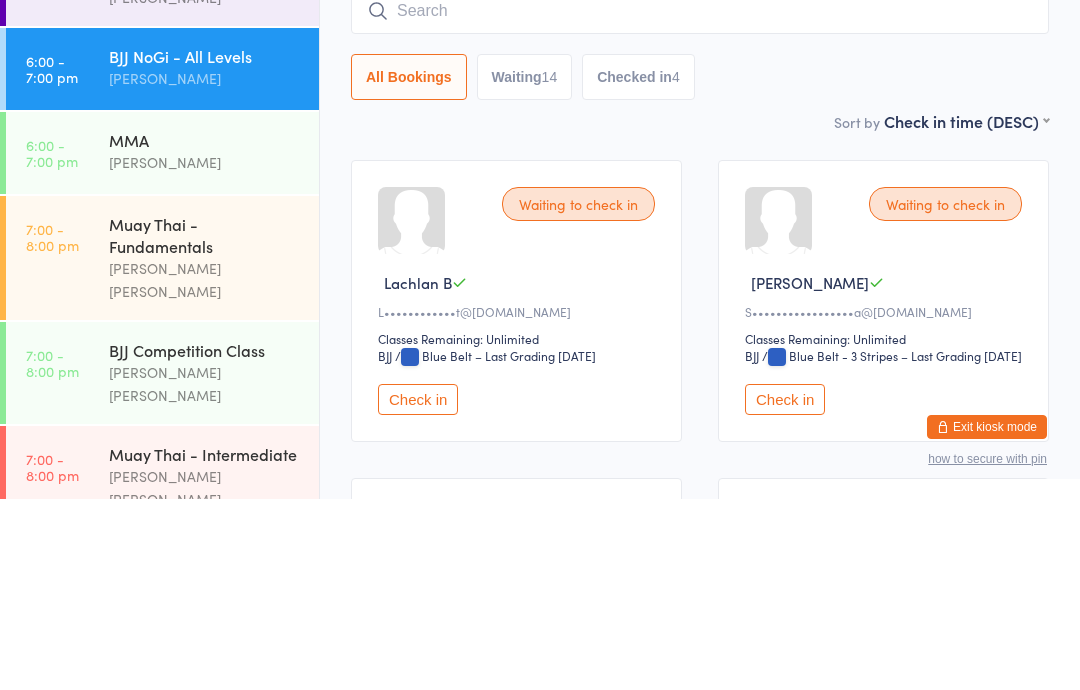 click on "All Bookings Waiting  14 Checked in  4" at bounding box center [700, 268] 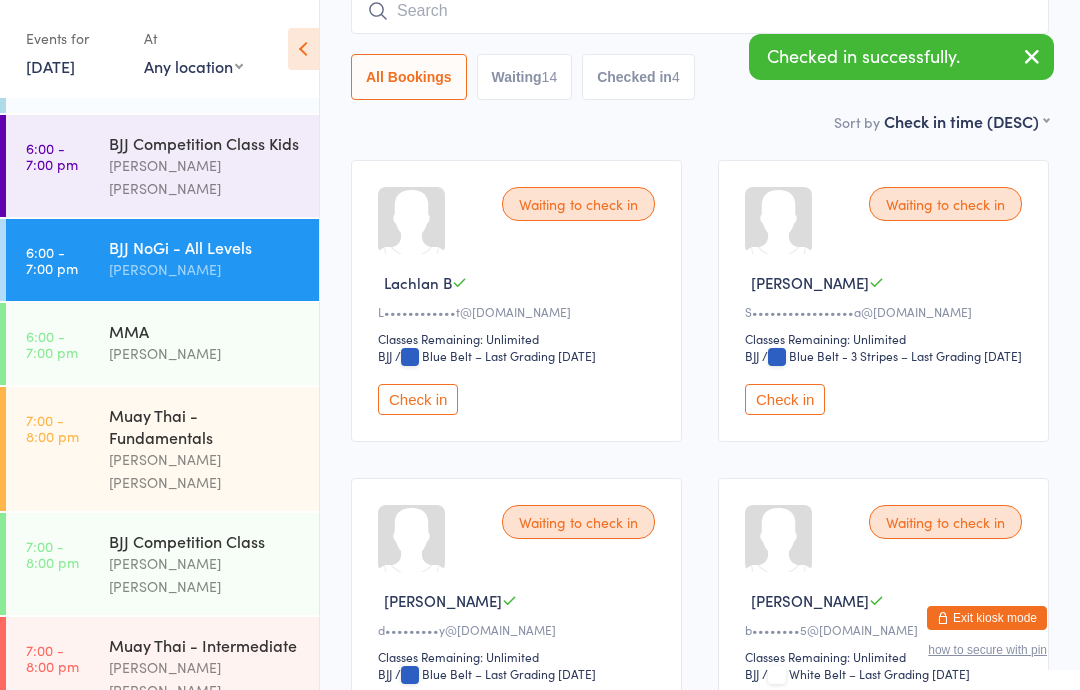 click on "Muay Thai - Fundamentals" at bounding box center [205, 426] 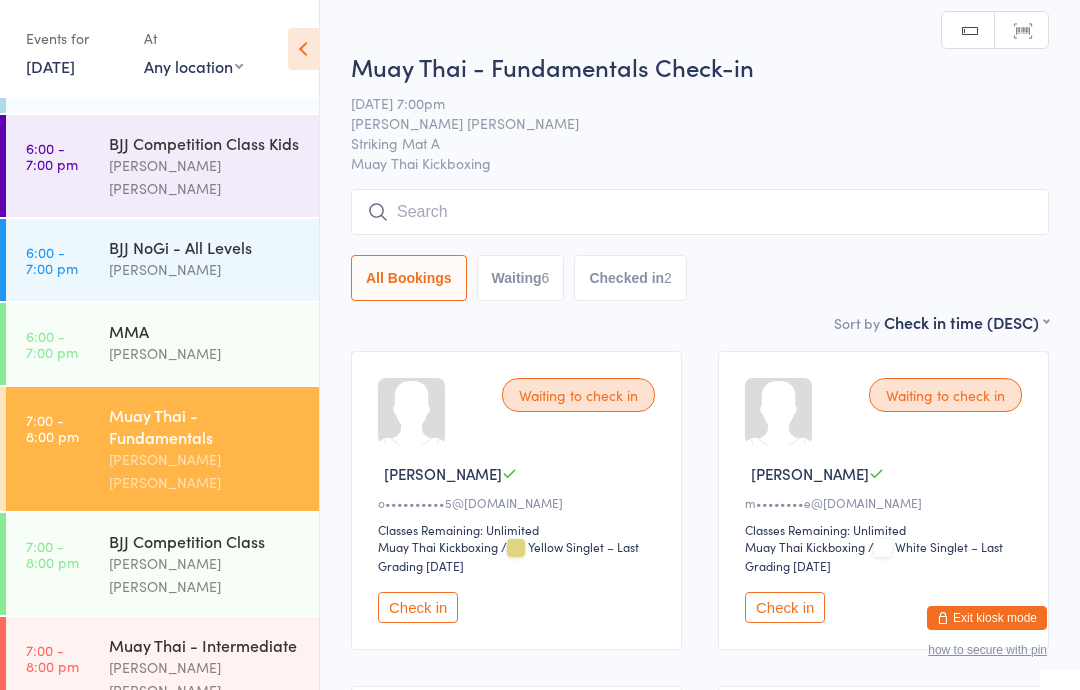 click on "Checked in  2" at bounding box center [630, 278] 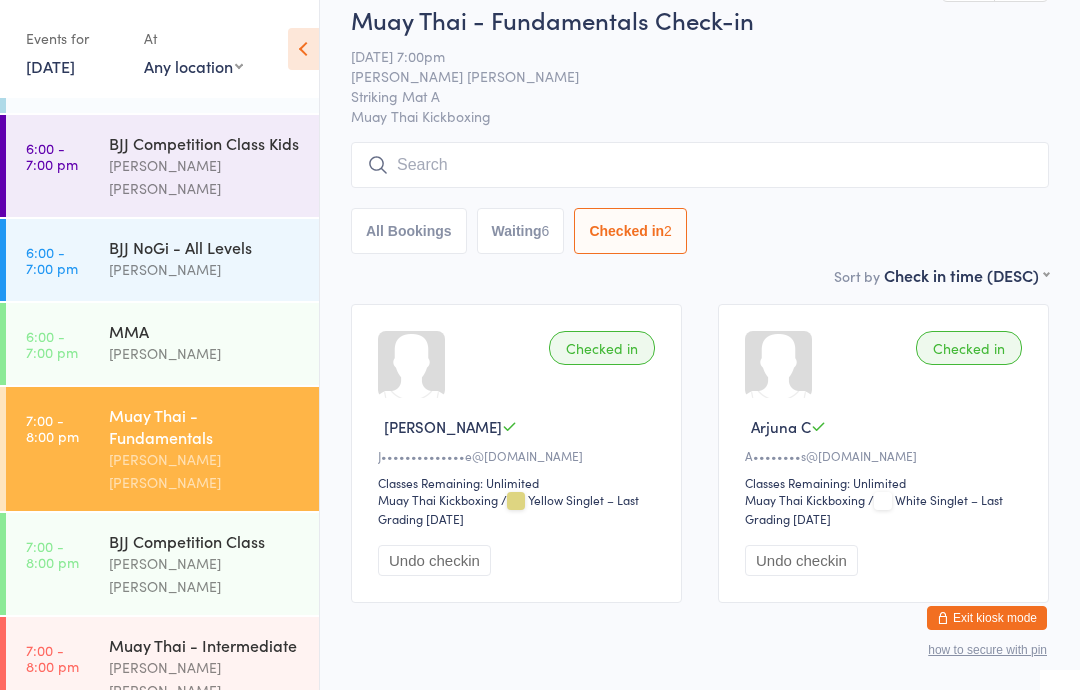scroll, scrollTop: 125, scrollLeft: 0, axis: vertical 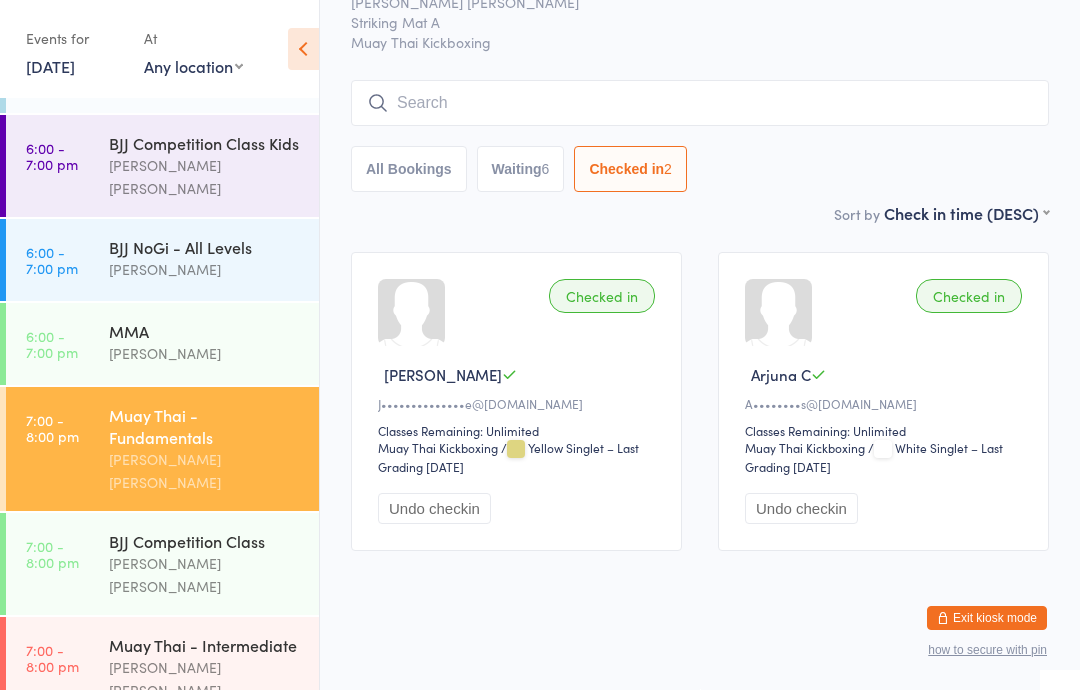click on "Undo checkin" at bounding box center [434, 508] 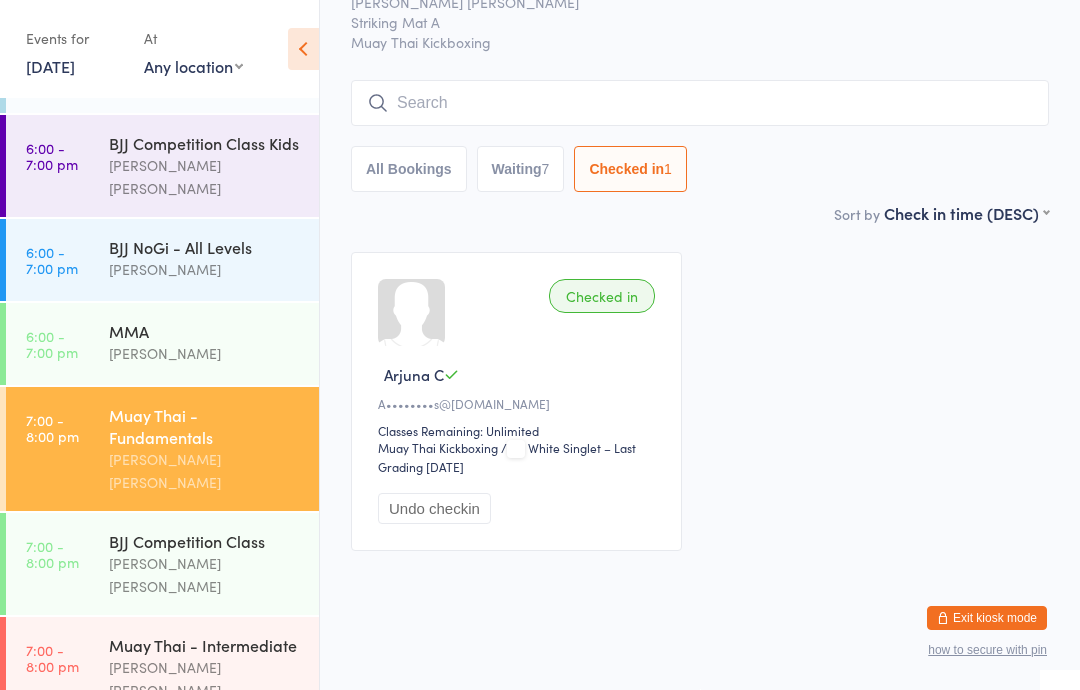click at bounding box center [700, 103] 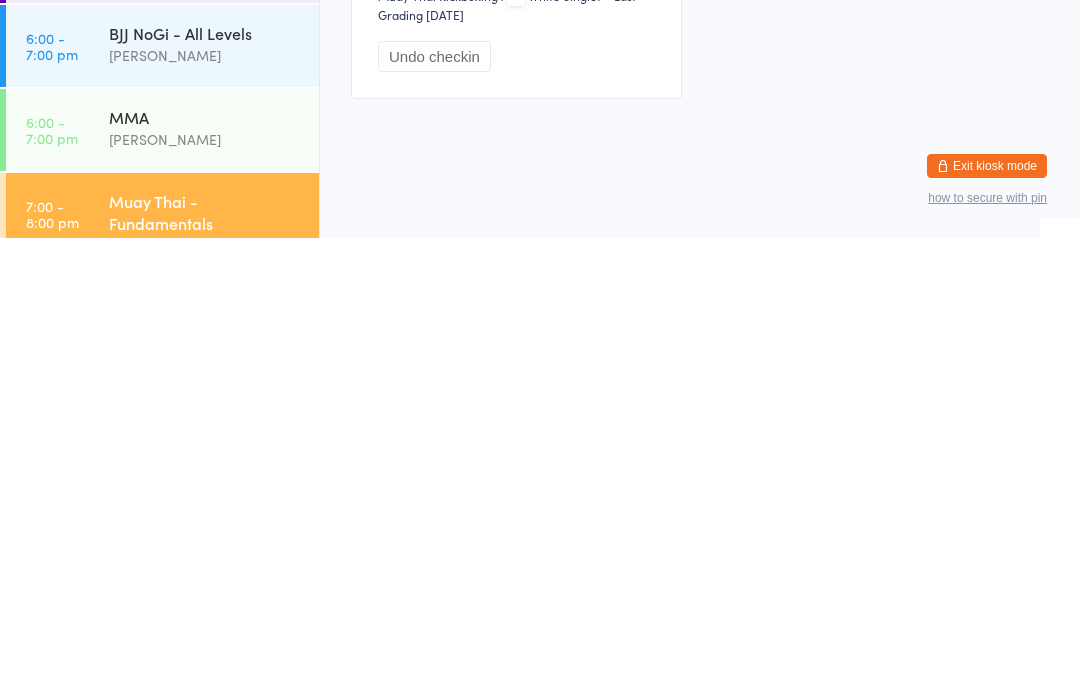 scroll, scrollTop: 288, scrollLeft: 0, axis: vertical 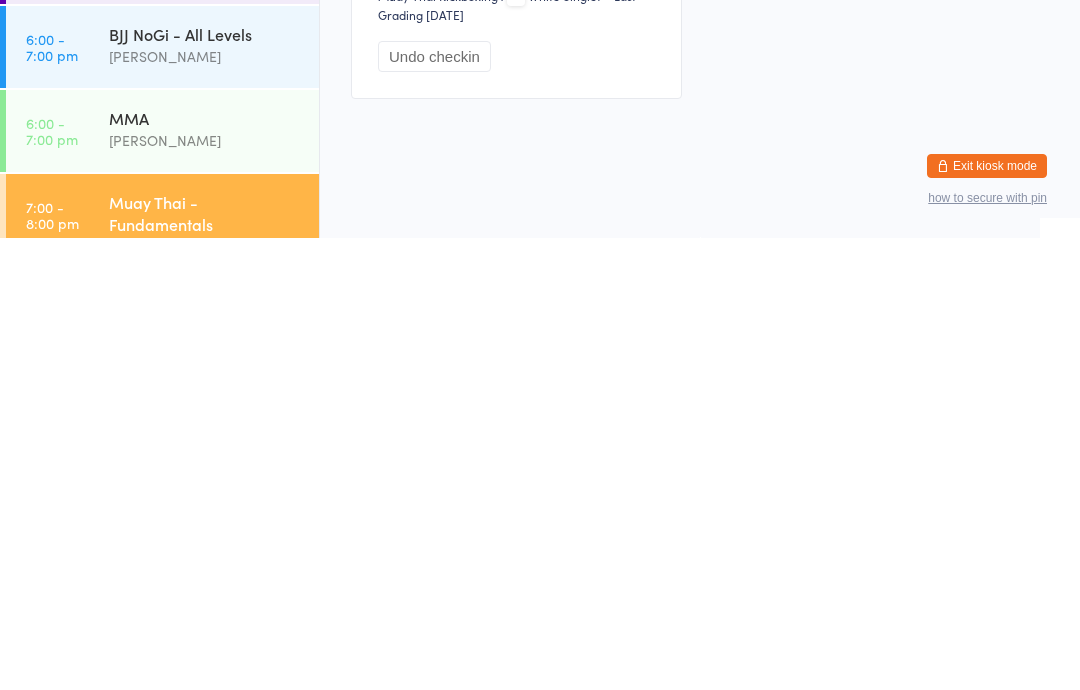 click on "MMA" at bounding box center [205, 570] 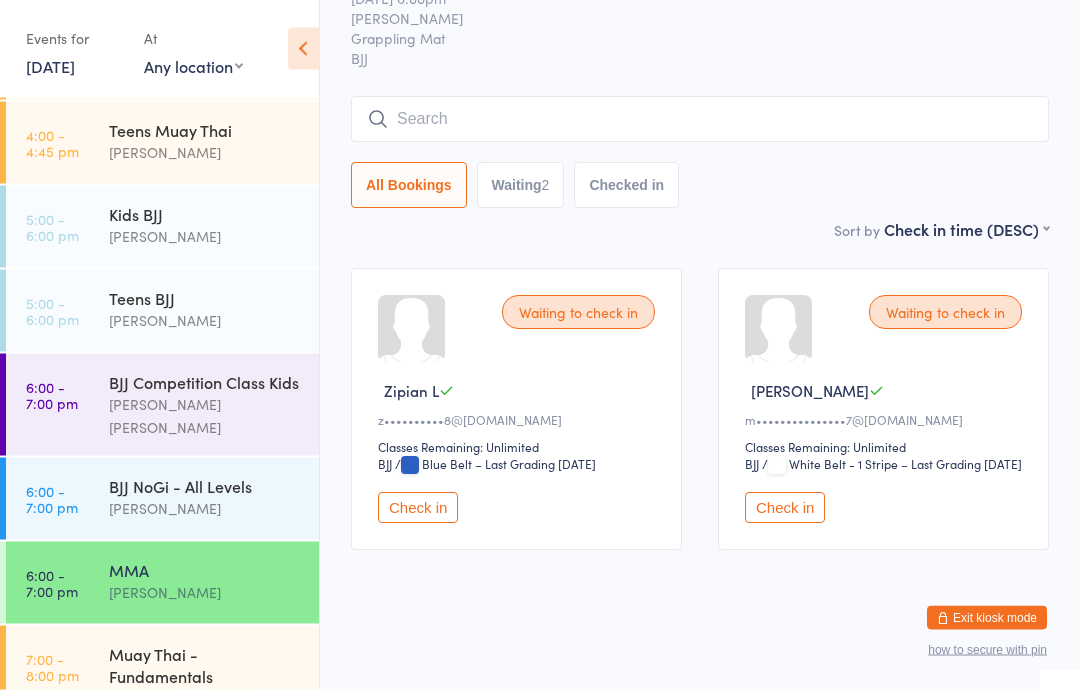 scroll, scrollTop: 0, scrollLeft: 0, axis: both 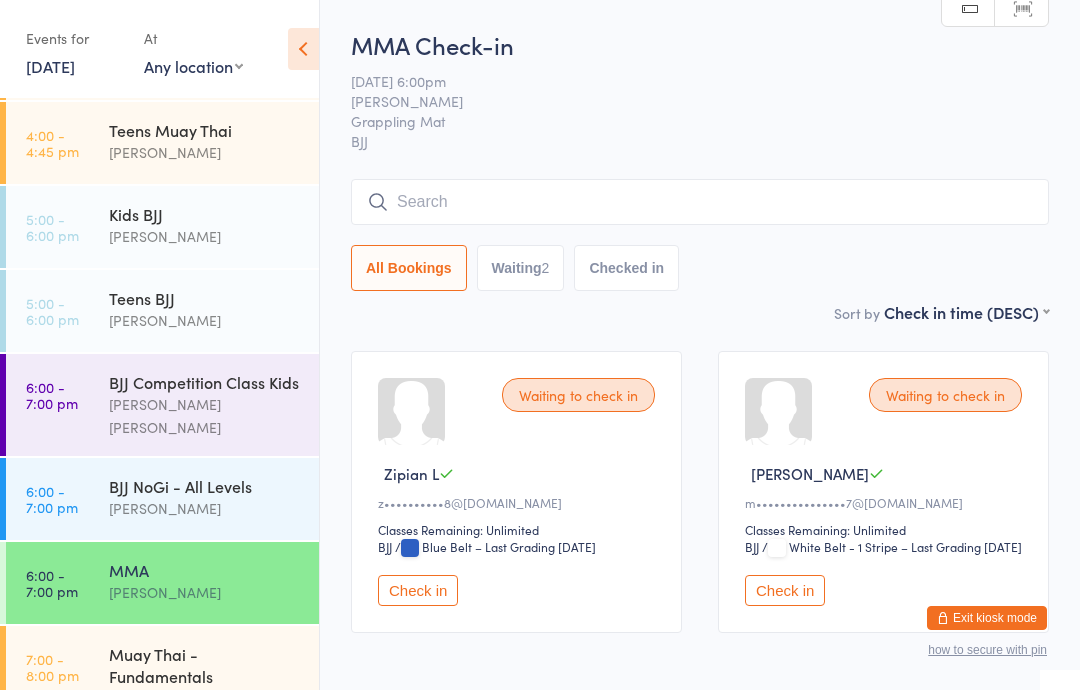 click on "BJJ NoGi - All Levels" at bounding box center (205, 486) 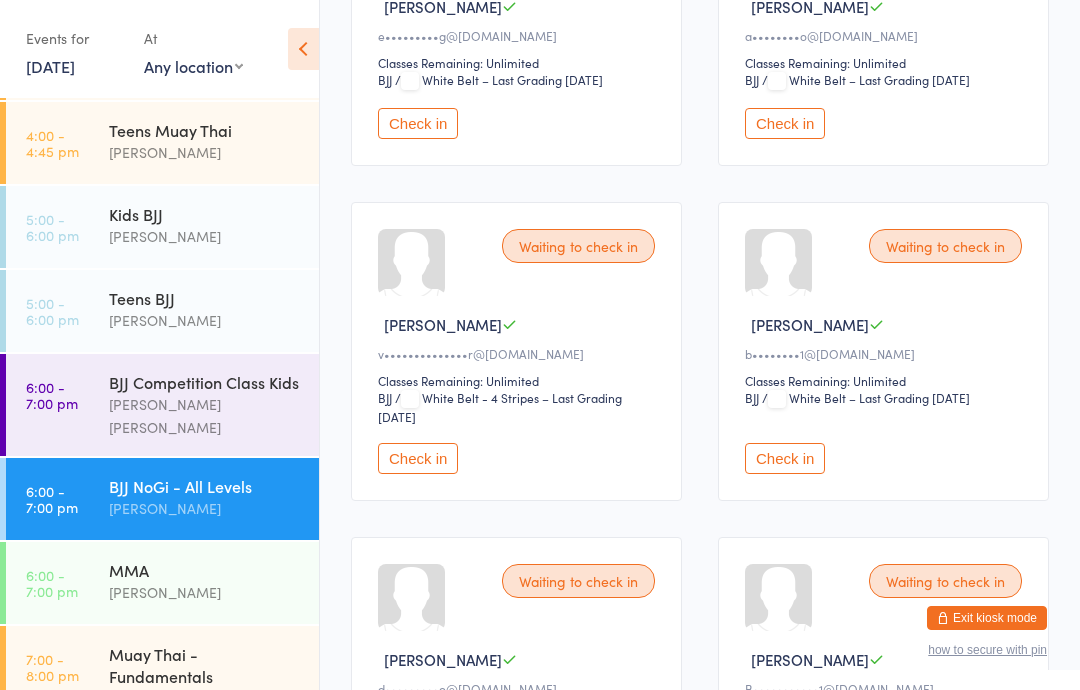 scroll, scrollTop: 1420, scrollLeft: 0, axis: vertical 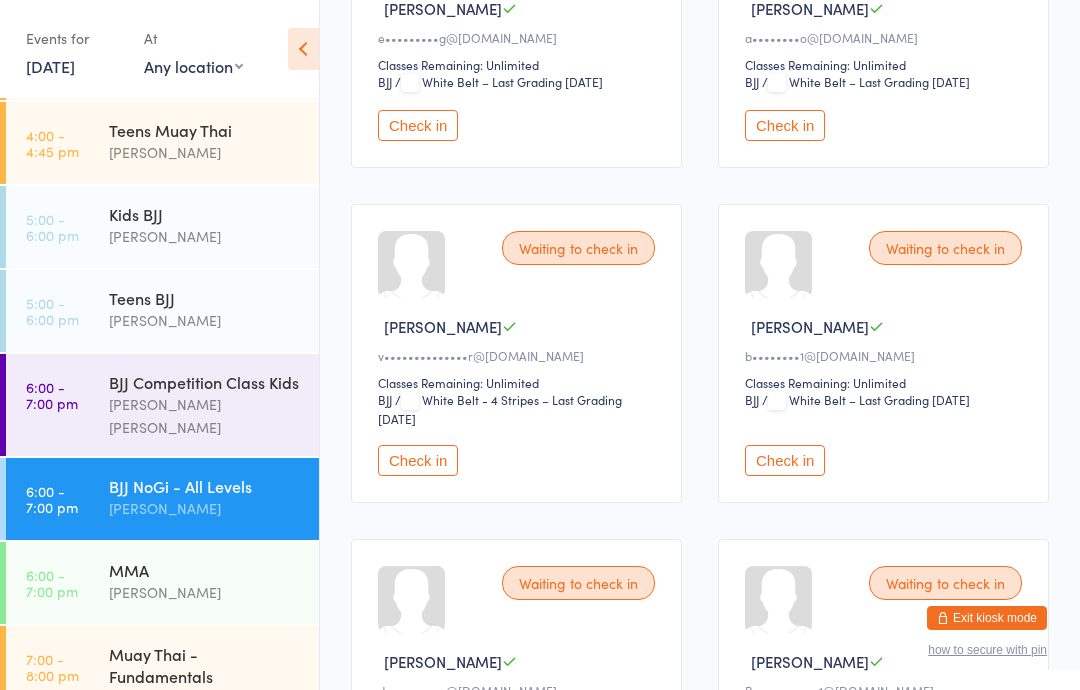 click on "Check in" at bounding box center [785, 460] 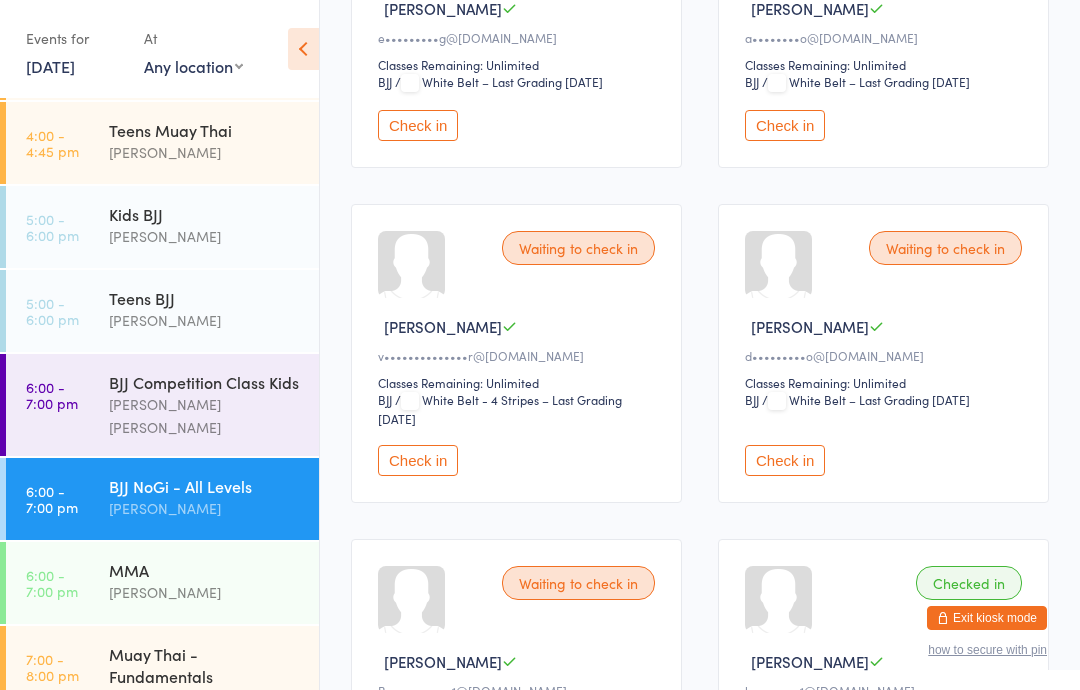 click on "BJJ NoGi - All Levels" at bounding box center (205, 486) 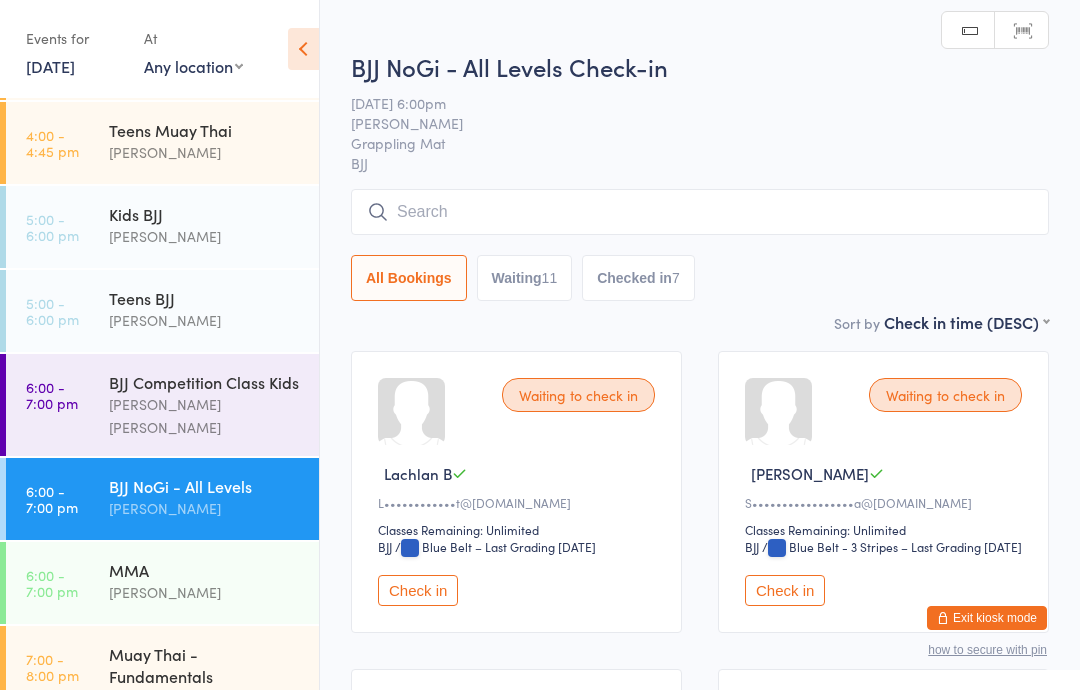 click at bounding box center [700, 212] 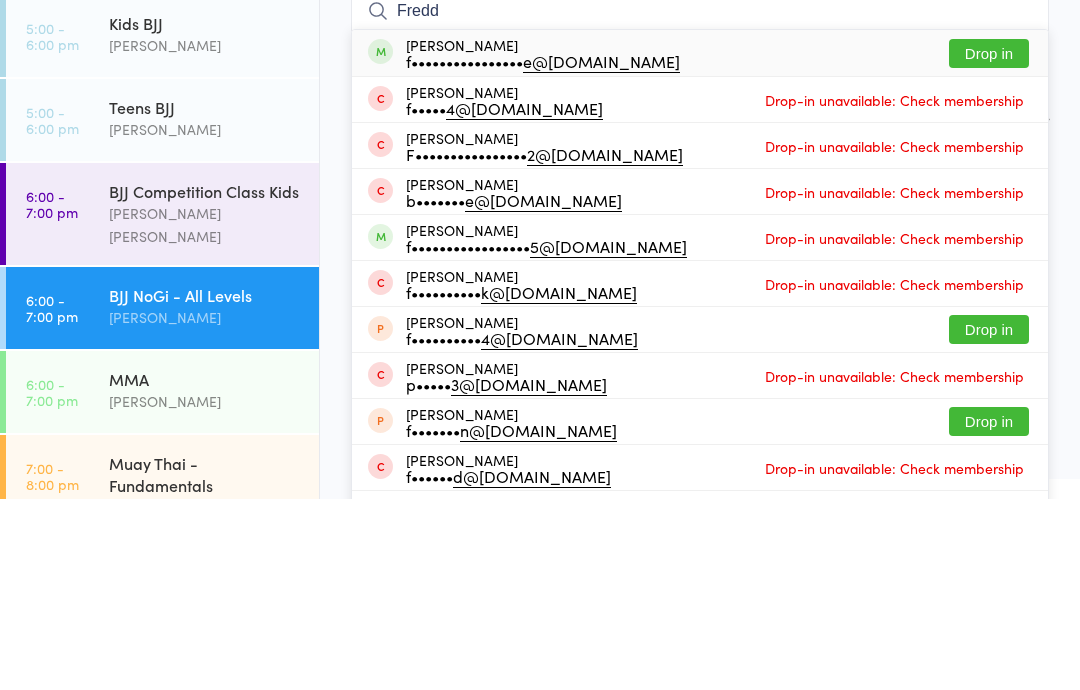 type on "Fredd" 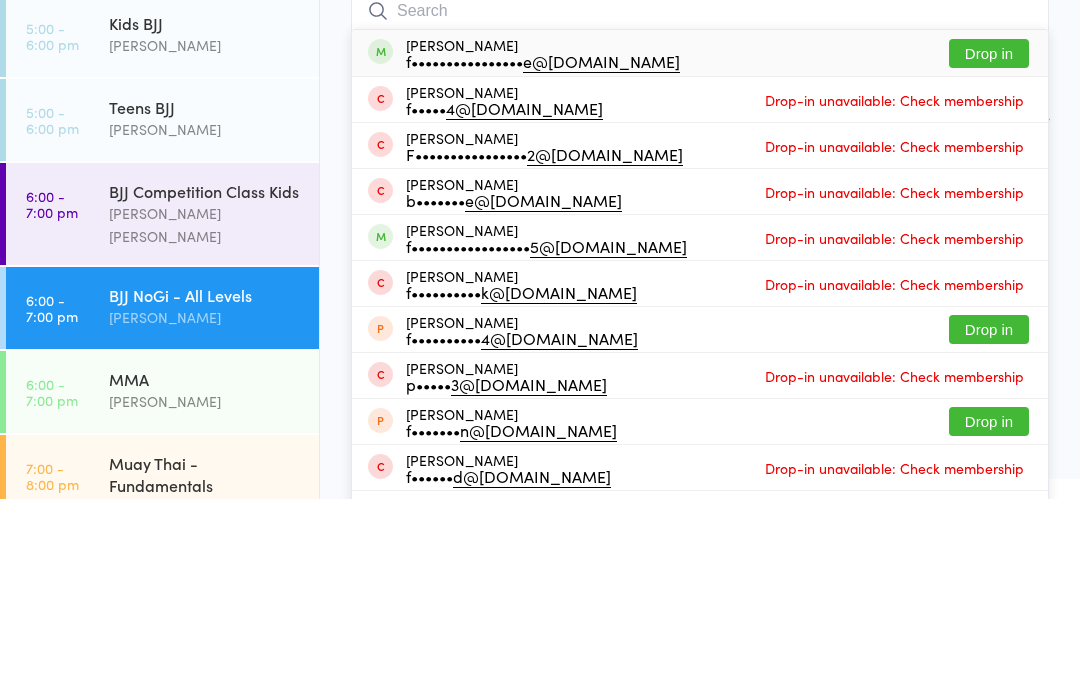 scroll, scrollTop: 191, scrollLeft: 0, axis: vertical 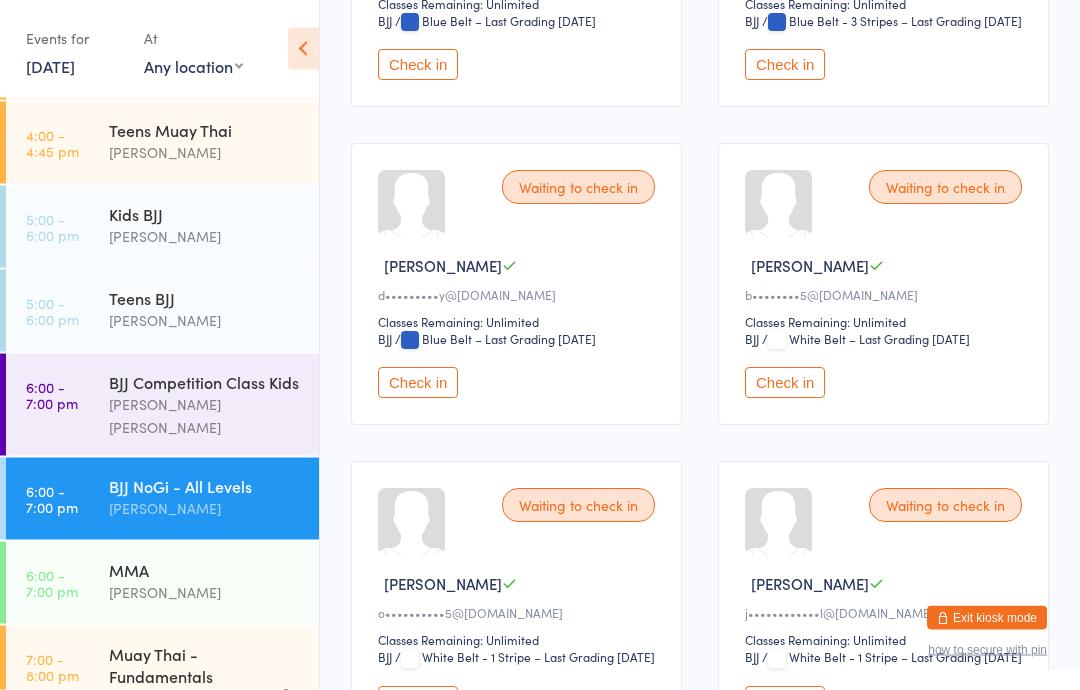 click on "Check in" at bounding box center [785, 383] 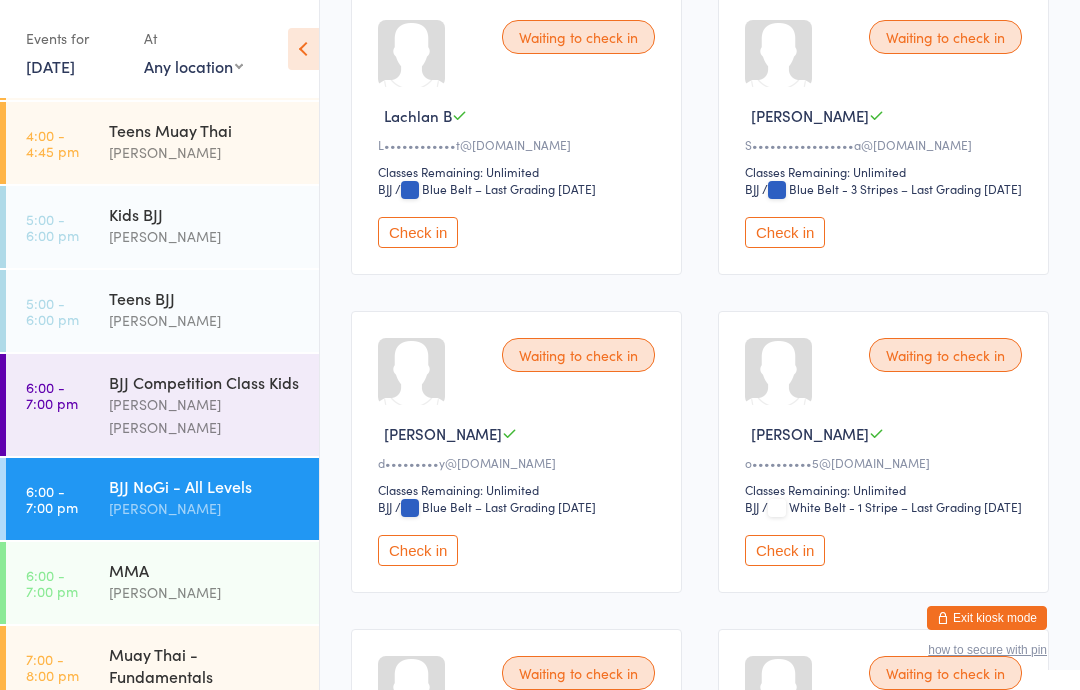 scroll, scrollTop: 0, scrollLeft: 0, axis: both 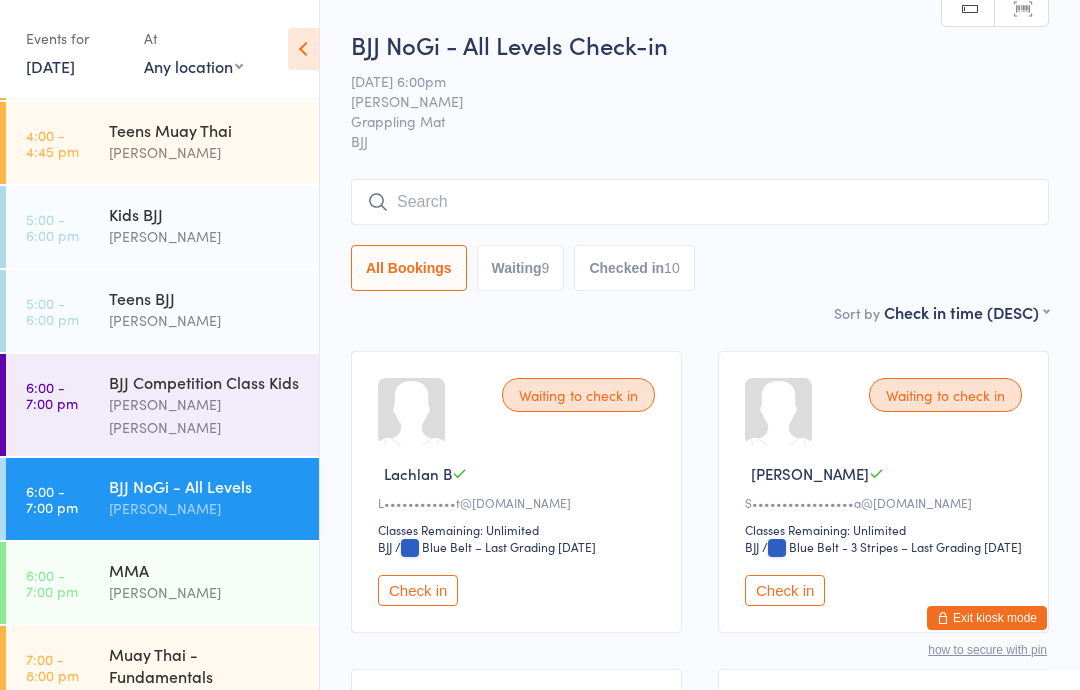 click at bounding box center (700, 202) 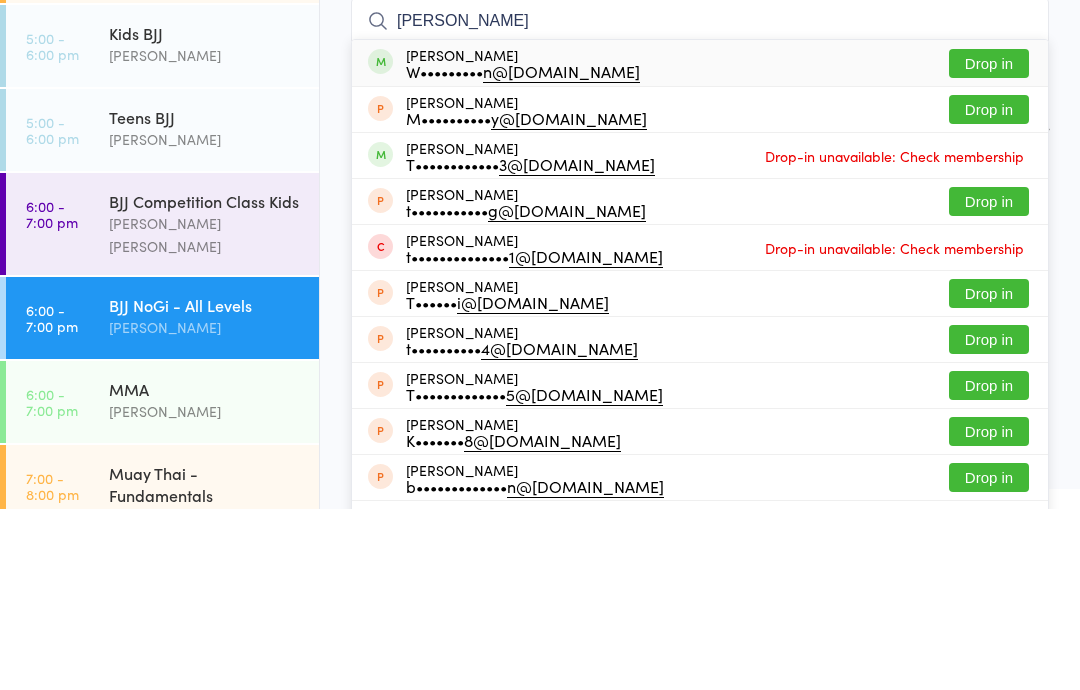 type on "[PERSON_NAME]" 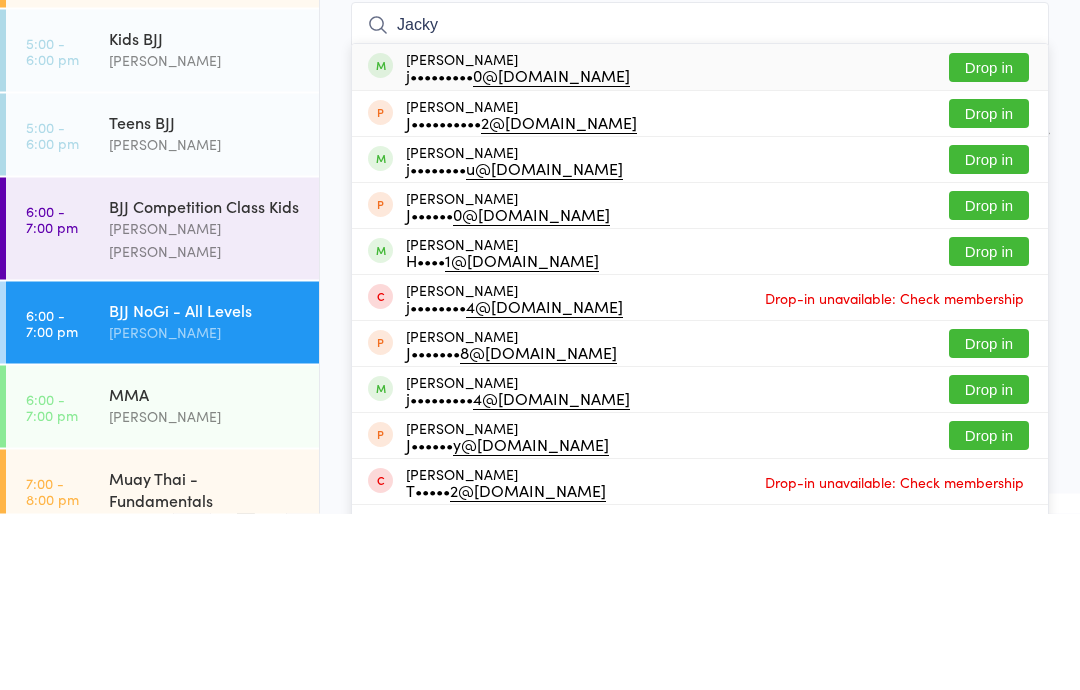 type on "Jacky" 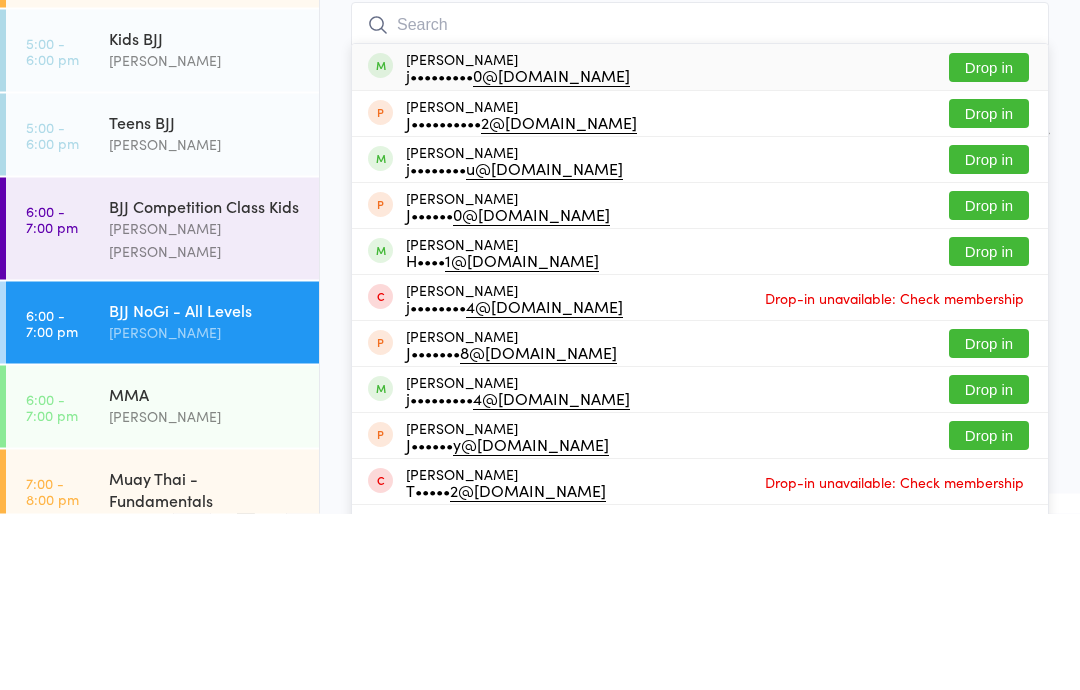 scroll, scrollTop: 177, scrollLeft: 0, axis: vertical 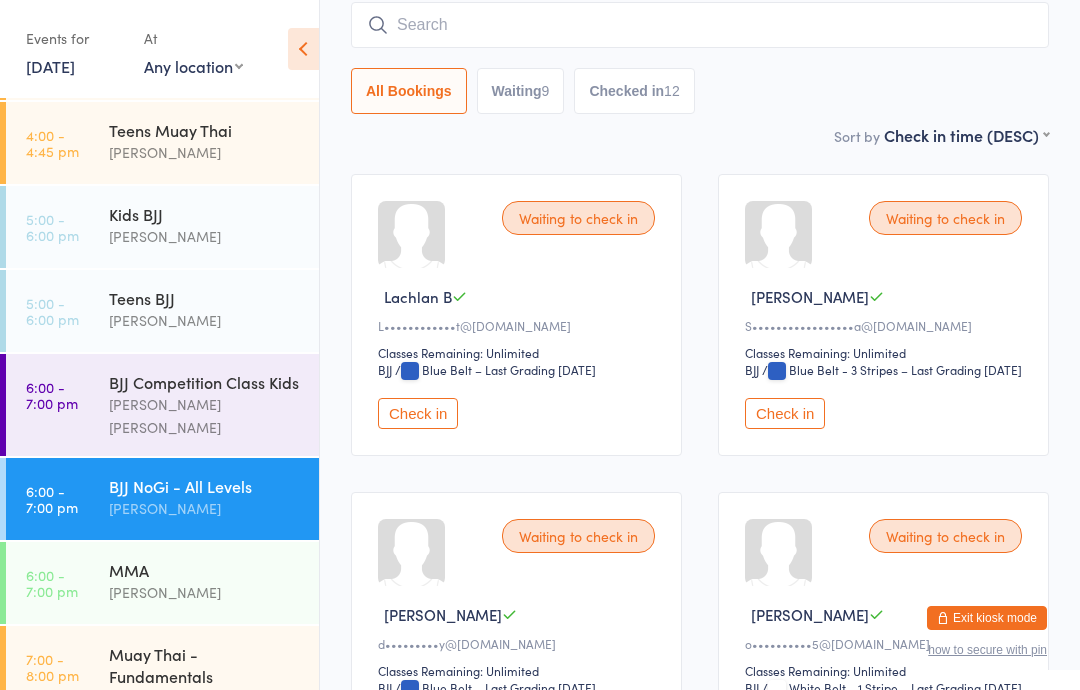 click on "Check in" at bounding box center (785, 413) 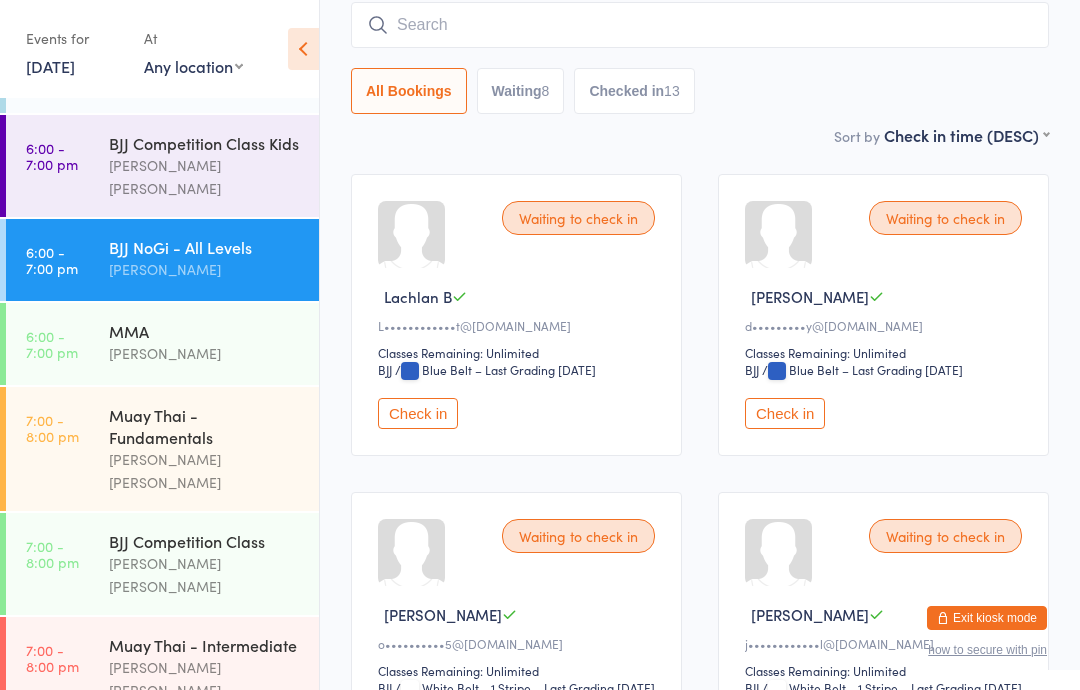 scroll, scrollTop: 527, scrollLeft: 0, axis: vertical 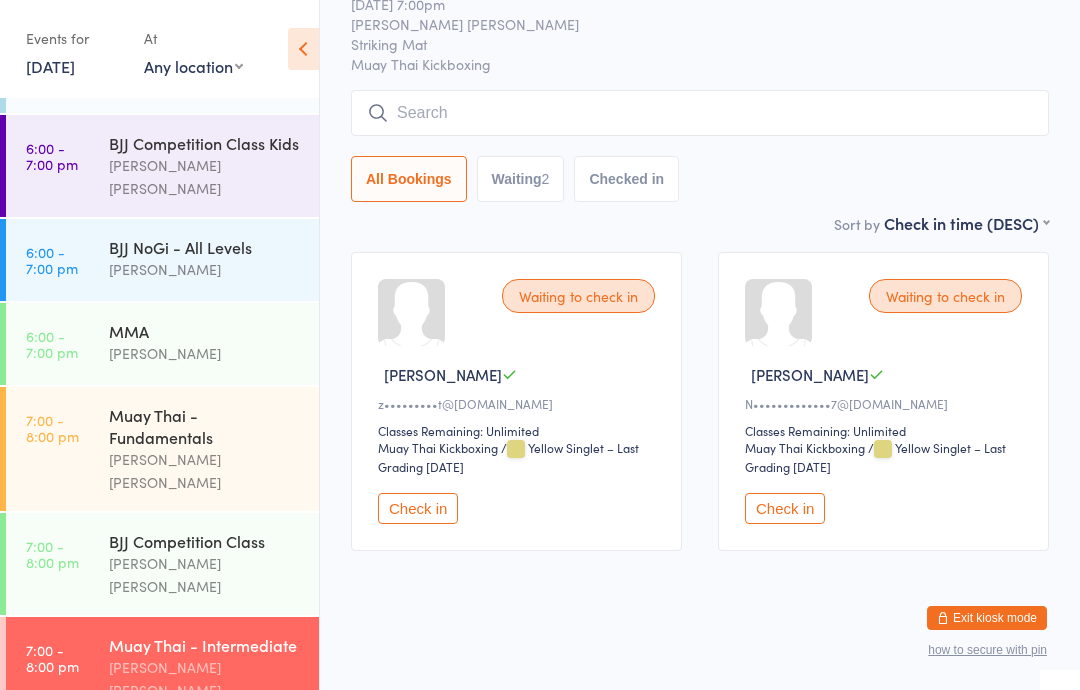 click on "Check in" at bounding box center (785, 508) 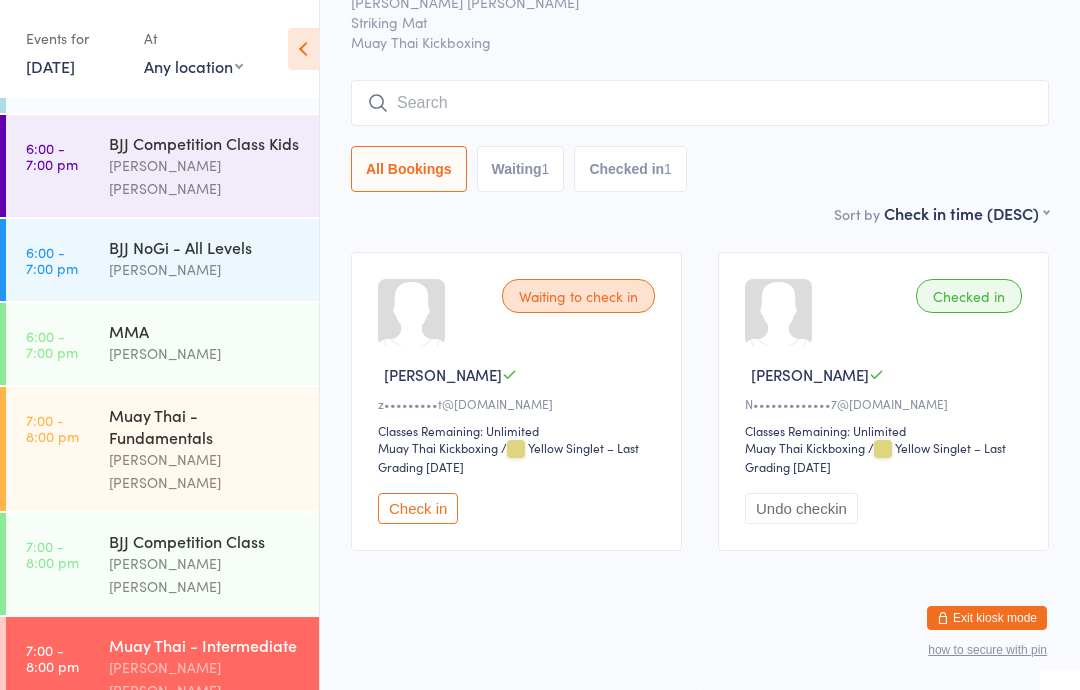 click at bounding box center (700, 103) 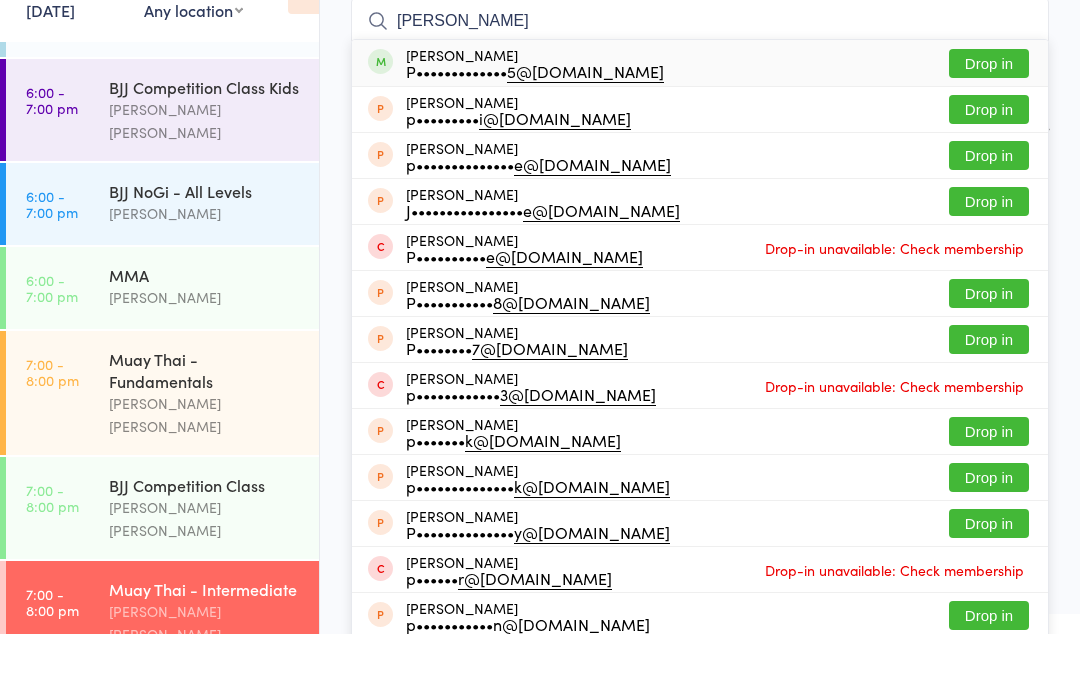 type on "[PERSON_NAME]" 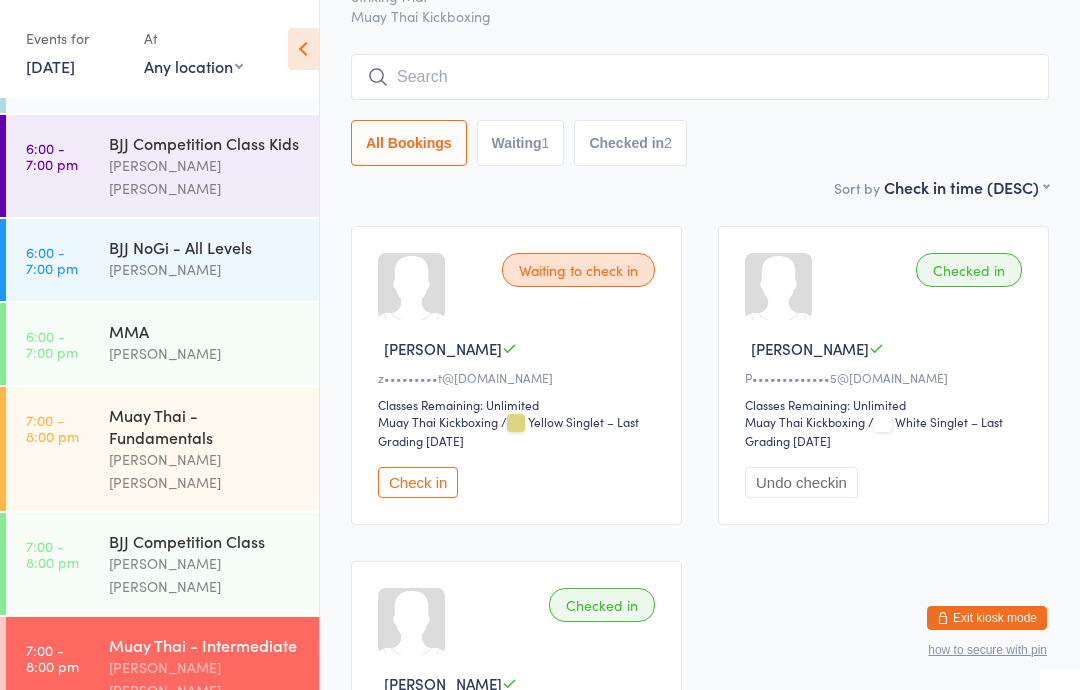 click on "Waiting to check in [PERSON_NAME]  z••••••••• t@[DOMAIN_NAME] Classes Remaining: Unlimited Muay Thai Kickboxing  Muay Thai Kickboxing   /  Yellow Singlet – Last Grading [DATE]   Check in" at bounding box center [516, 375] 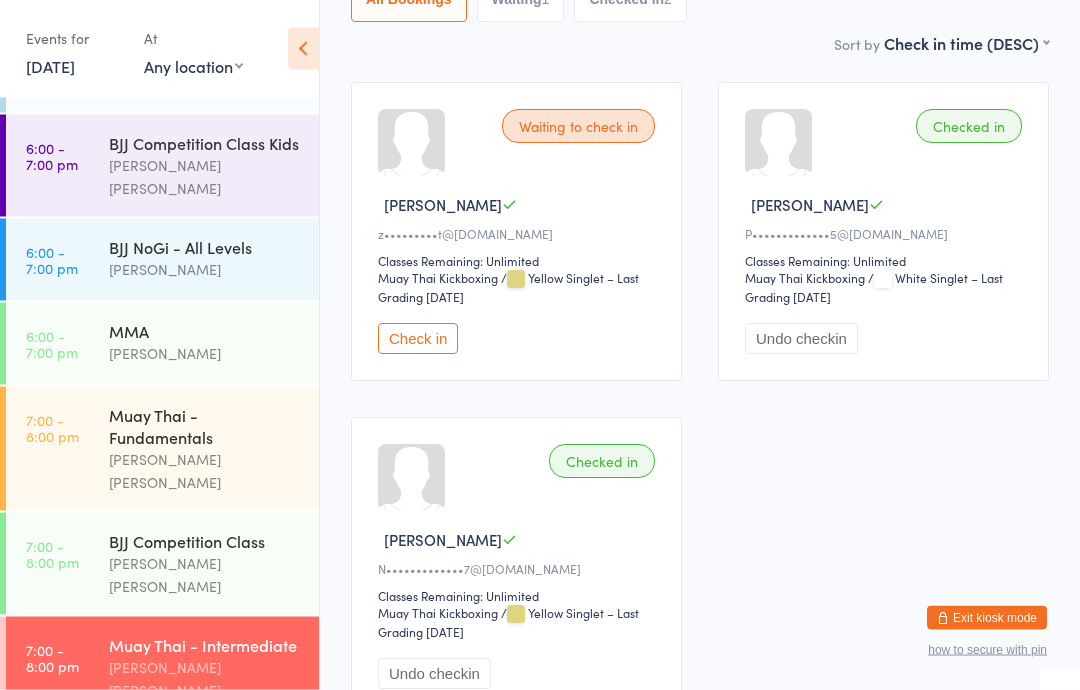 scroll, scrollTop: 269, scrollLeft: 0, axis: vertical 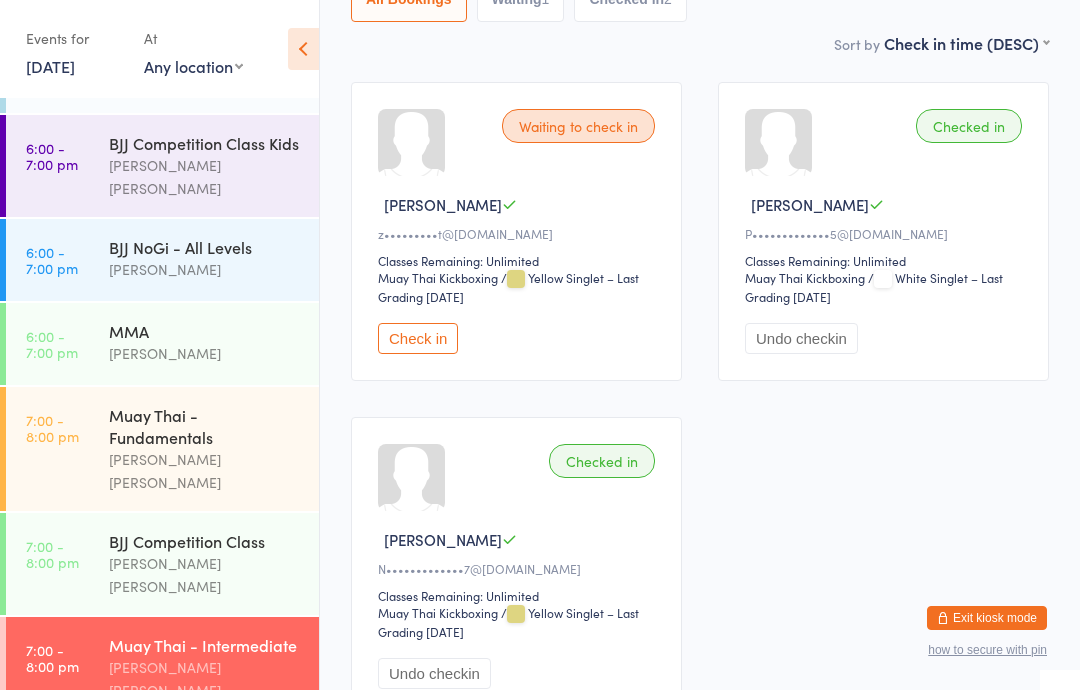 click on "Check in" at bounding box center [418, 338] 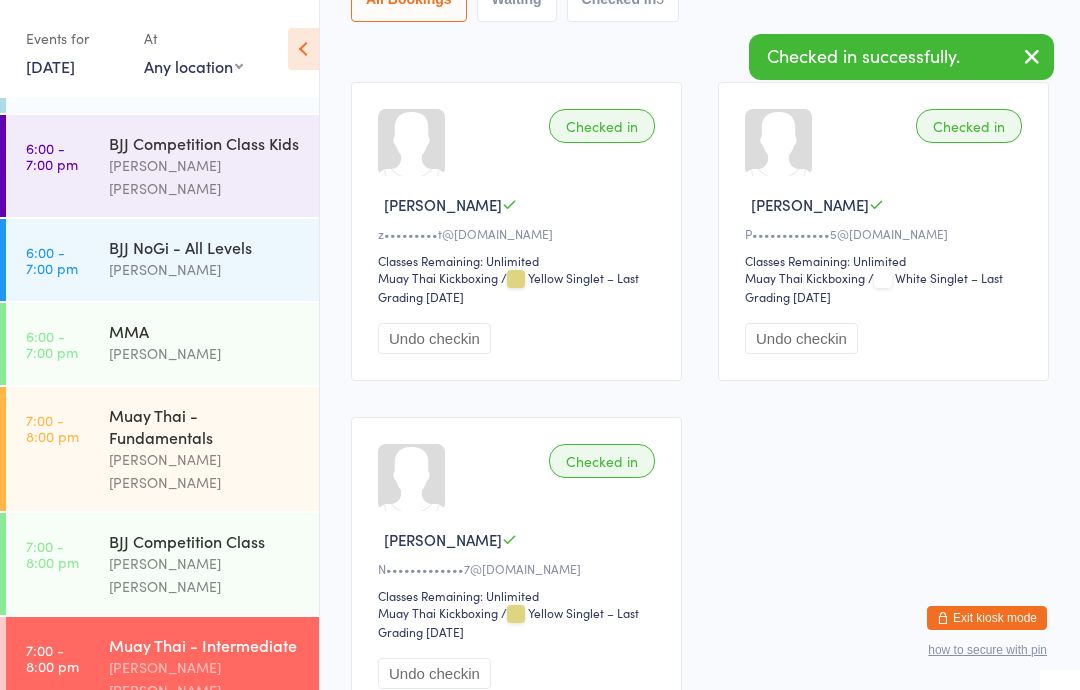 click on "Muay Thai - All Levels" at bounding box center (205, 853) 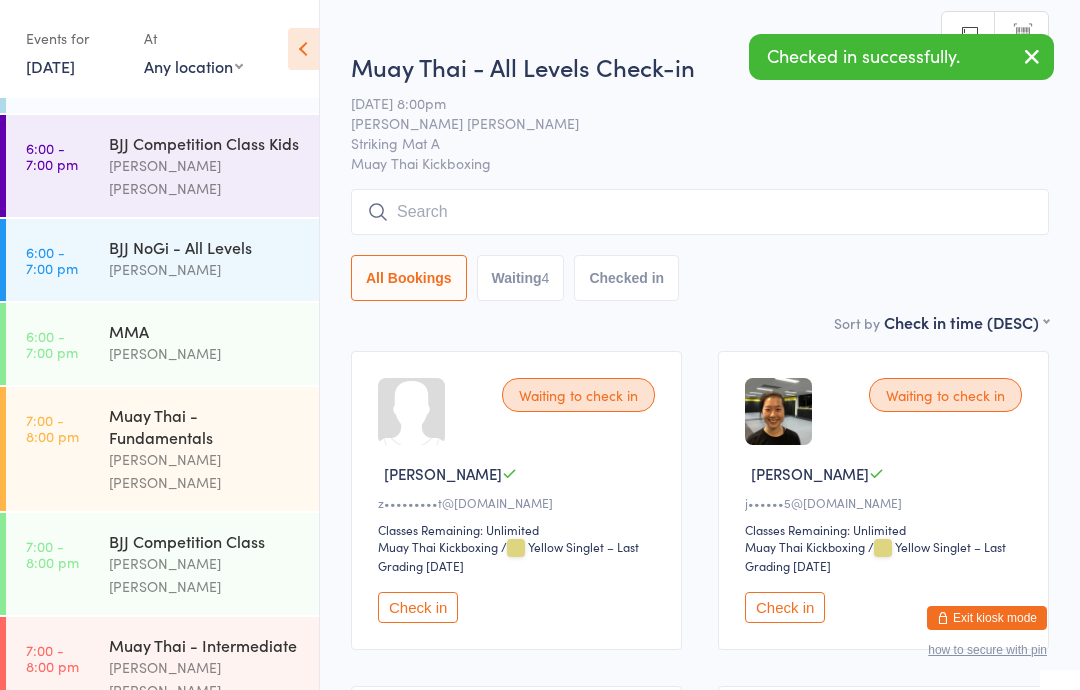 click on "Check in" at bounding box center (418, 607) 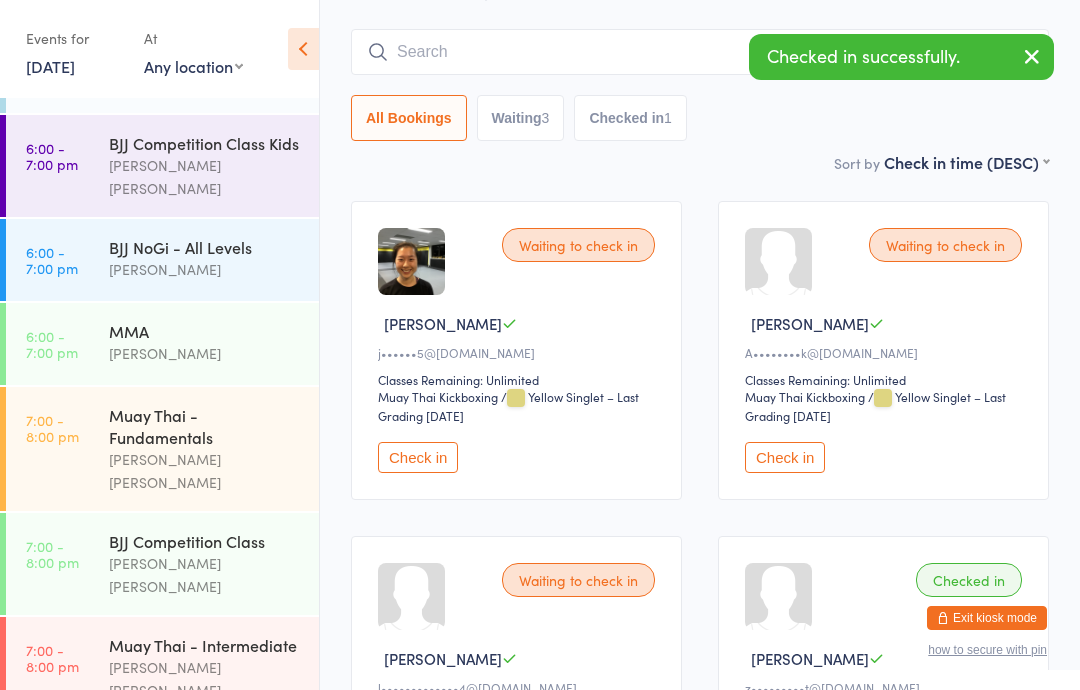scroll, scrollTop: 144, scrollLeft: 0, axis: vertical 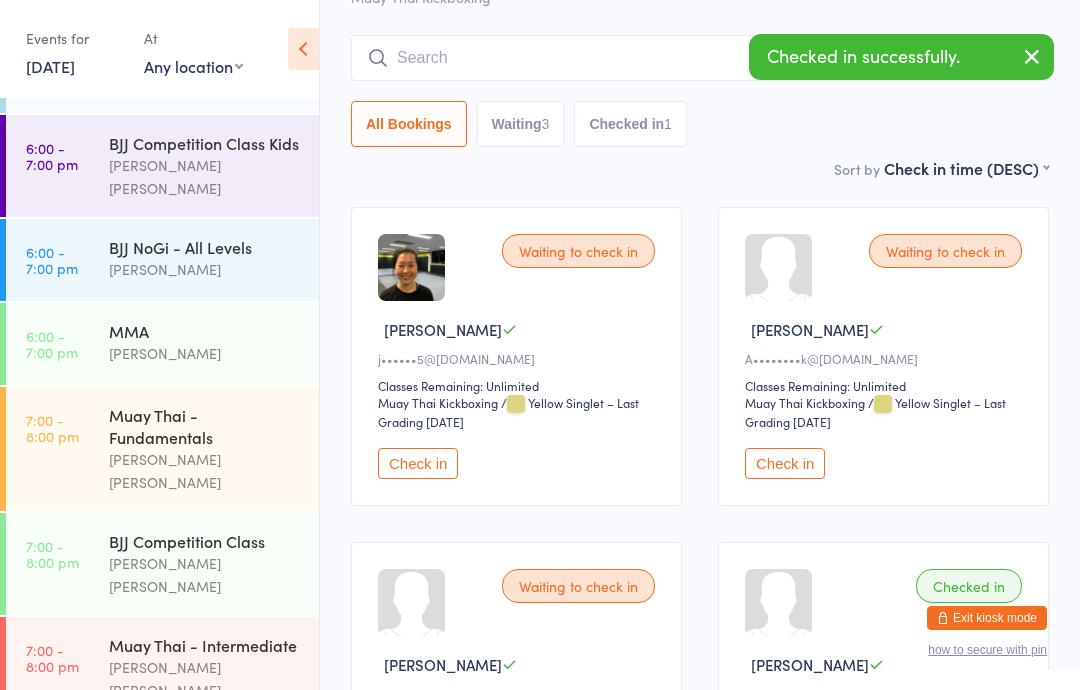 click on "Muay Thai - Intermediate" at bounding box center [205, 645] 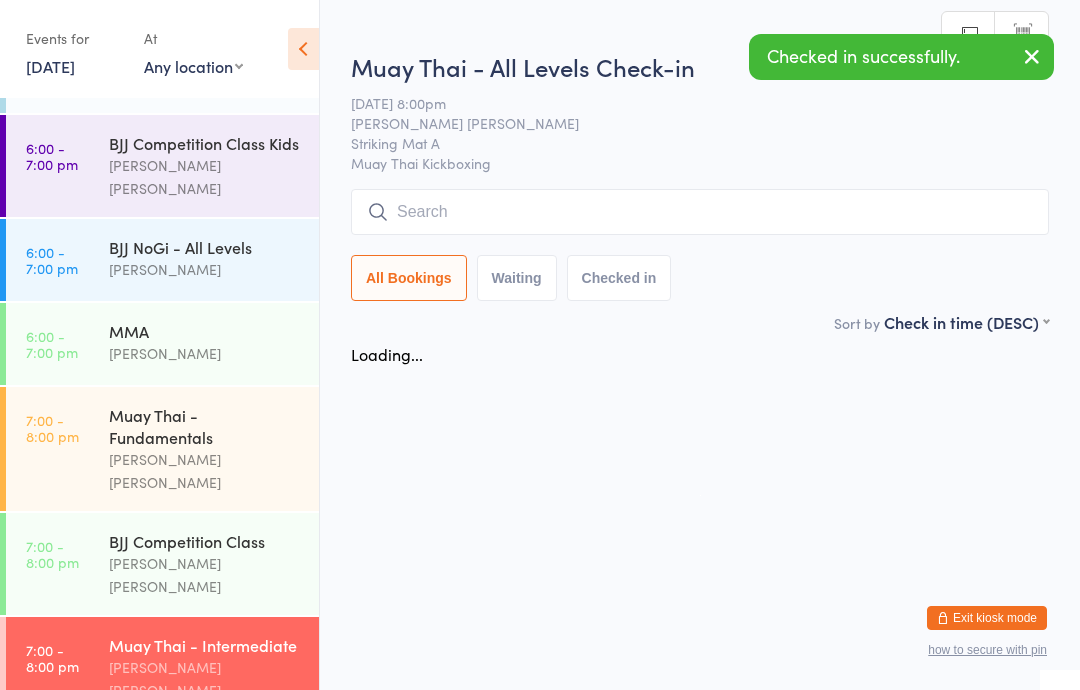scroll, scrollTop: 0, scrollLeft: 0, axis: both 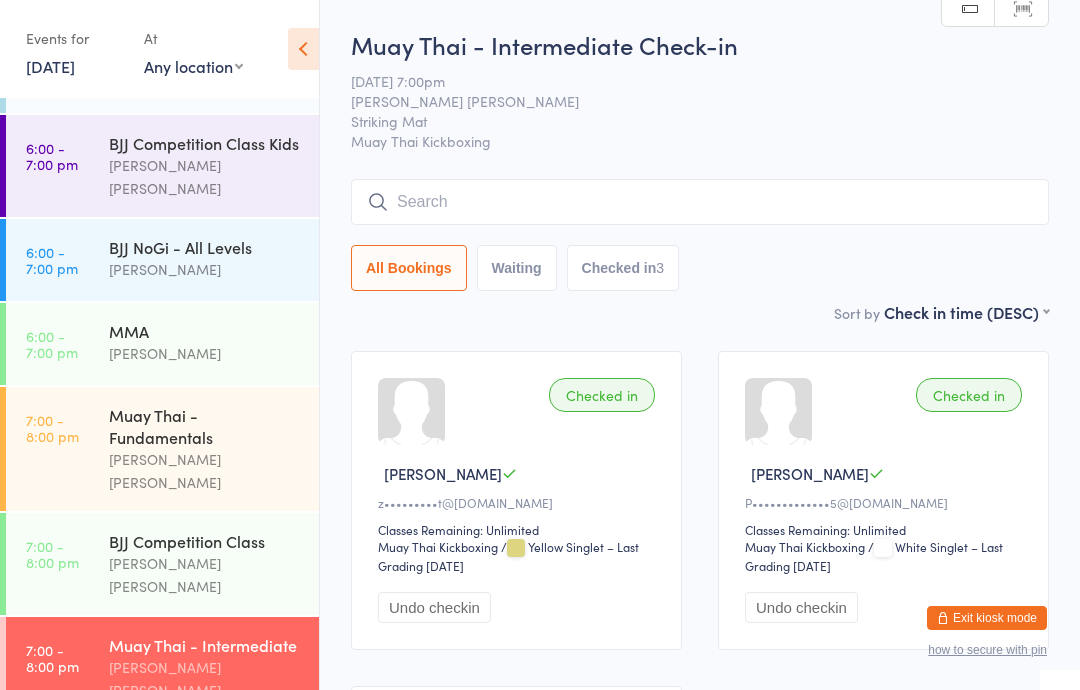 click at bounding box center [700, 202] 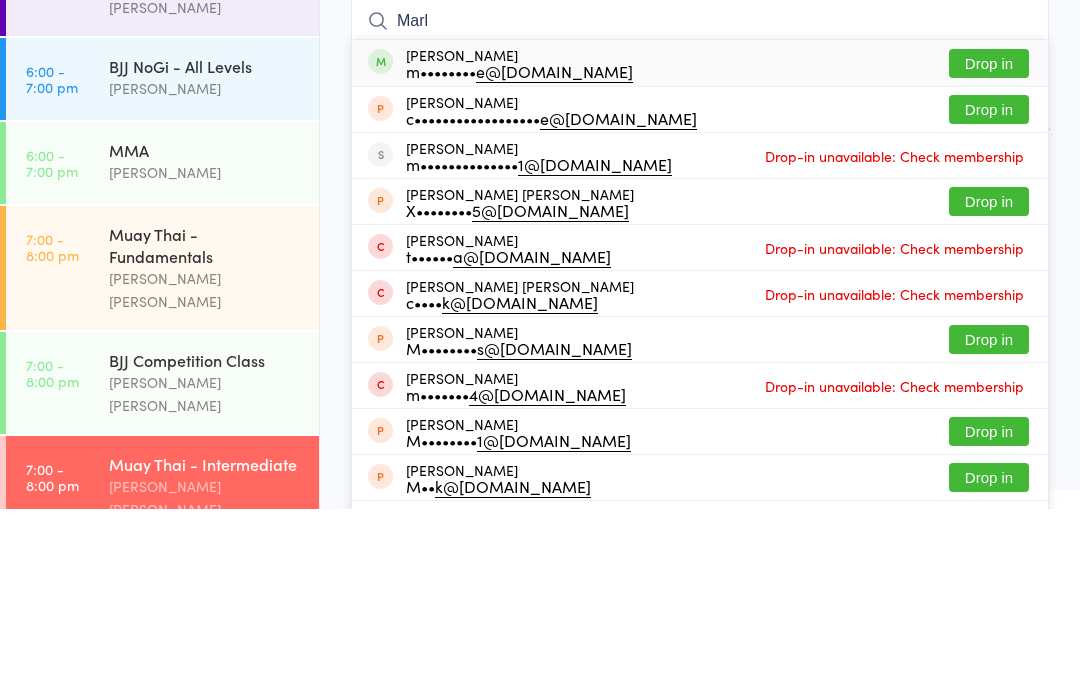 type on "Marl" 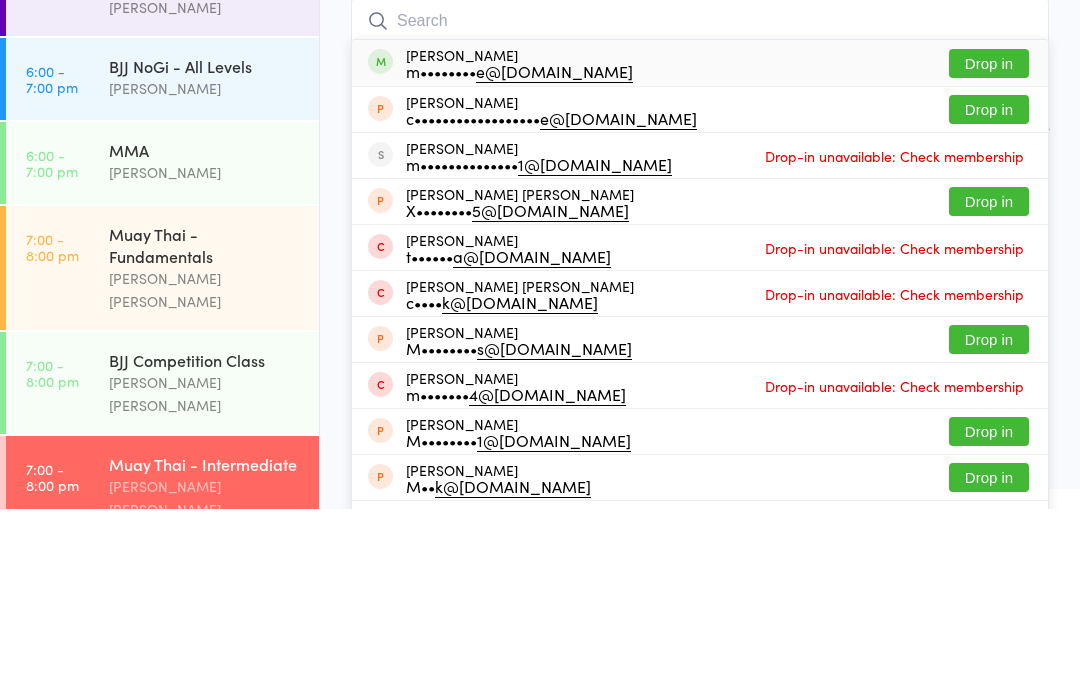 scroll, scrollTop: 181, scrollLeft: 0, axis: vertical 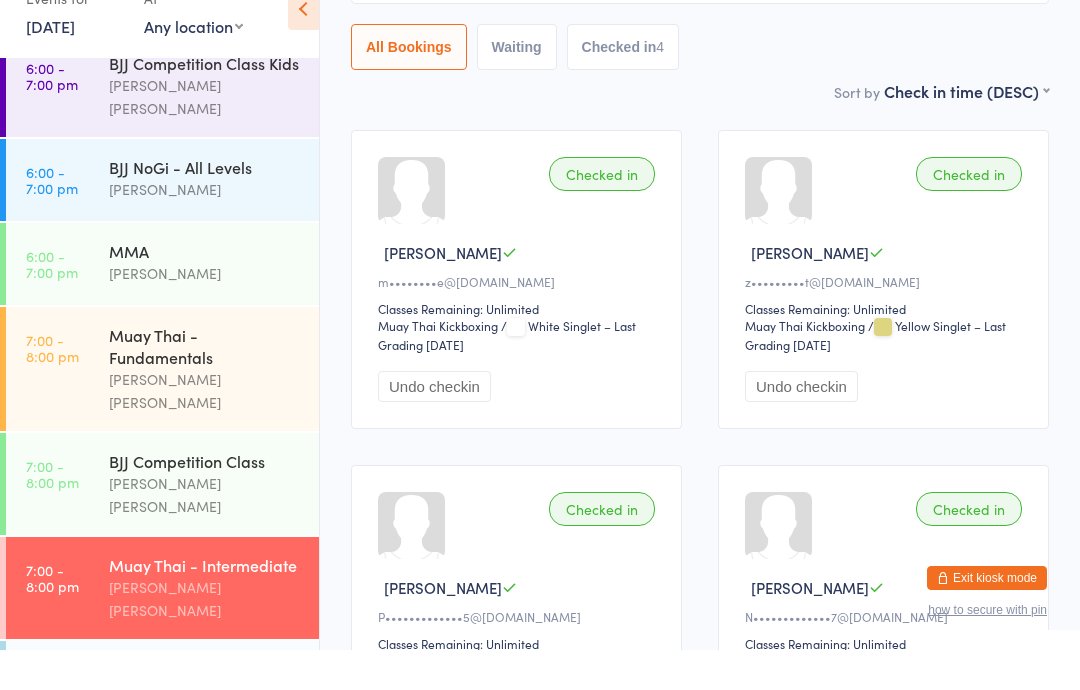 click on "Muay Thai - Fundamentals [PERSON_NAME] [PERSON_NAME]" at bounding box center [214, 409] 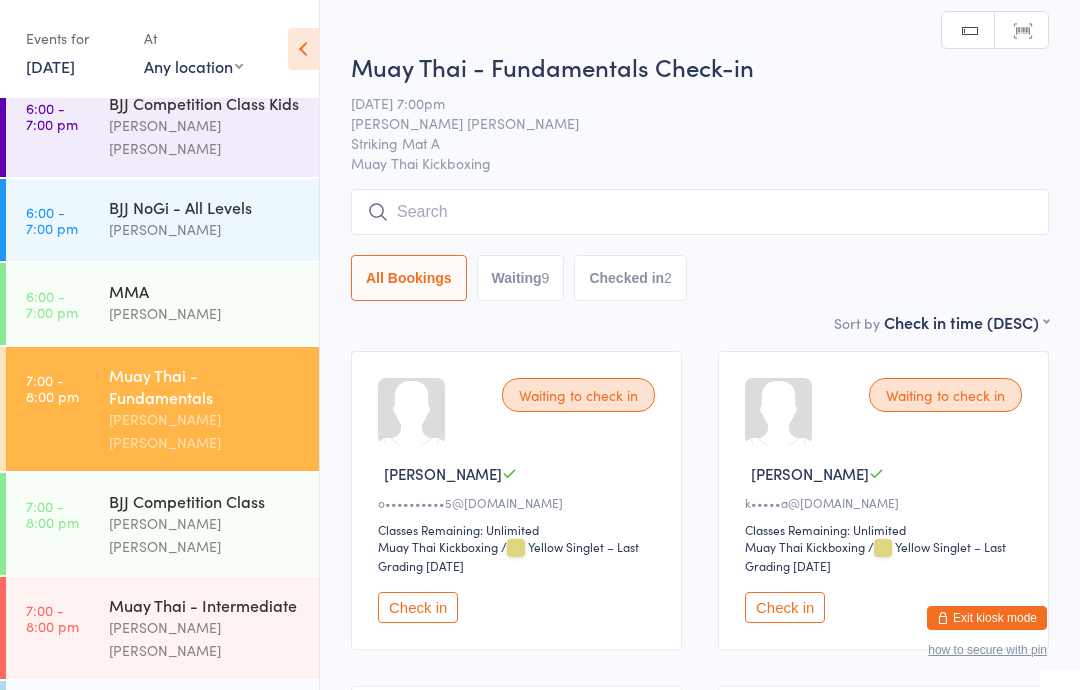 scroll, scrollTop: 527, scrollLeft: 0, axis: vertical 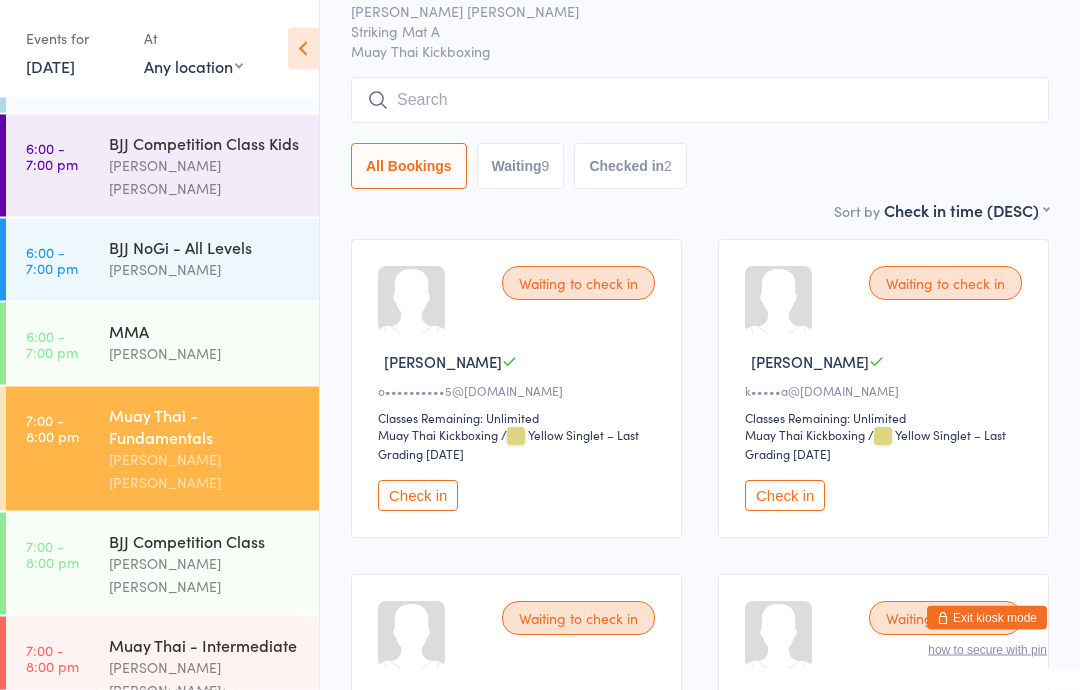 click at bounding box center [700, 101] 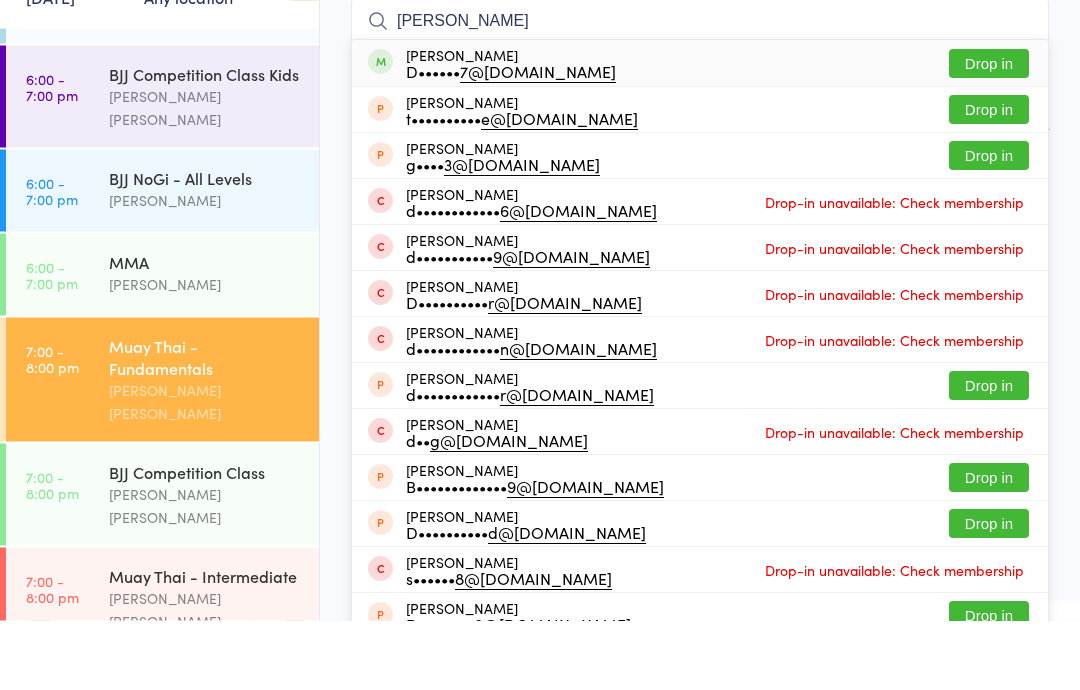 type on "[PERSON_NAME]" 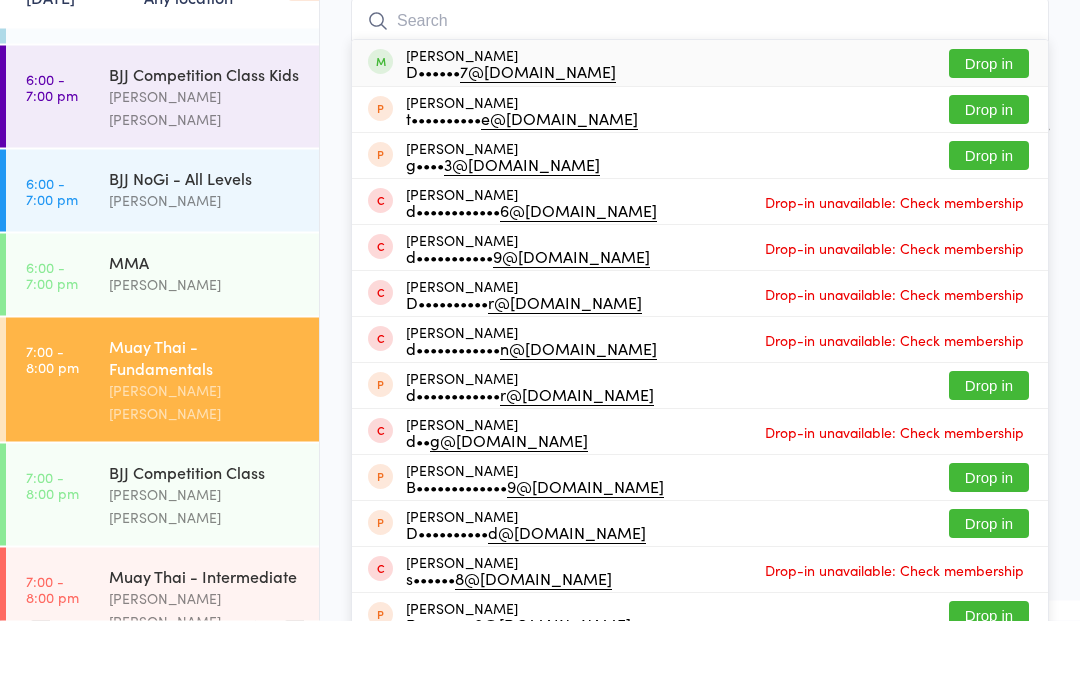 scroll, scrollTop: 181, scrollLeft: 0, axis: vertical 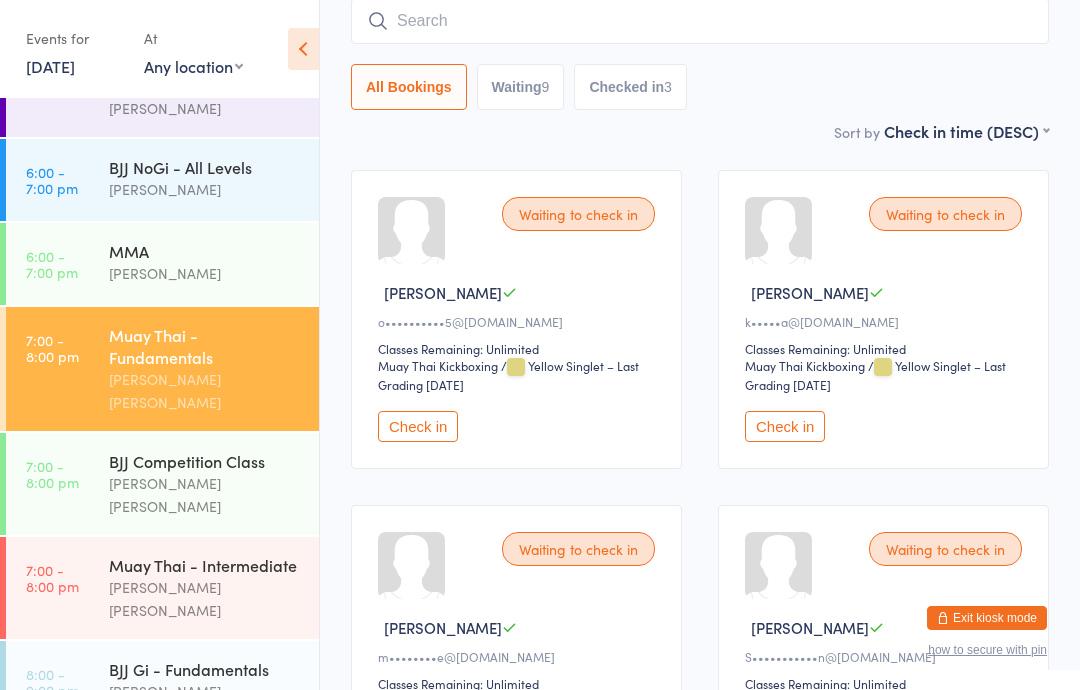 click on "Muay Thai - Intermediate" at bounding box center [205, 565] 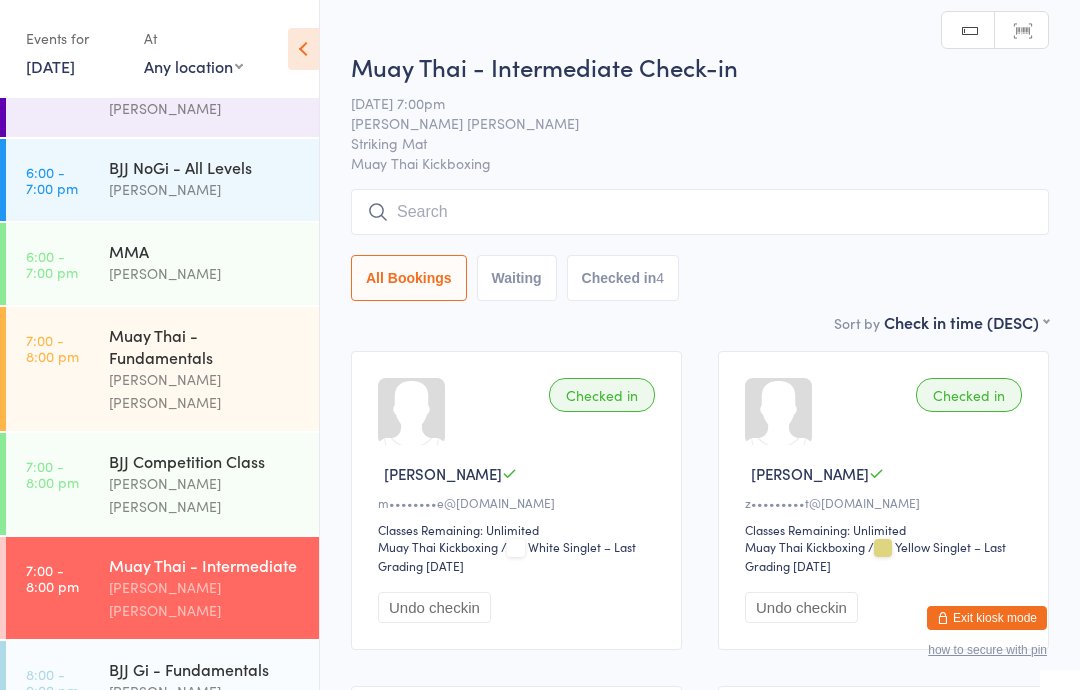 click at bounding box center (700, 212) 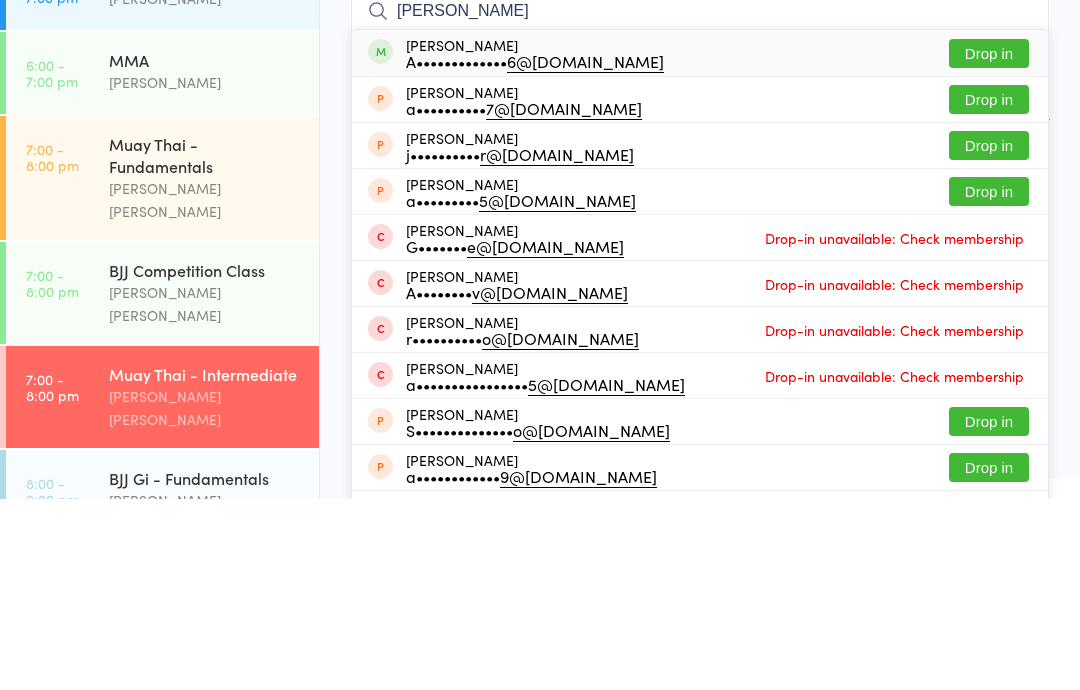 type on "[PERSON_NAME]" 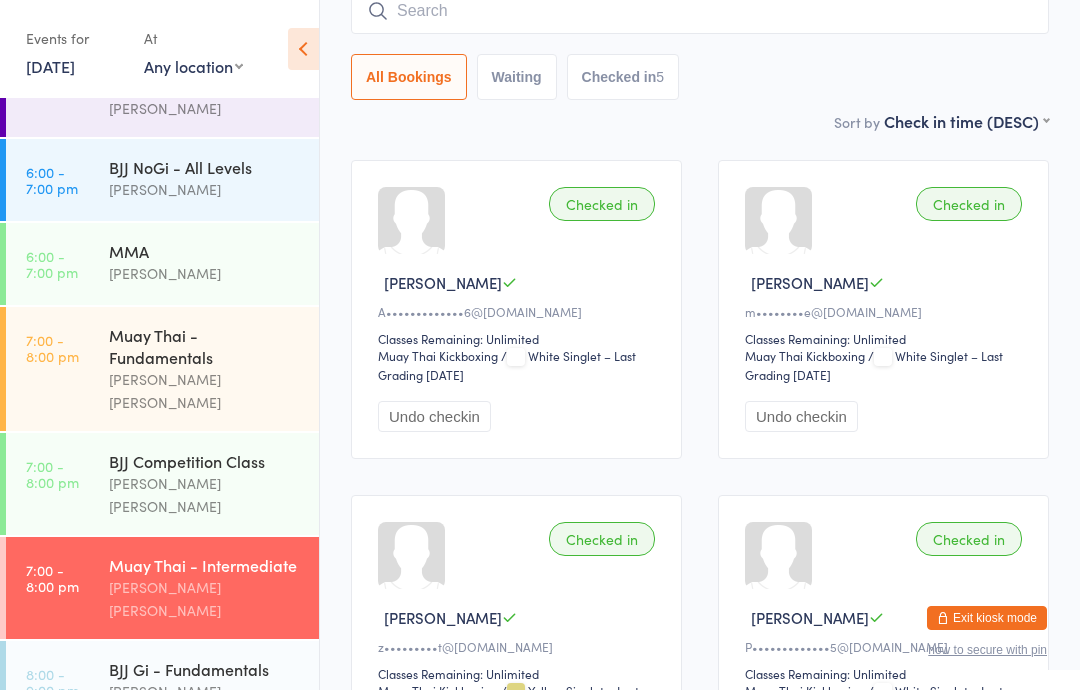 scroll, scrollTop: 219, scrollLeft: 0, axis: vertical 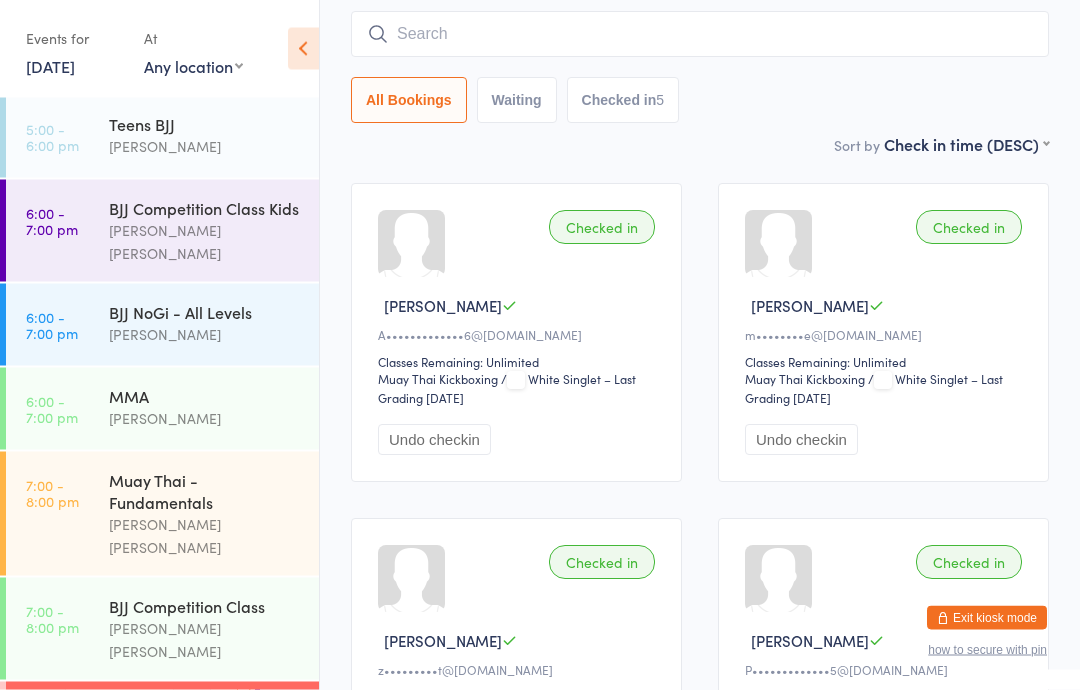 click on "Muay Thai - Fundamentals" at bounding box center [205, 491] 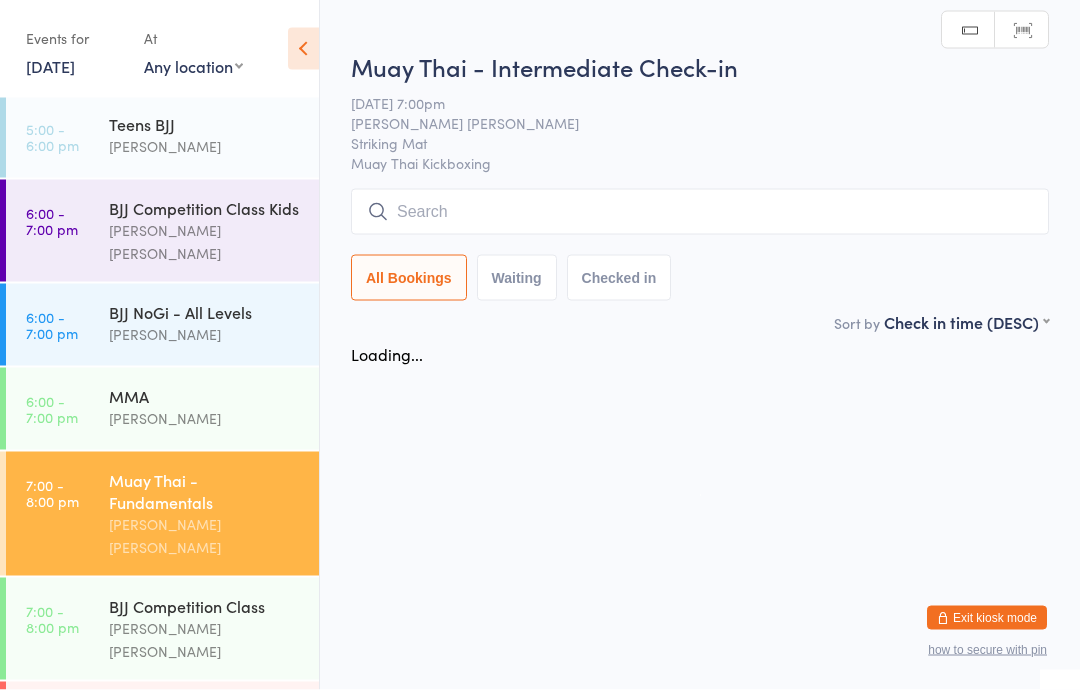 scroll, scrollTop: 0, scrollLeft: 0, axis: both 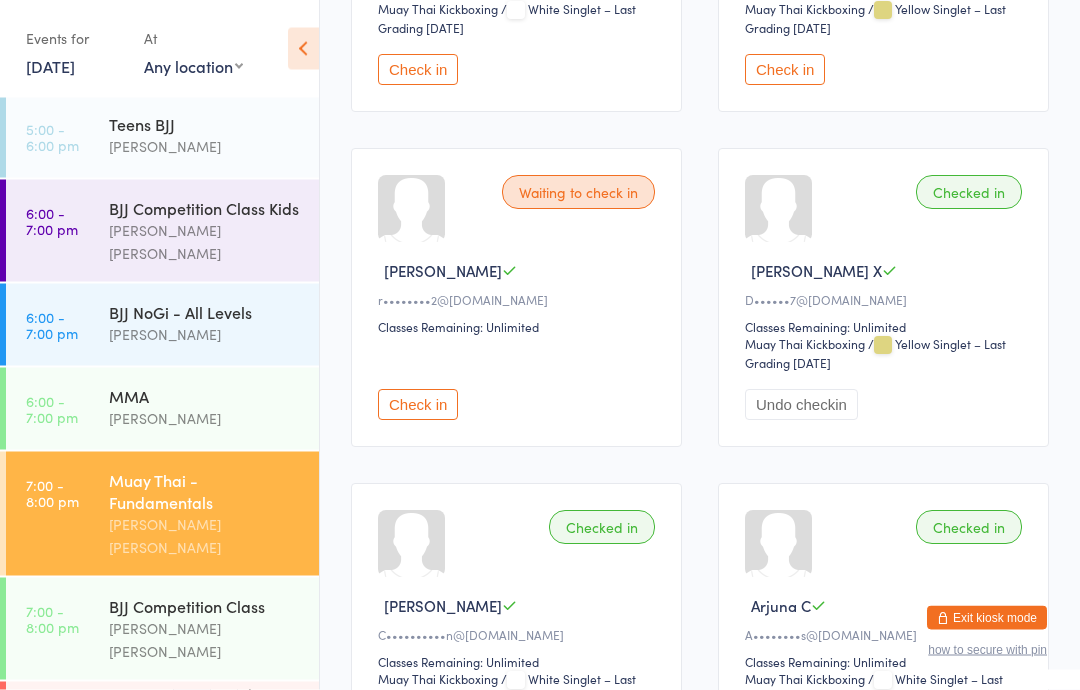click on "Check in" at bounding box center [418, 405] 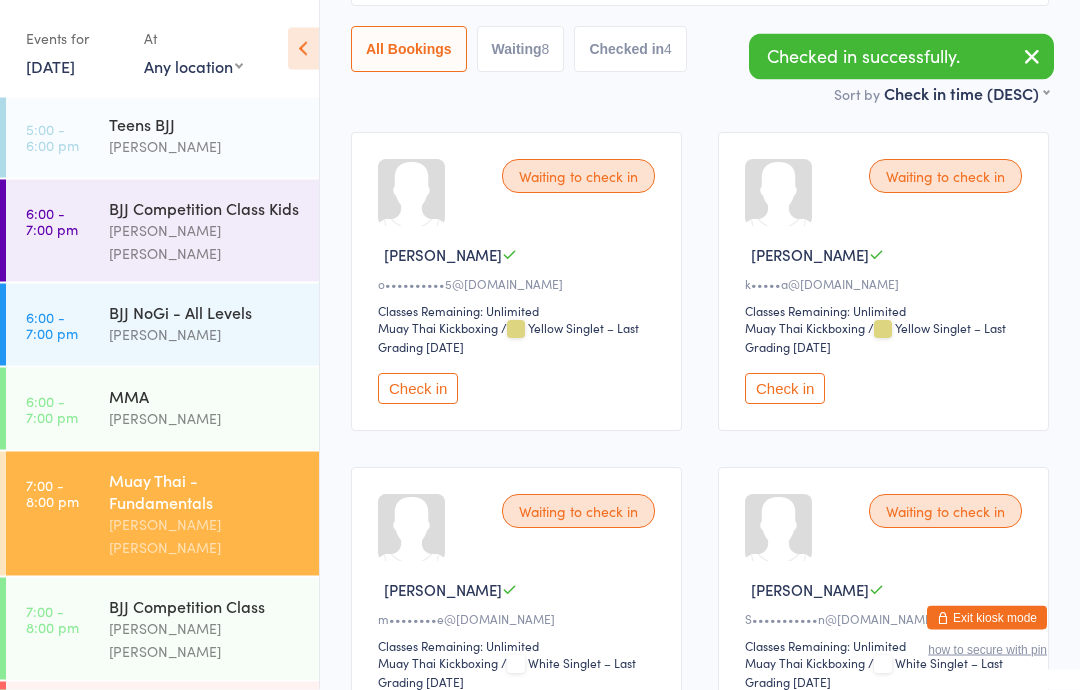 scroll, scrollTop: 0, scrollLeft: 0, axis: both 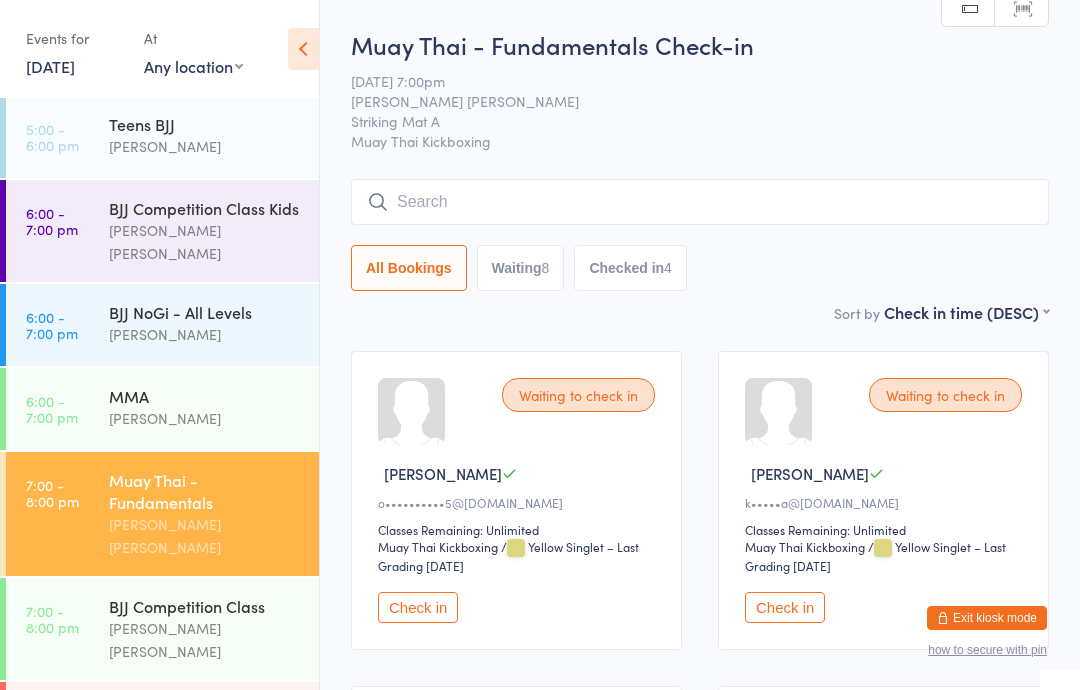 click on "Muay Thai - Fundamentals" at bounding box center [205, 491] 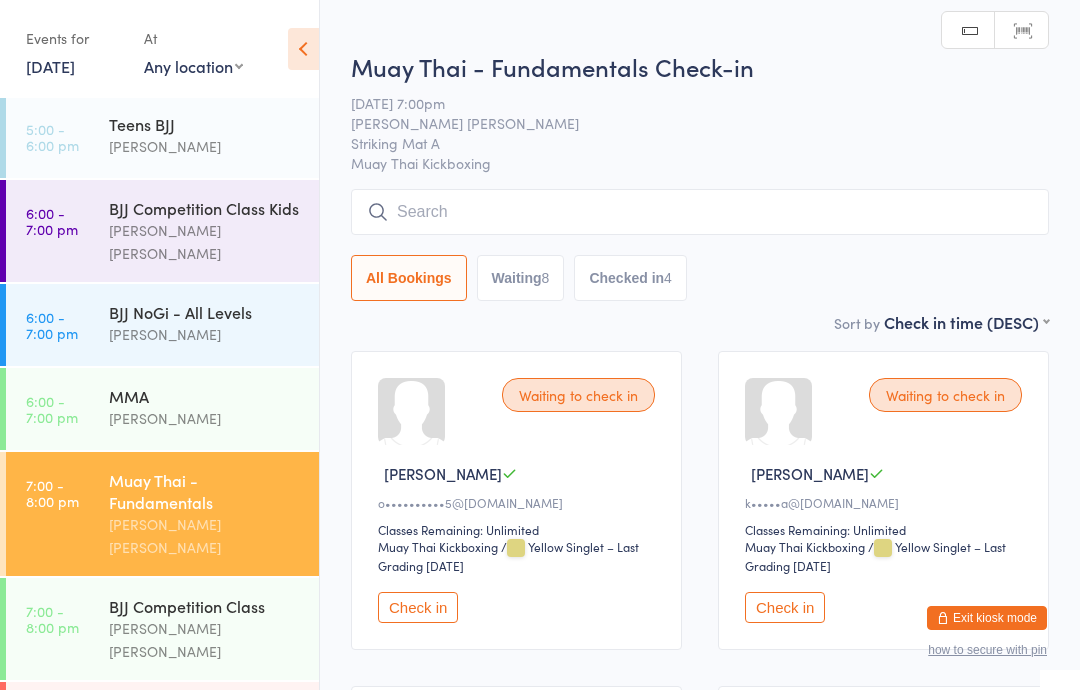 click at bounding box center (700, 212) 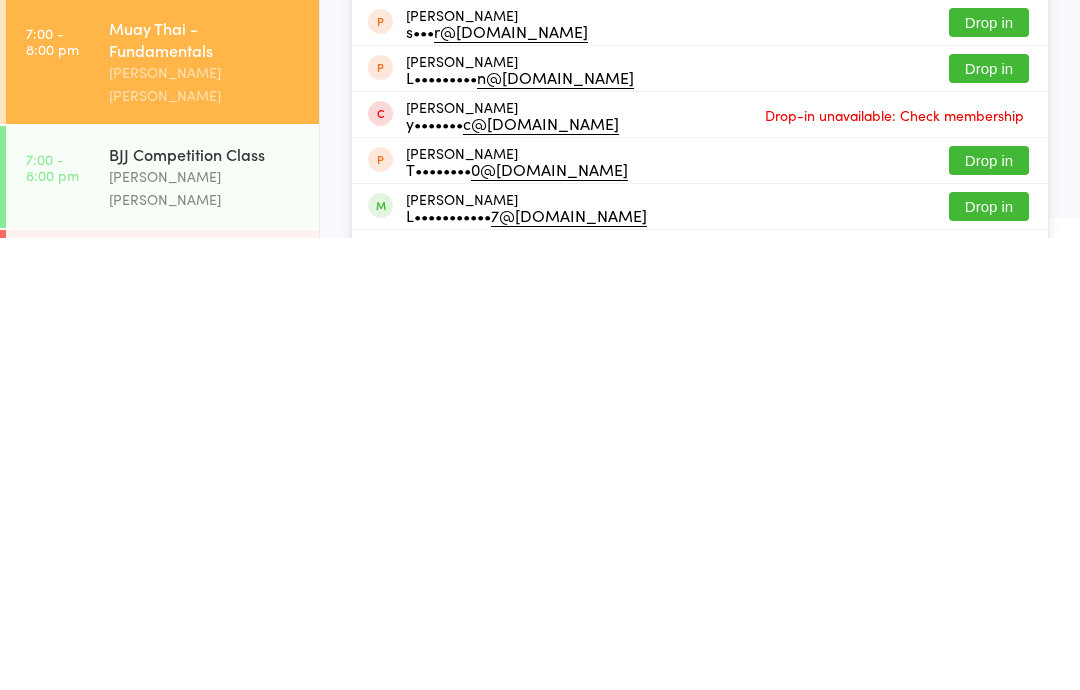 scroll, scrollTop: 141, scrollLeft: 0, axis: vertical 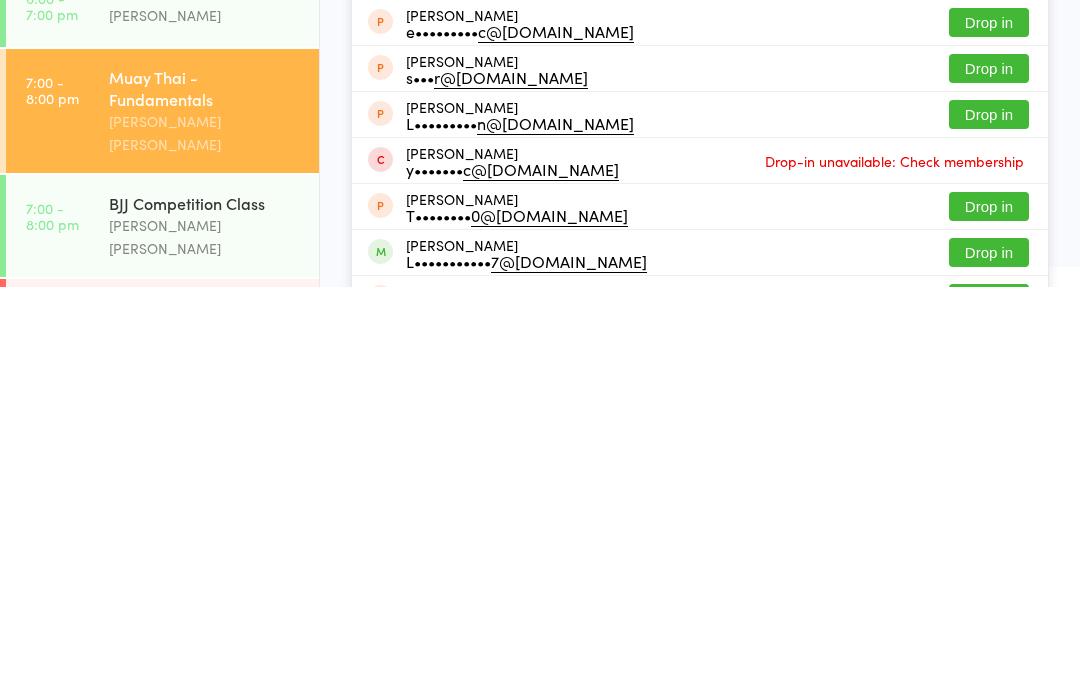 type on "[PERSON_NAME]" 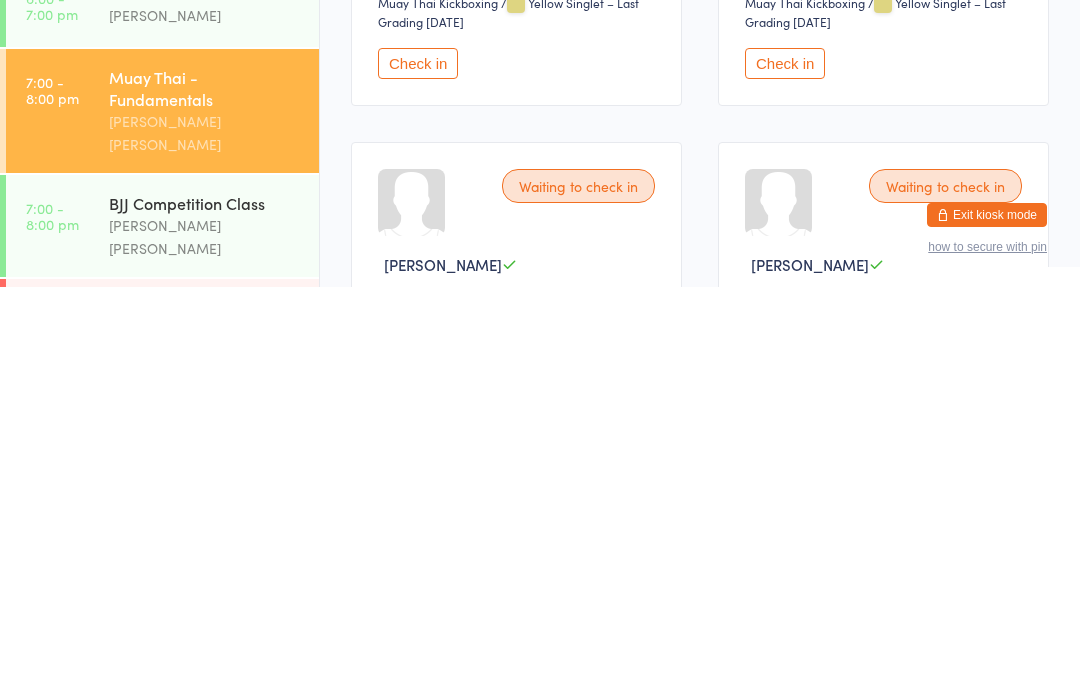 click on "Muay Thai - Intermediate" at bounding box center [205, 710] 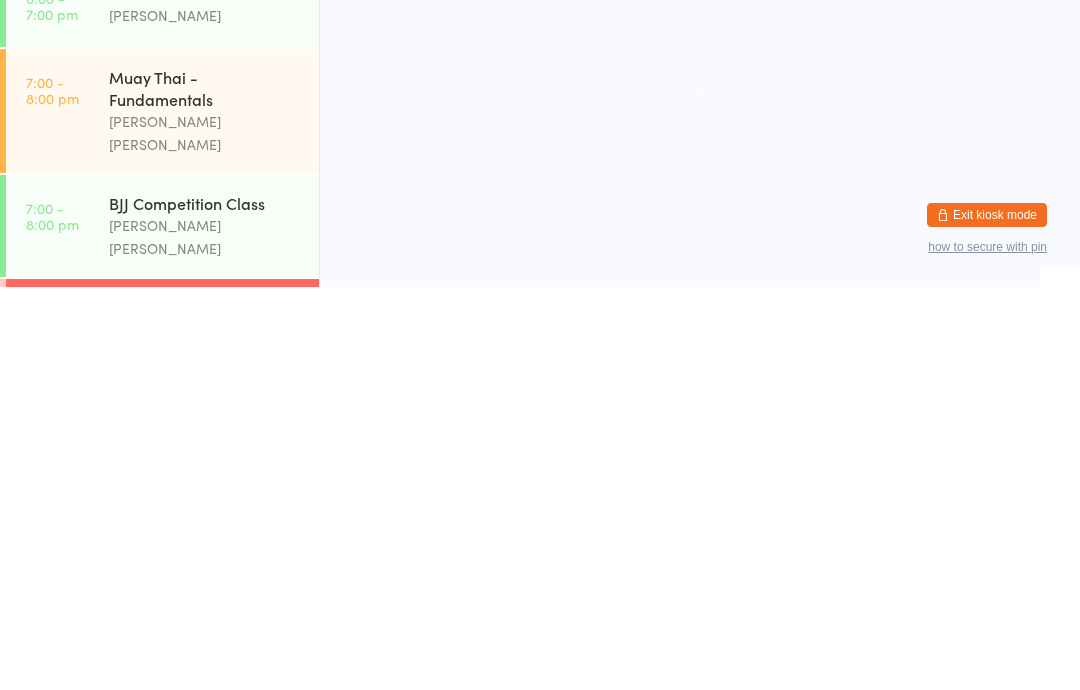 scroll, scrollTop: 0, scrollLeft: 0, axis: both 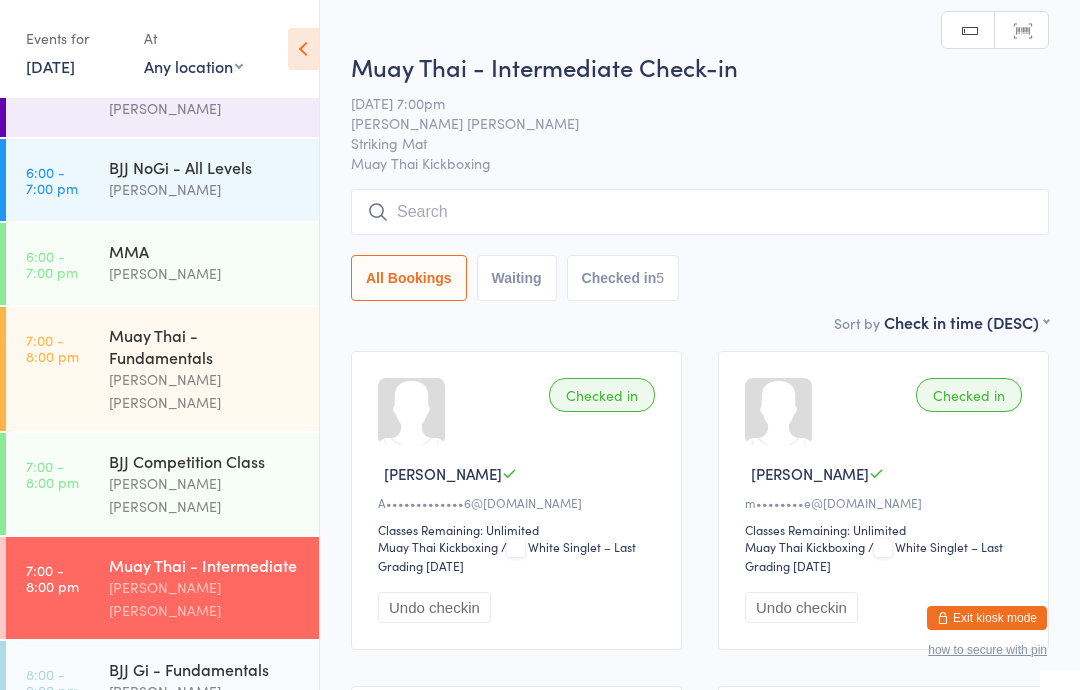 click on "Muay Thai - Fundamentals" at bounding box center [205, 346] 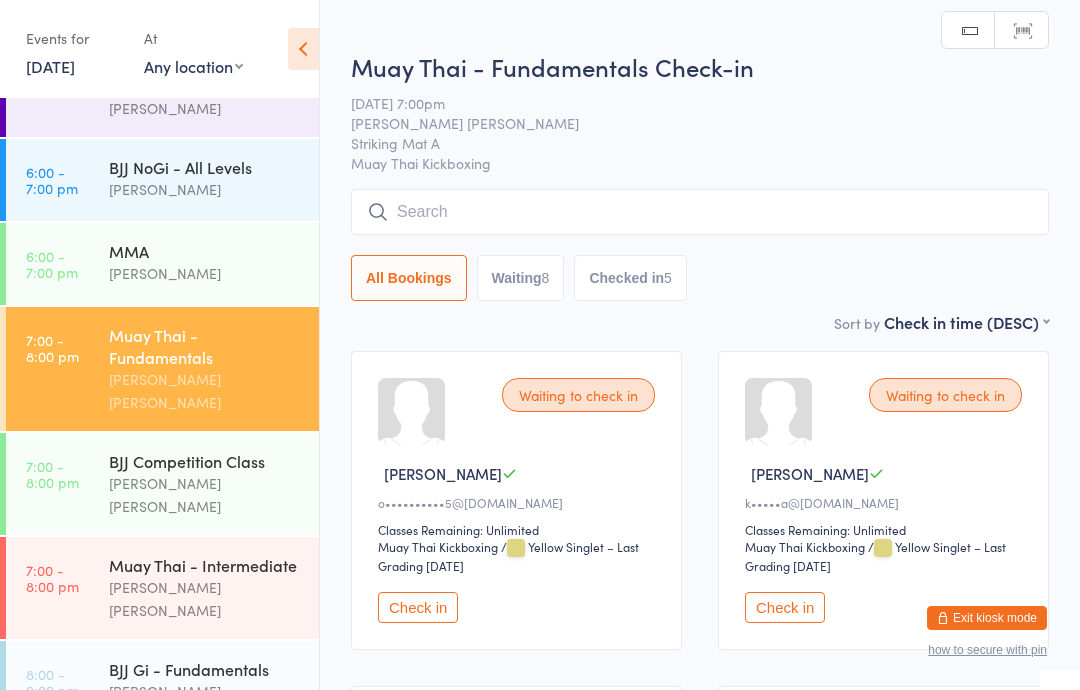 scroll, scrollTop: 112, scrollLeft: 0, axis: vertical 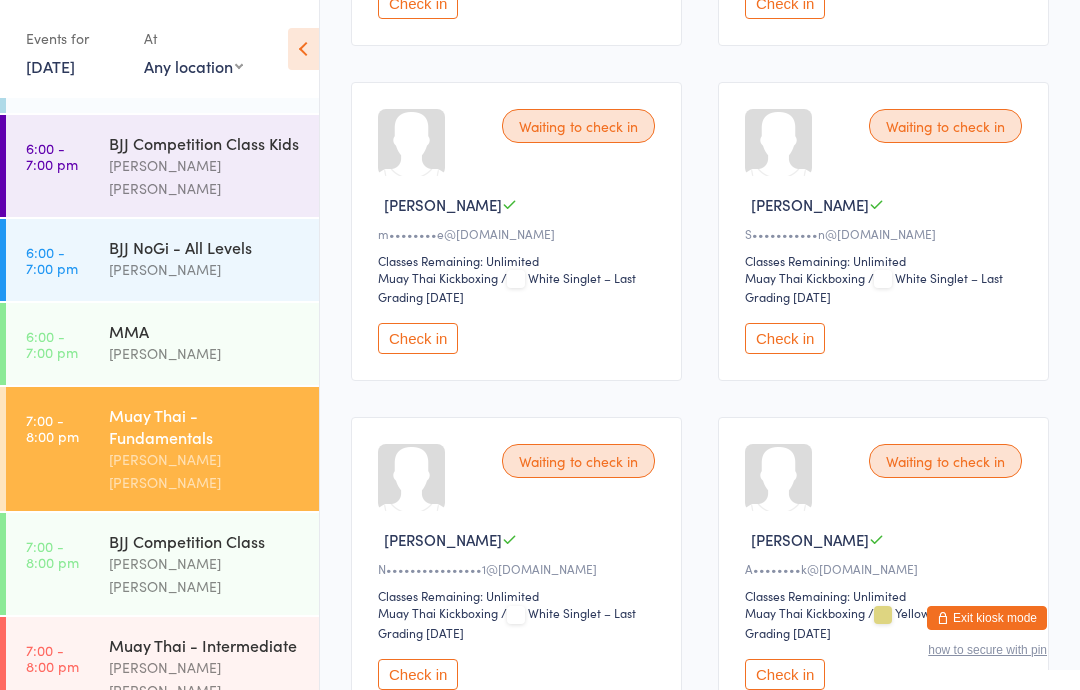 click on "Check in" at bounding box center (785, 674) 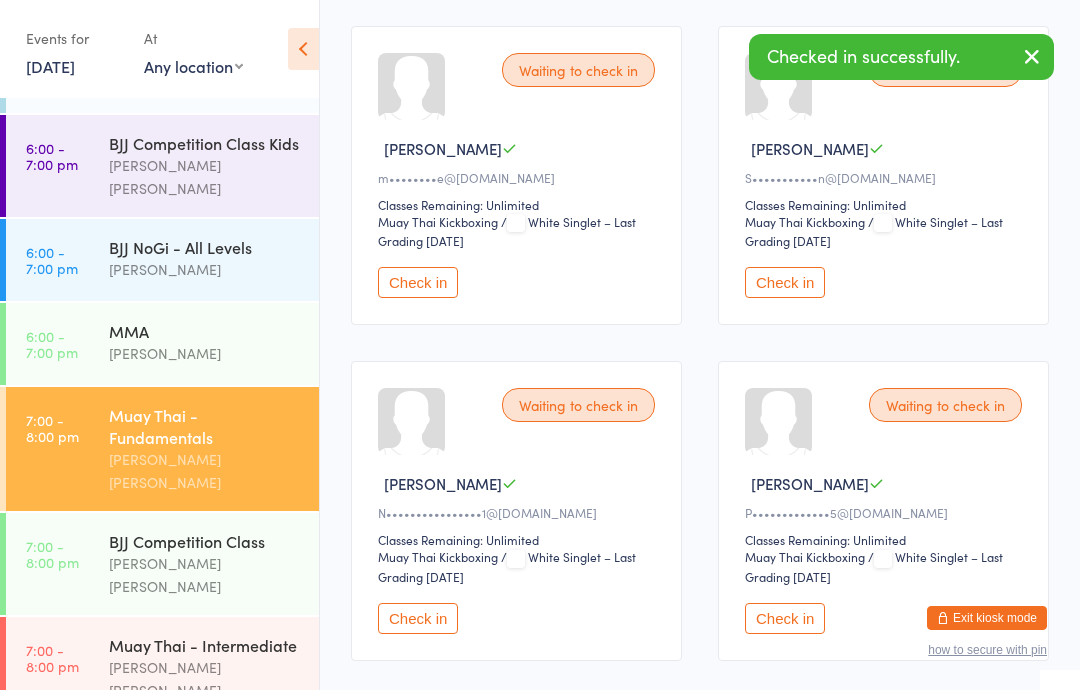 scroll, scrollTop: 659, scrollLeft: 0, axis: vertical 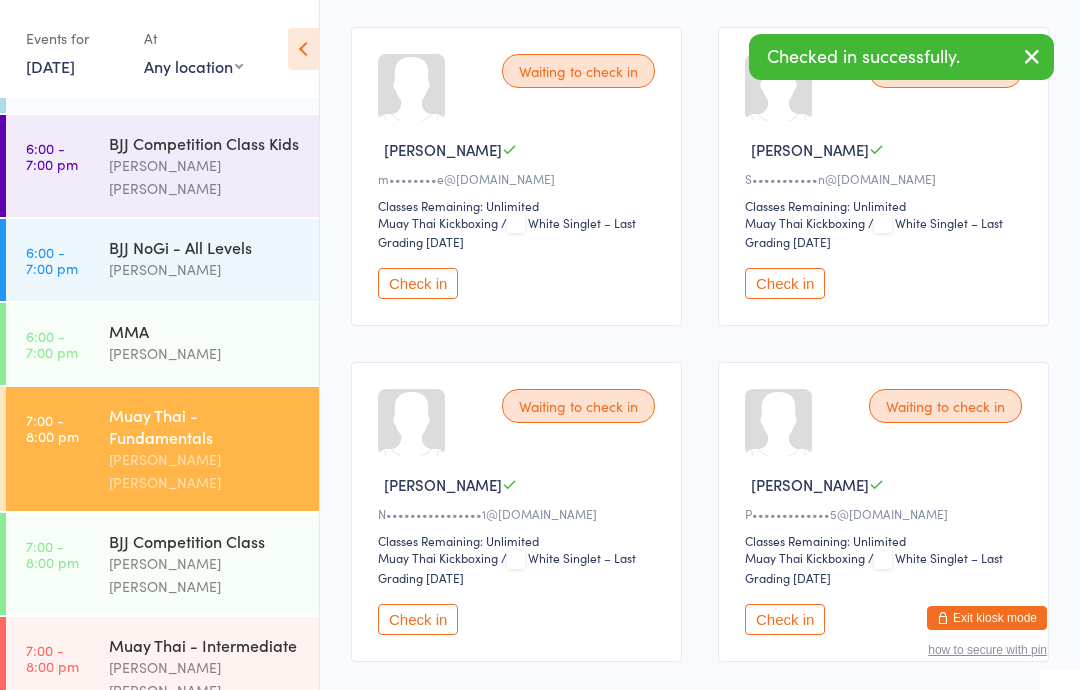 click on "[PERSON_NAME] [PERSON_NAME]" at bounding box center [205, 887] 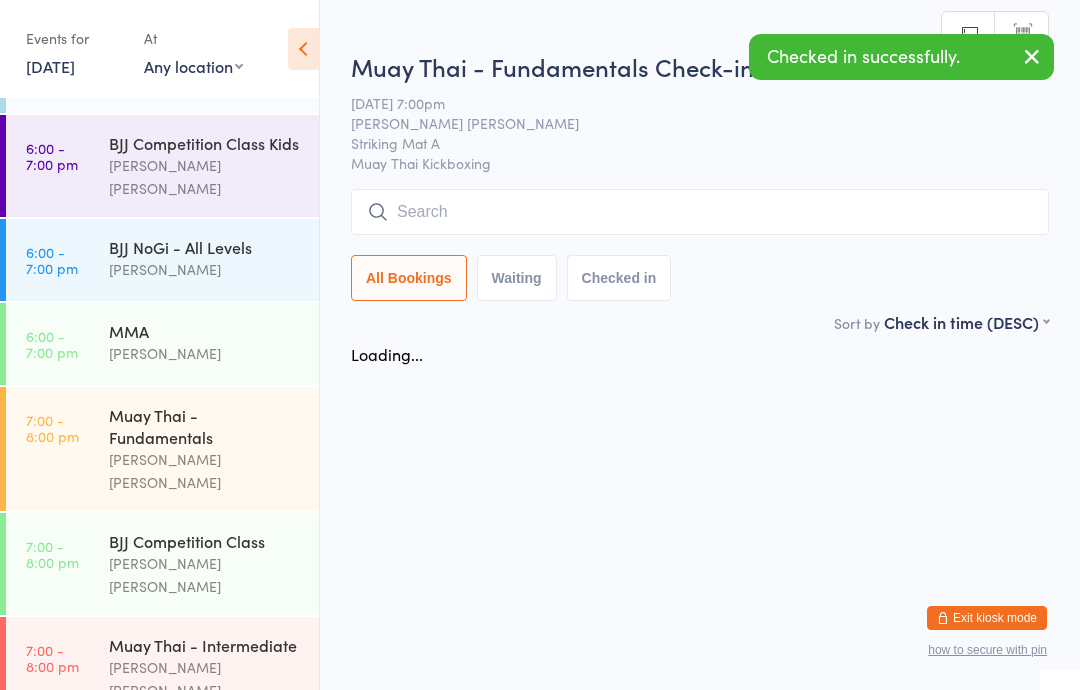 scroll, scrollTop: 0, scrollLeft: 0, axis: both 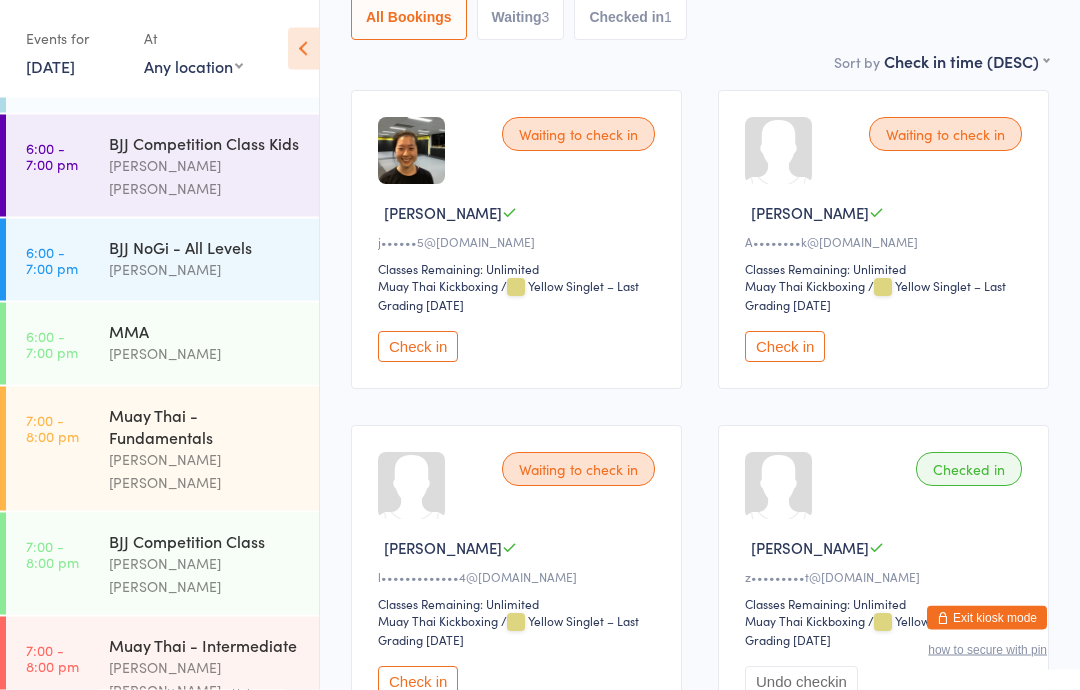 click on "Check in" at bounding box center (785, 347) 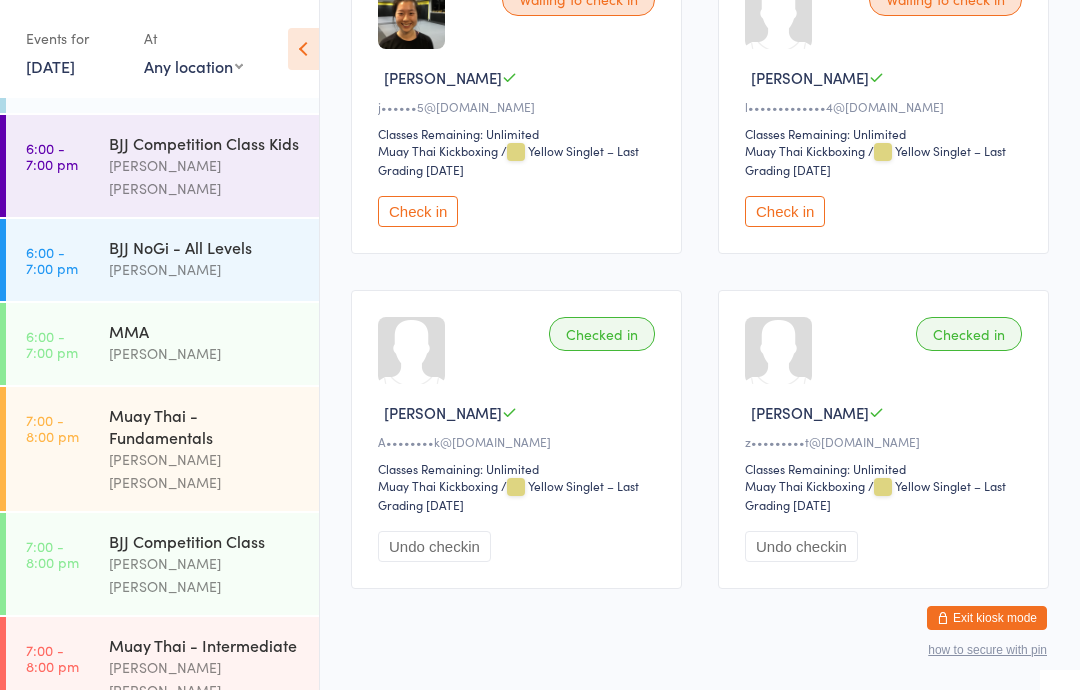 scroll, scrollTop: 387, scrollLeft: 0, axis: vertical 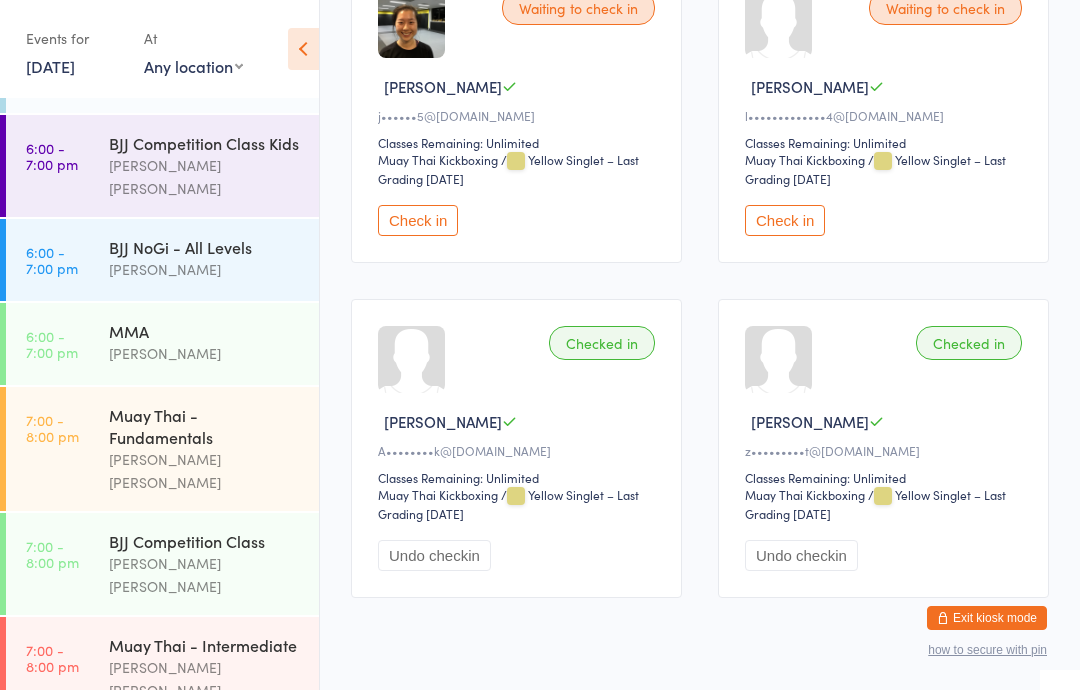 click on "[PERSON_NAME] [PERSON_NAME]" at bounding box center [205, 471] 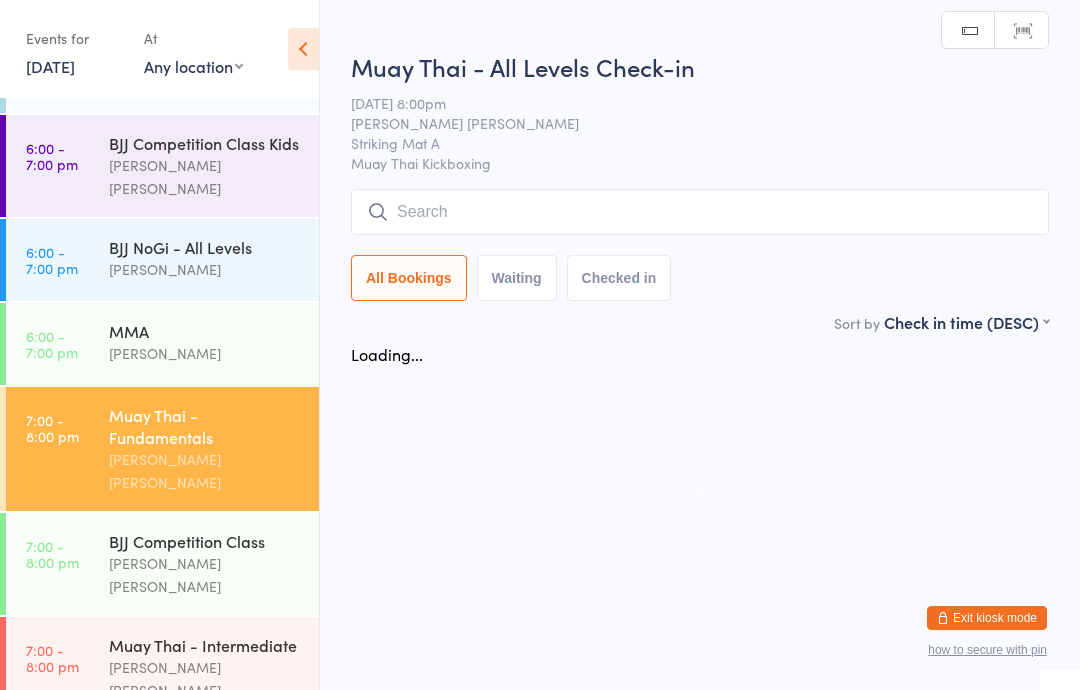 scroll, scrollTop: 0, scrollLeft: 0, axis: both 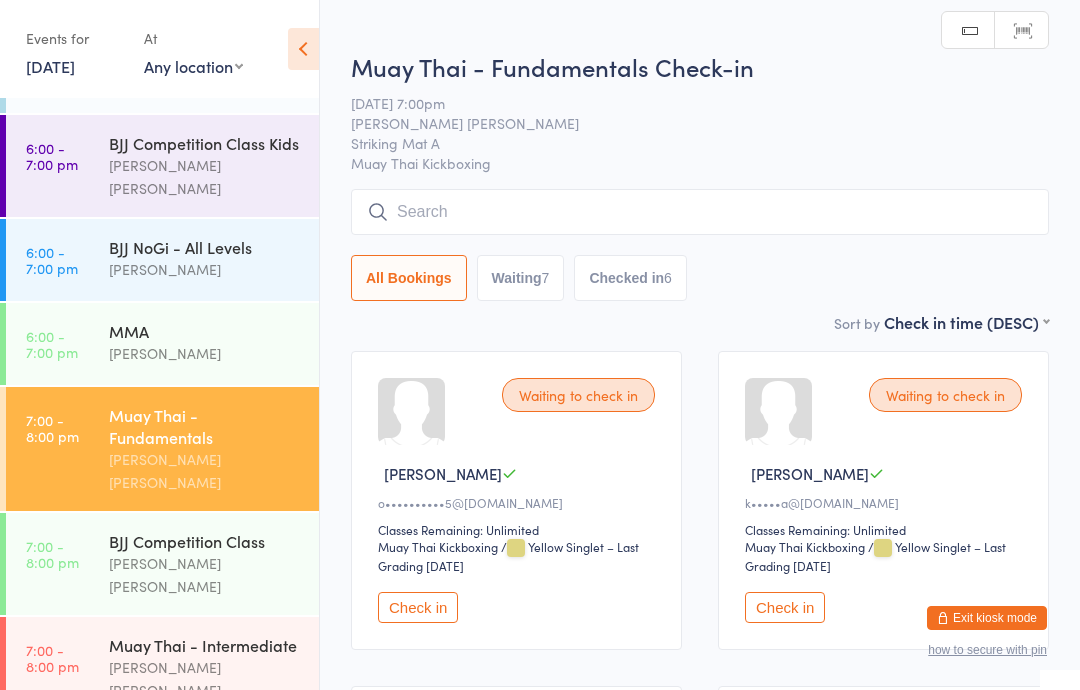 click on "Muay Thai - Intermediate" at bounding box center (205, 645) 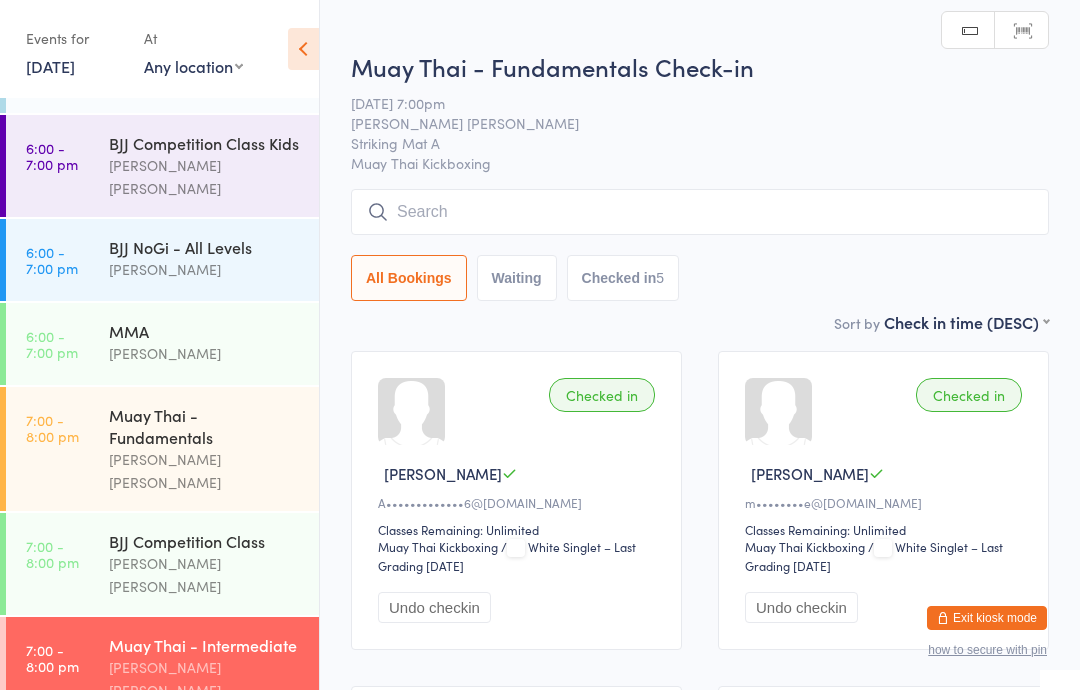 click at bounding box center (700, 212) 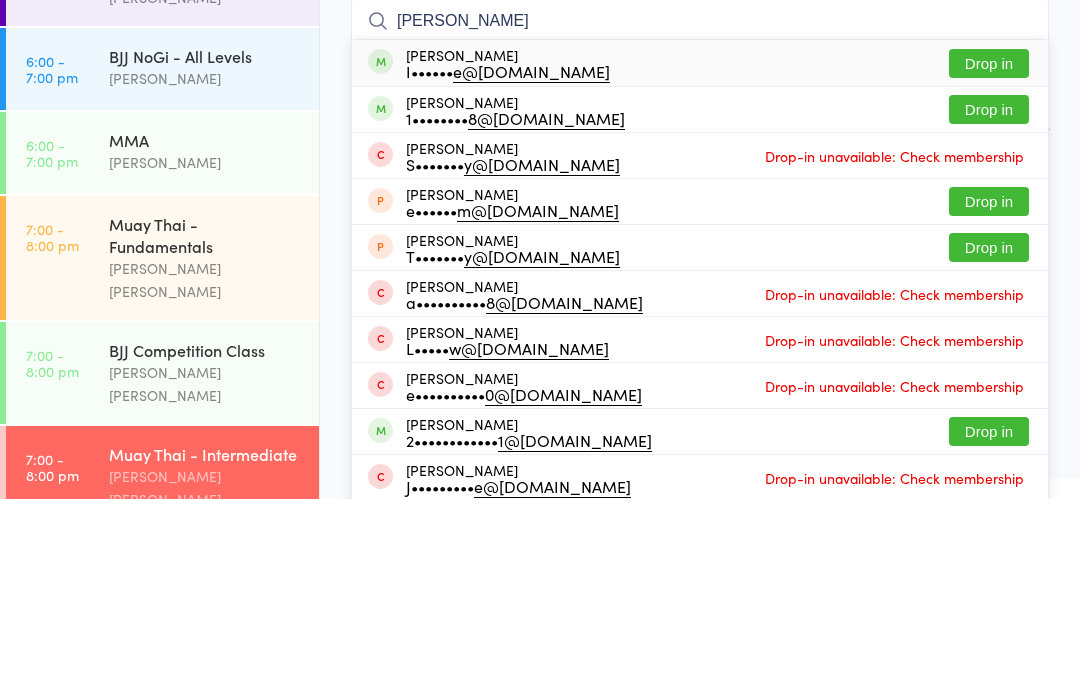 type on "[PERSON_NAME]" 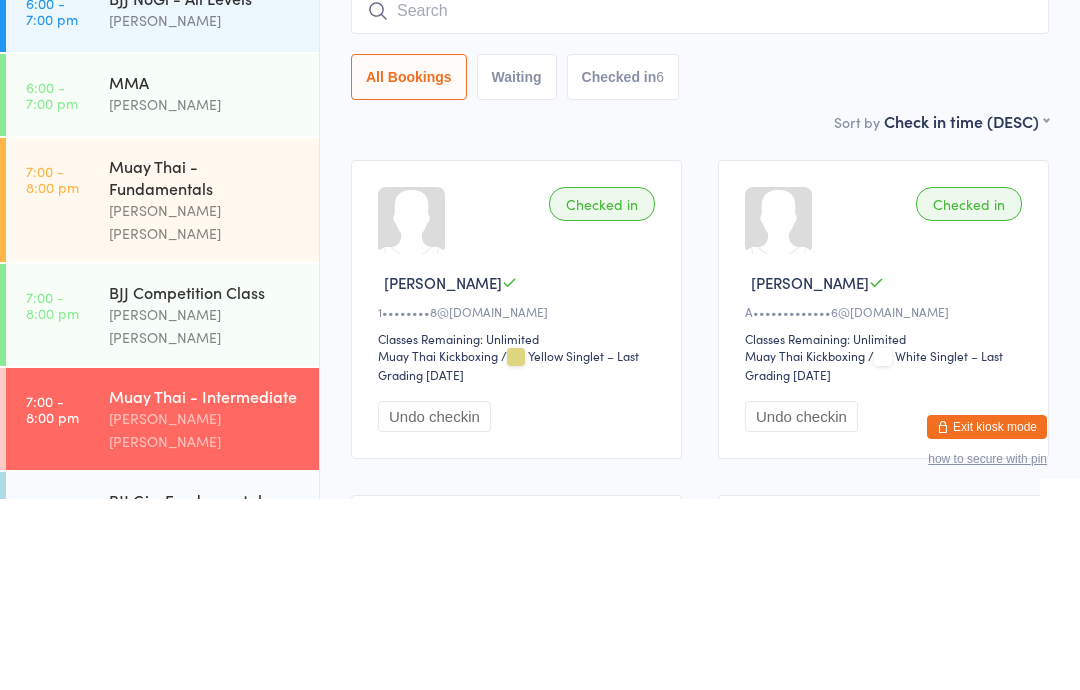 scroll, scrollTop: 585, scrollLeft: 0, axis: vertical 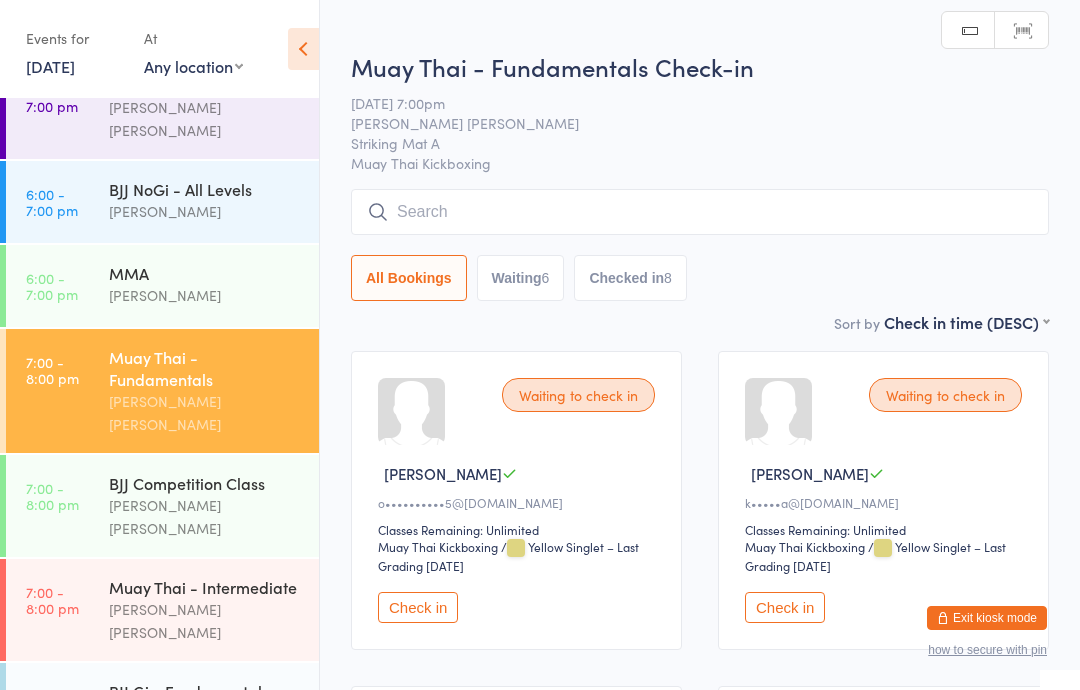 click at bounding box center (700, 212) 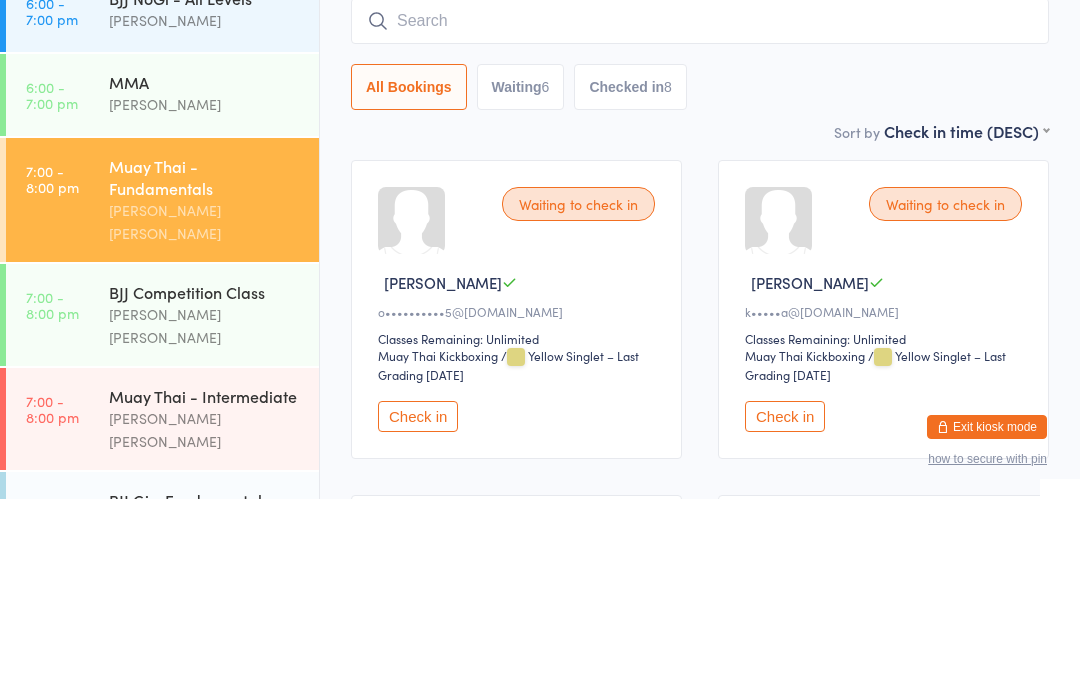 scroll, scrollTop: 527, scrollLeft: 0, axis: vertical 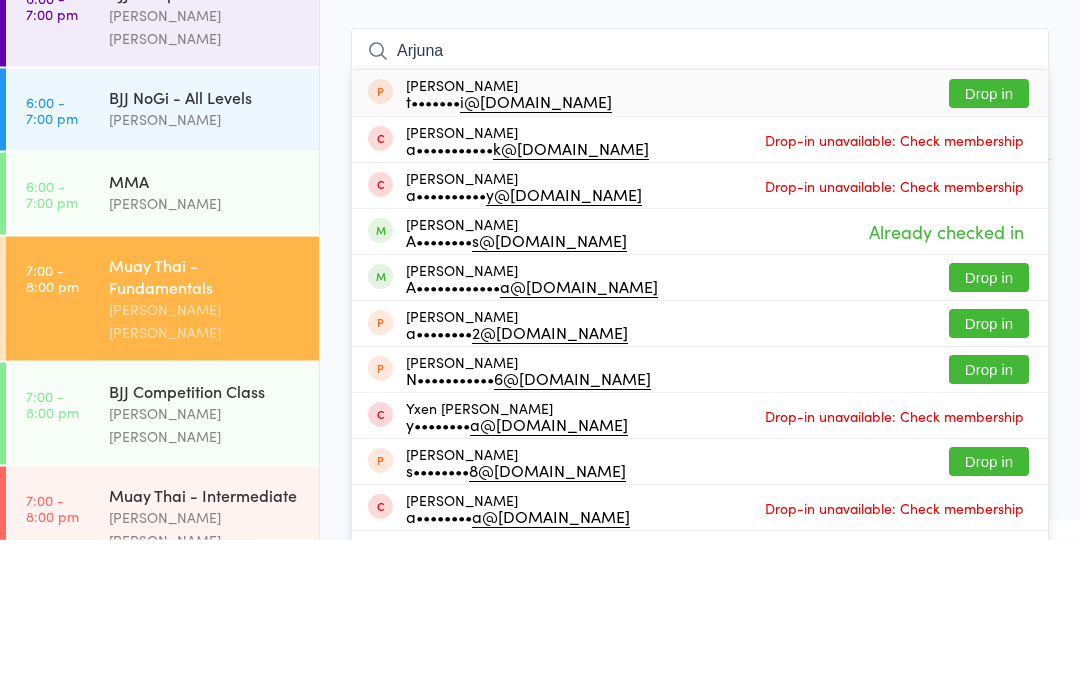 type on "Arjuna" 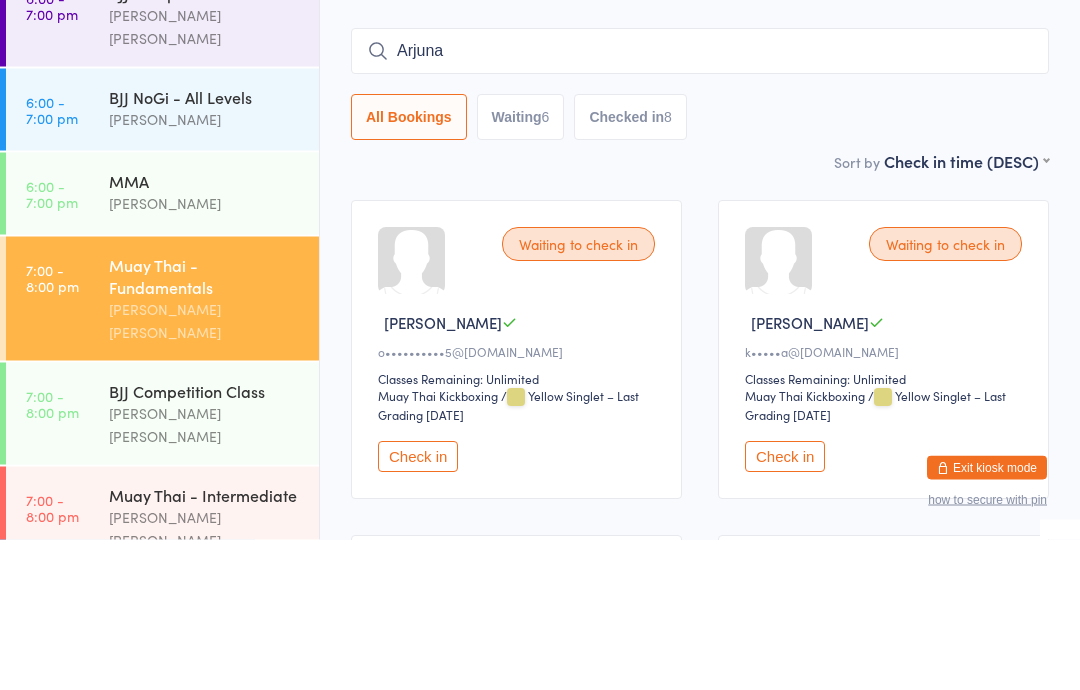 type 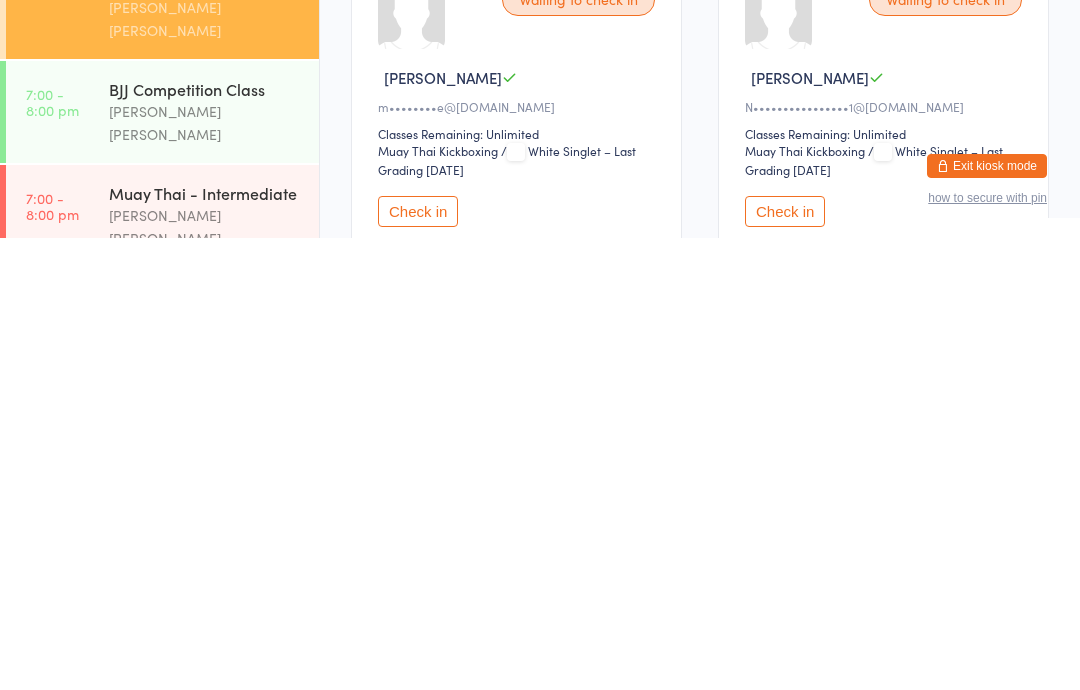 scroll, scrollTop: 280, scrollLeft: 0, axis: vertical 